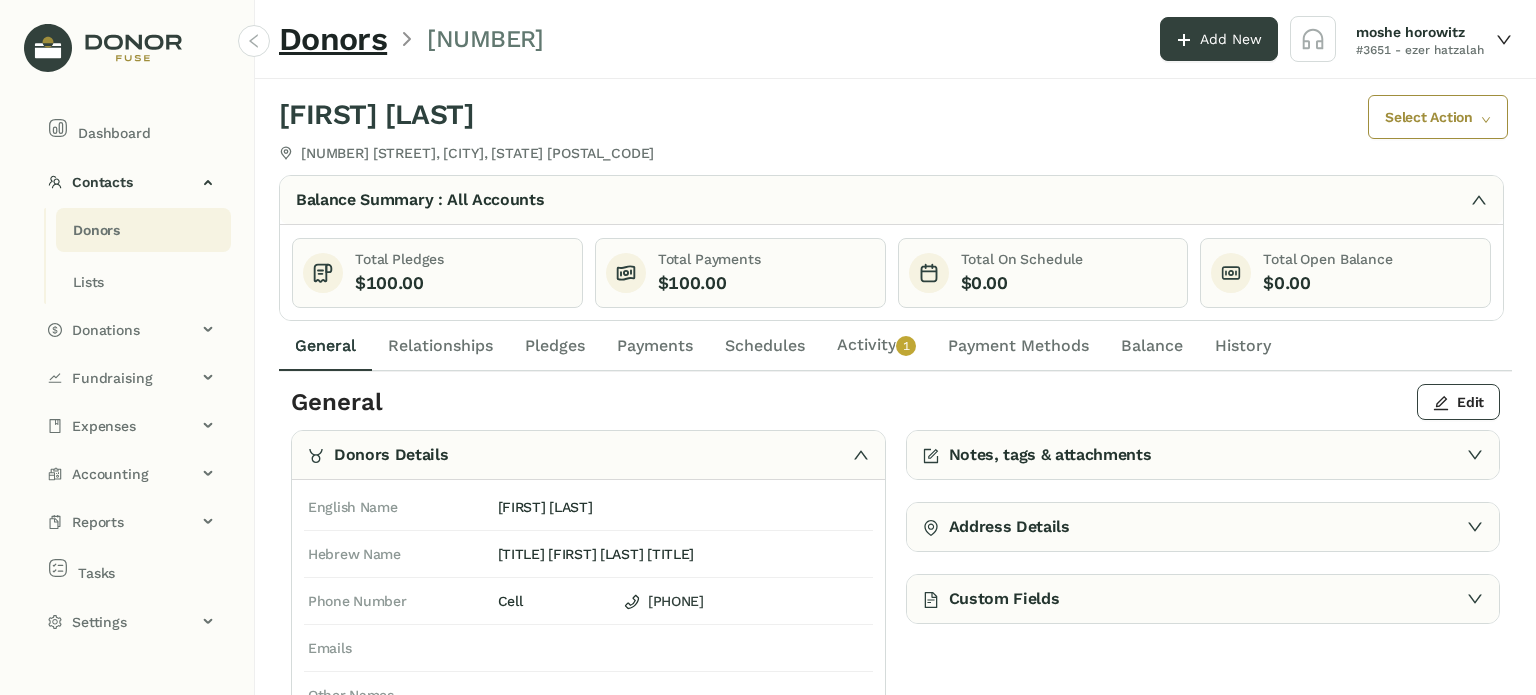 scroll, scrollTop: 0, scrollLeft: 0, axis: both 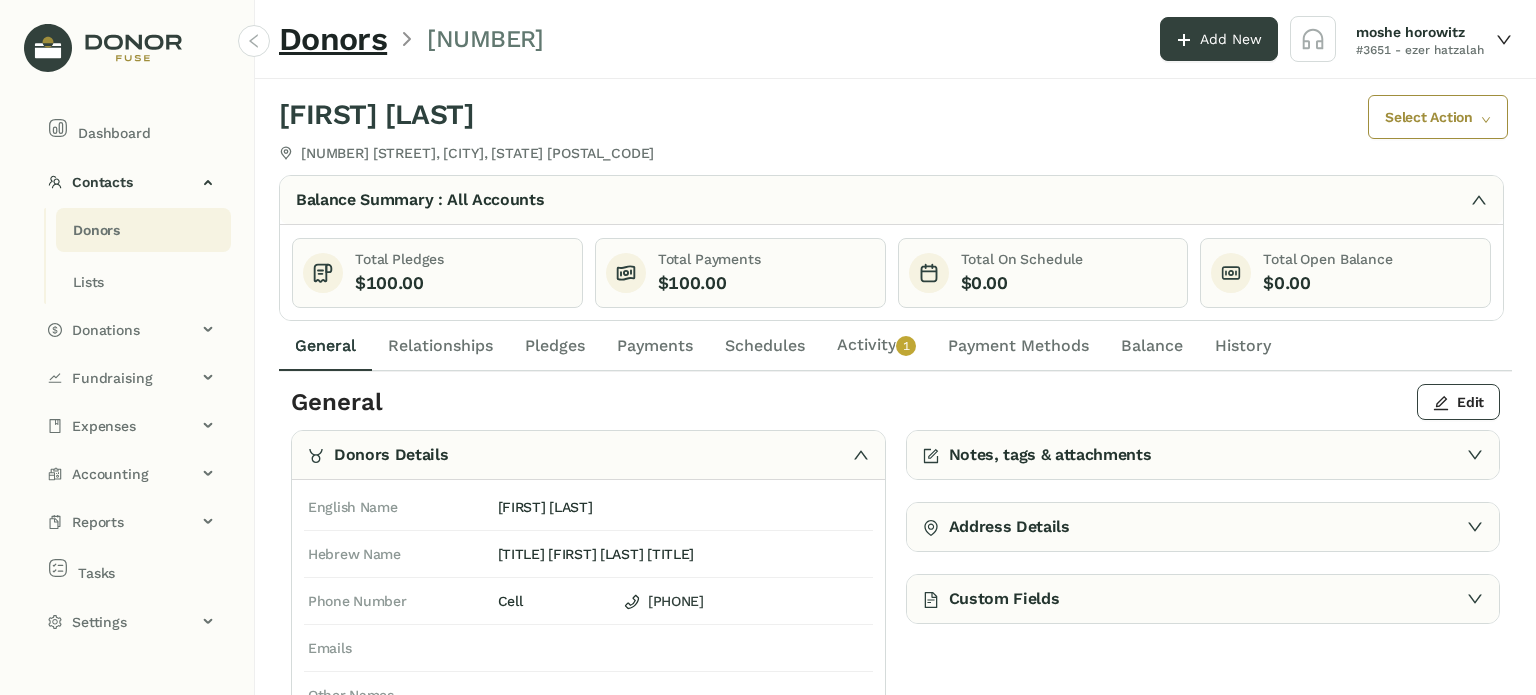 click at bounding box center [1313, 39] 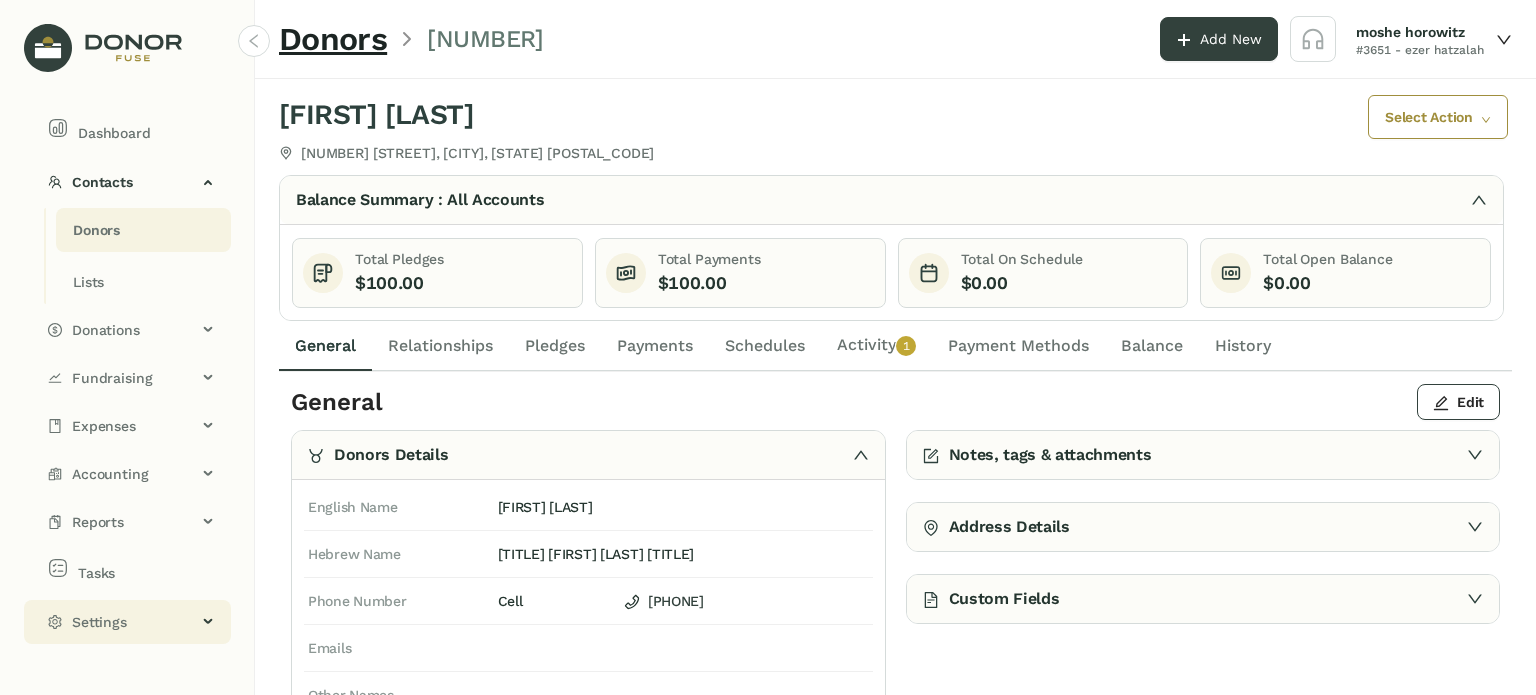 click on "Settings" at bounding box center [134, 622] 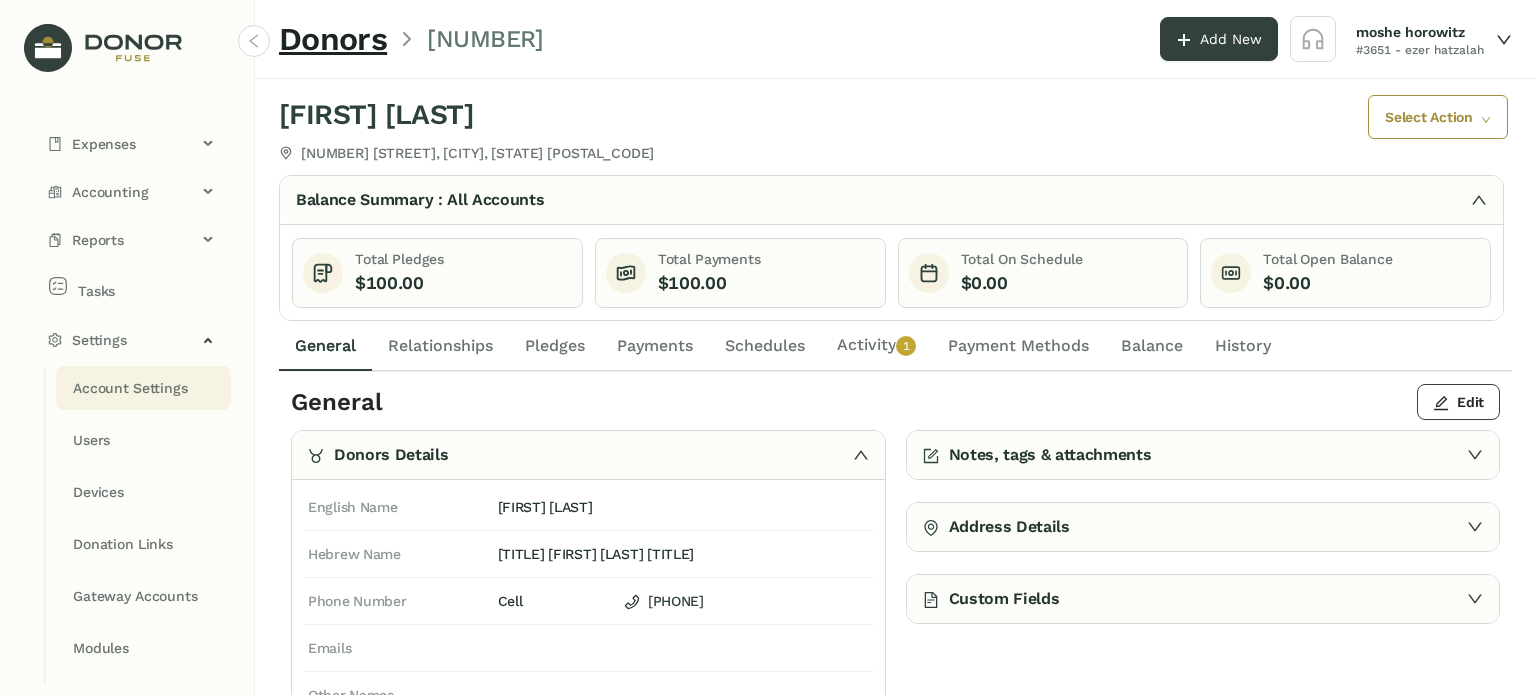 scroll, scrollTop: 272, scrollLeft: 0, axis: vertical 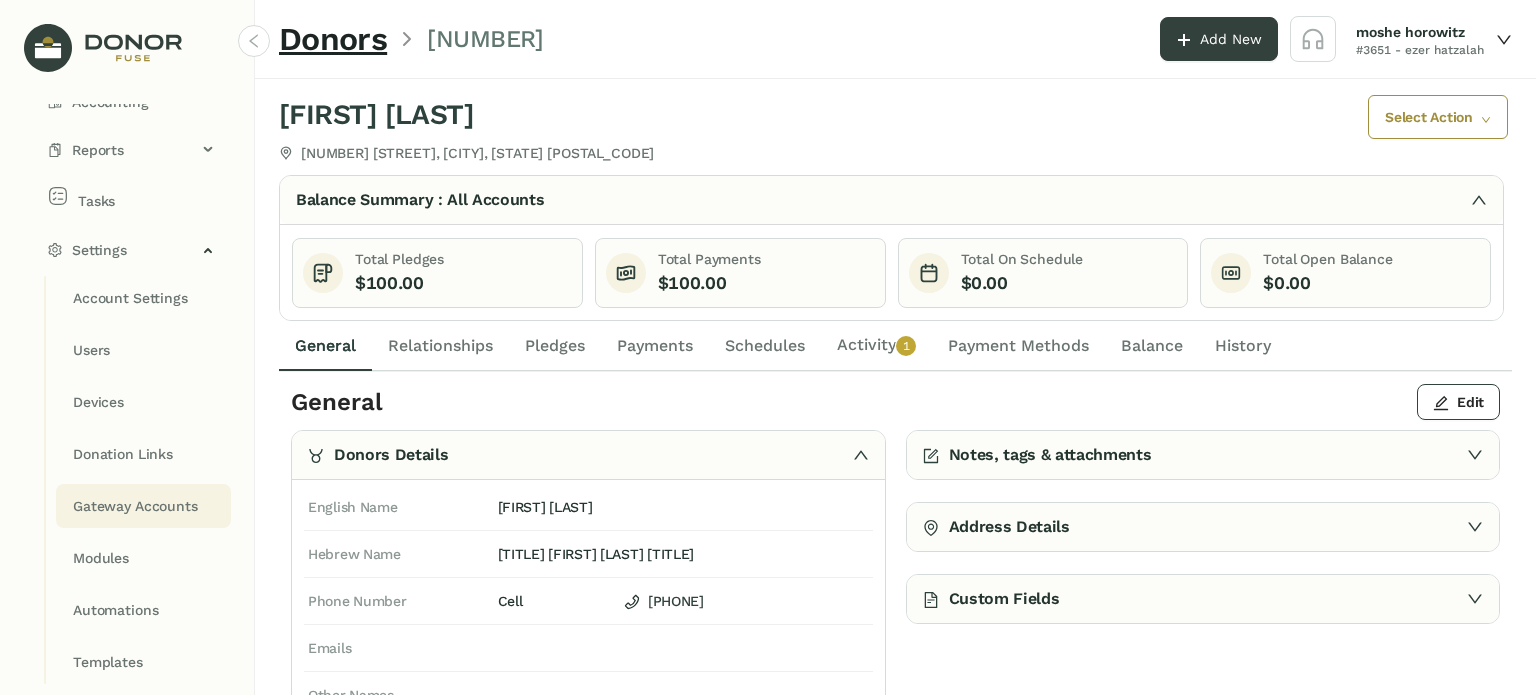 click on "Gateway Accounts" at bounding box center (130, 298) 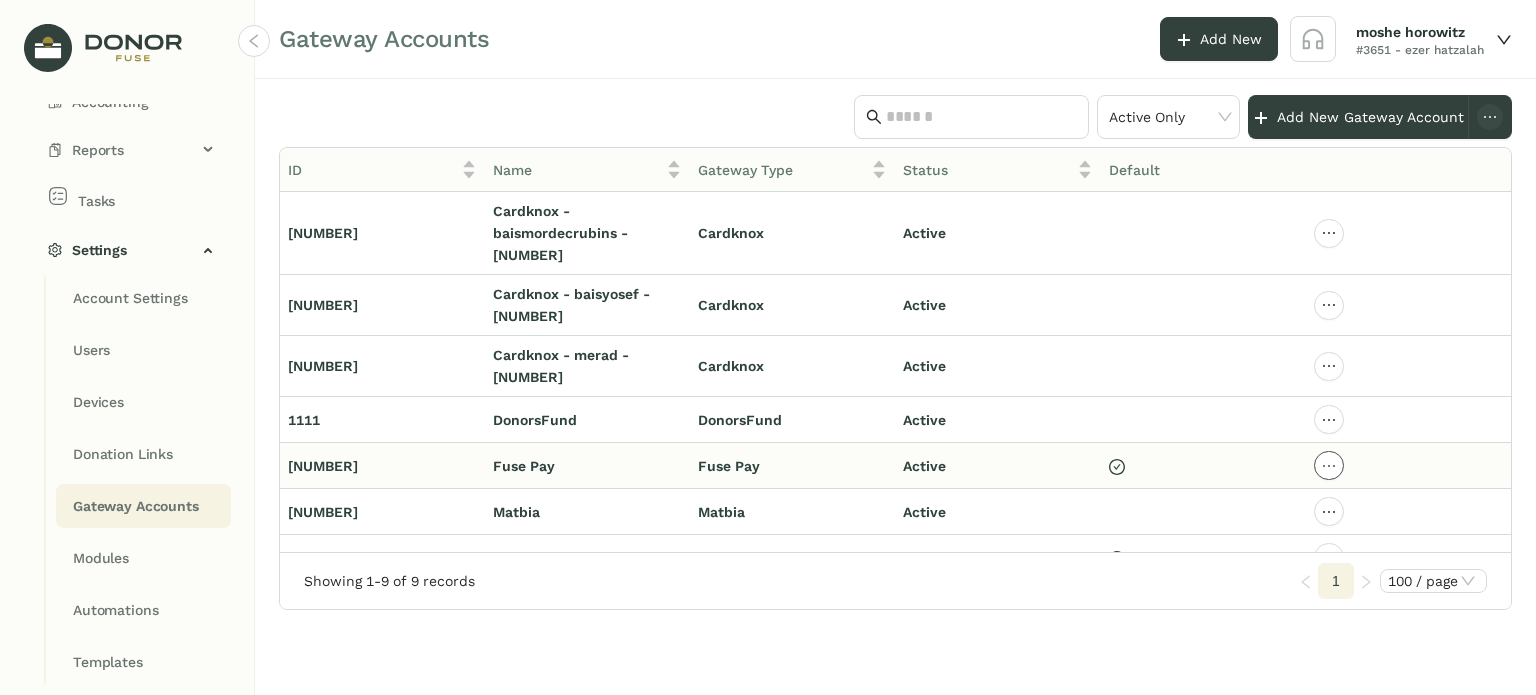 click at bounding box center (1329, 233) 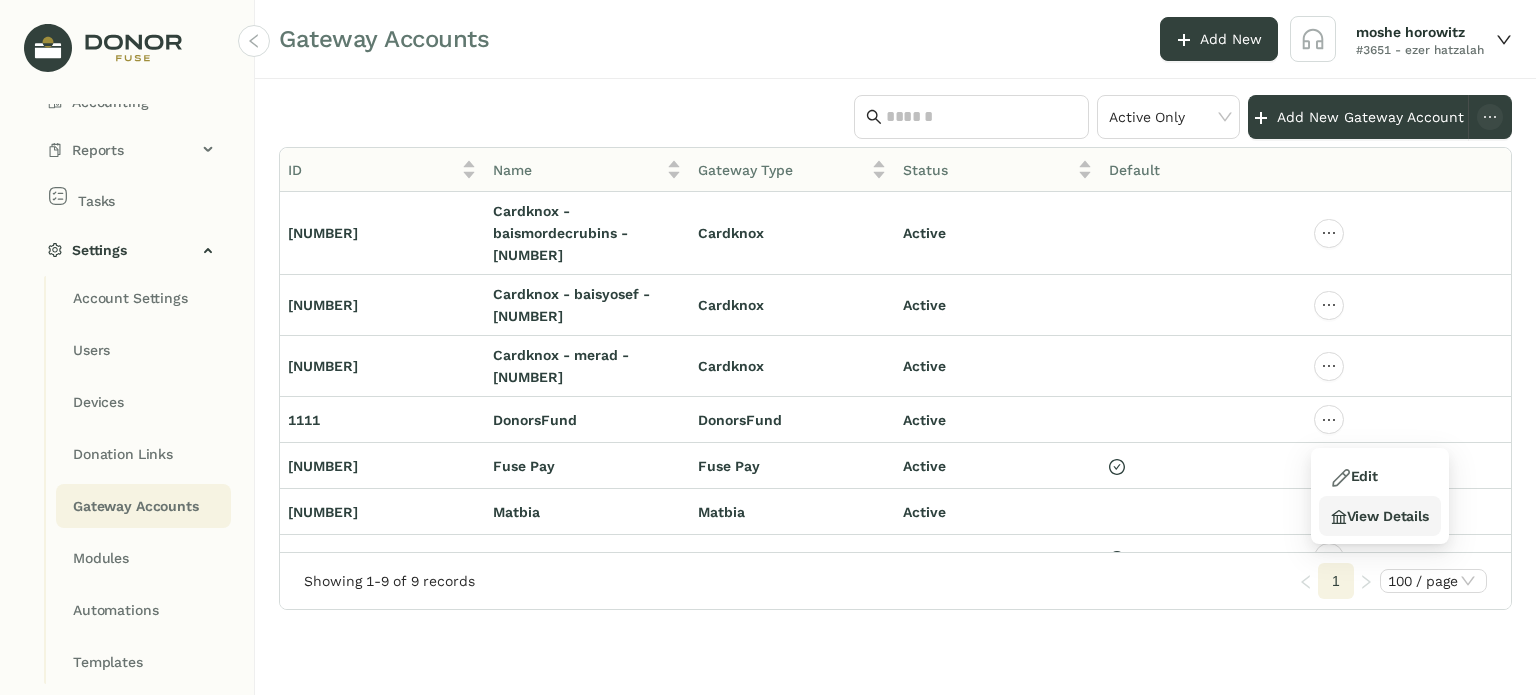 click on "View Details" at bounding box center (1354, 476) 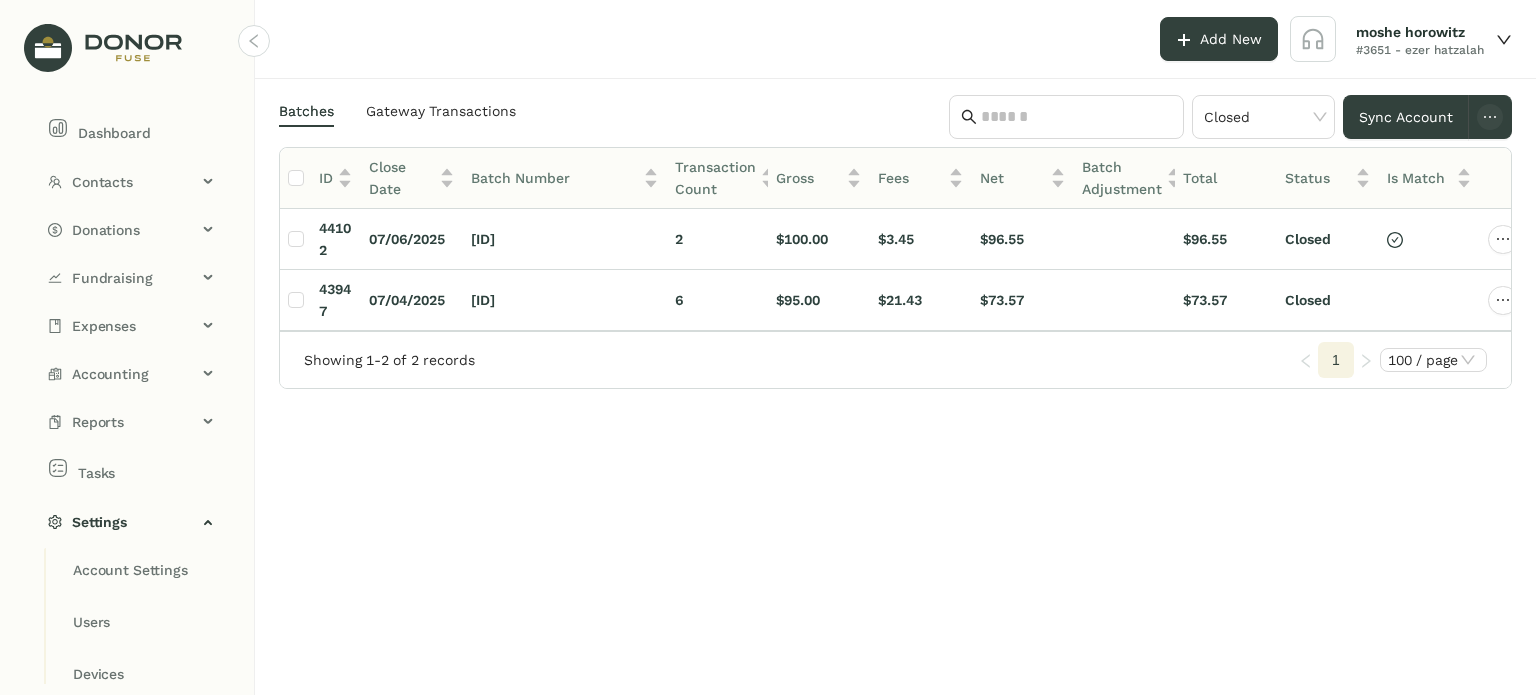 scroll, scrollTop: 0, scrollLeft: 0, axis: both 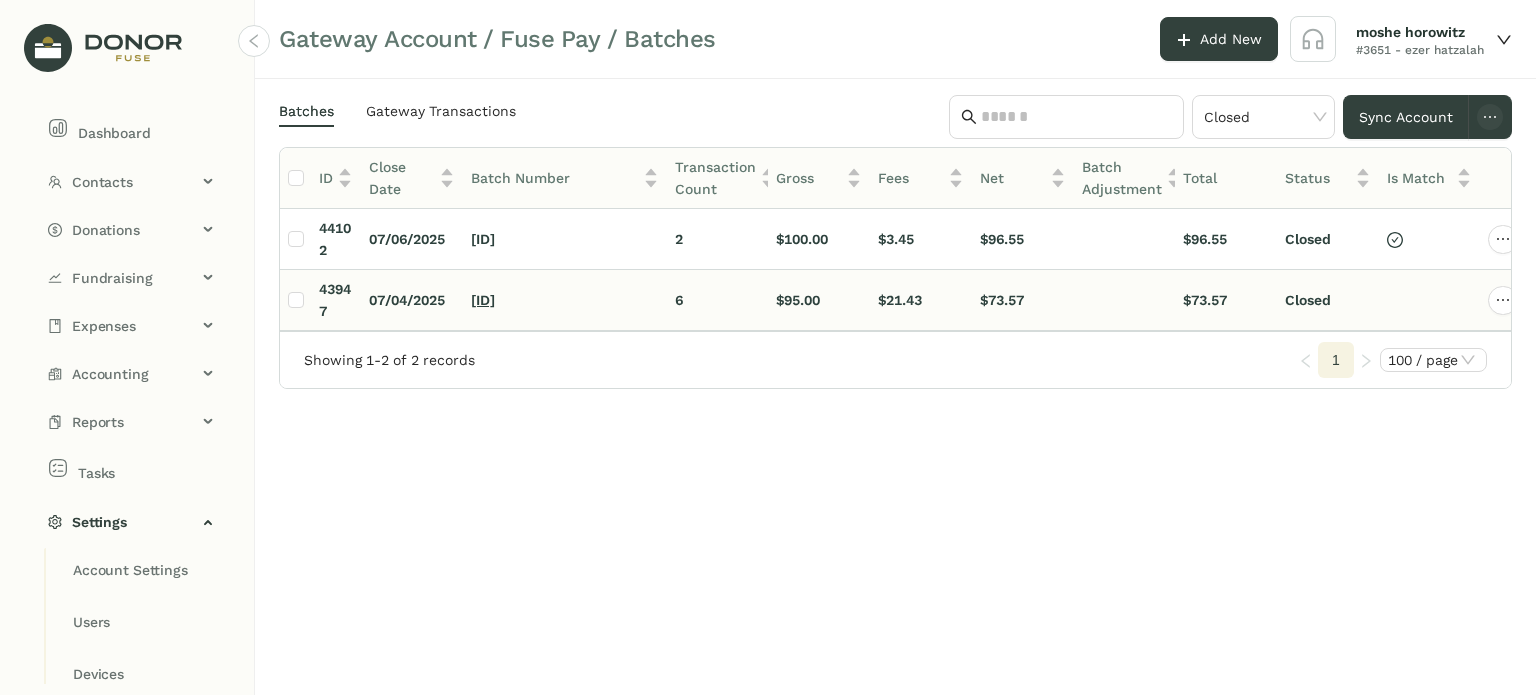 click on "[ID]" at bounding box center (483, 300) 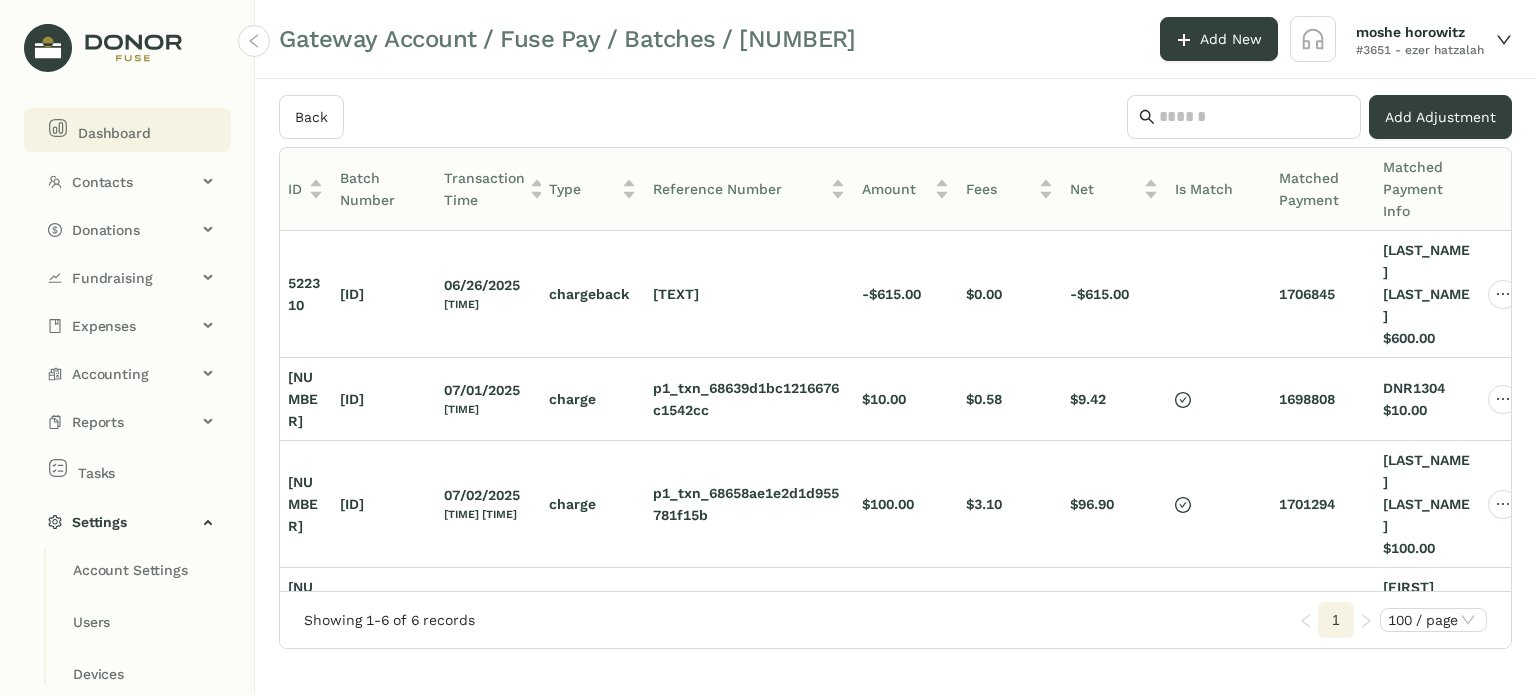 click on "Dashboard" at bounding box center [127, 130] 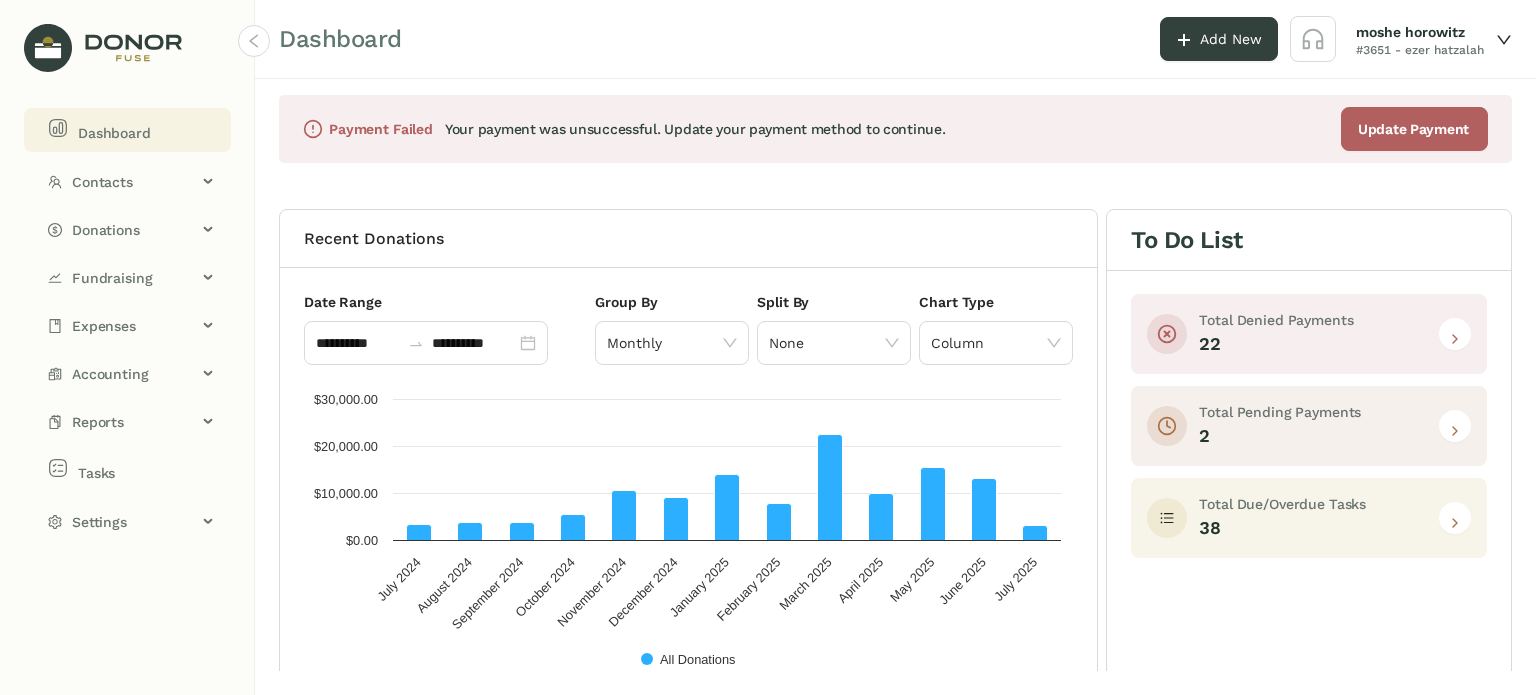 click at bounding box center [1455, 339] 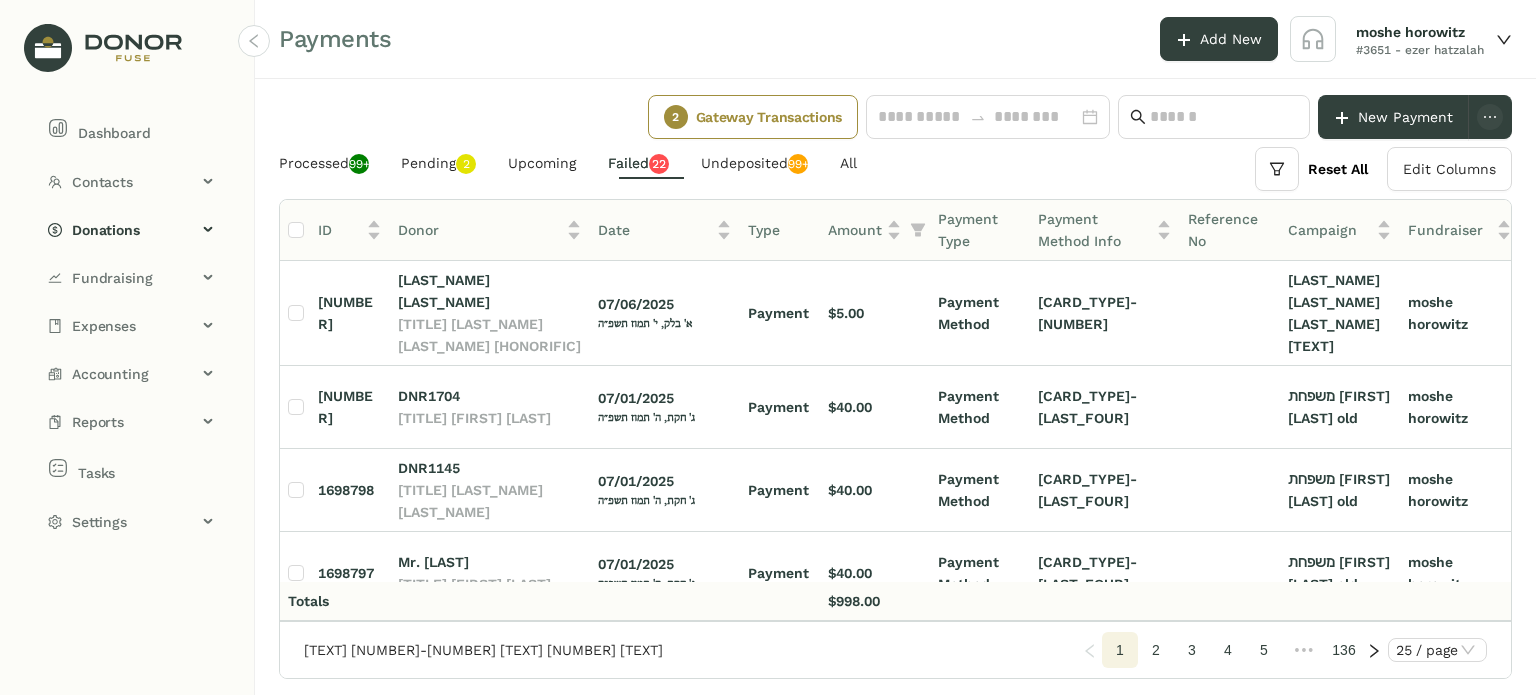 click on "2" at bounding box center (1120, 650) 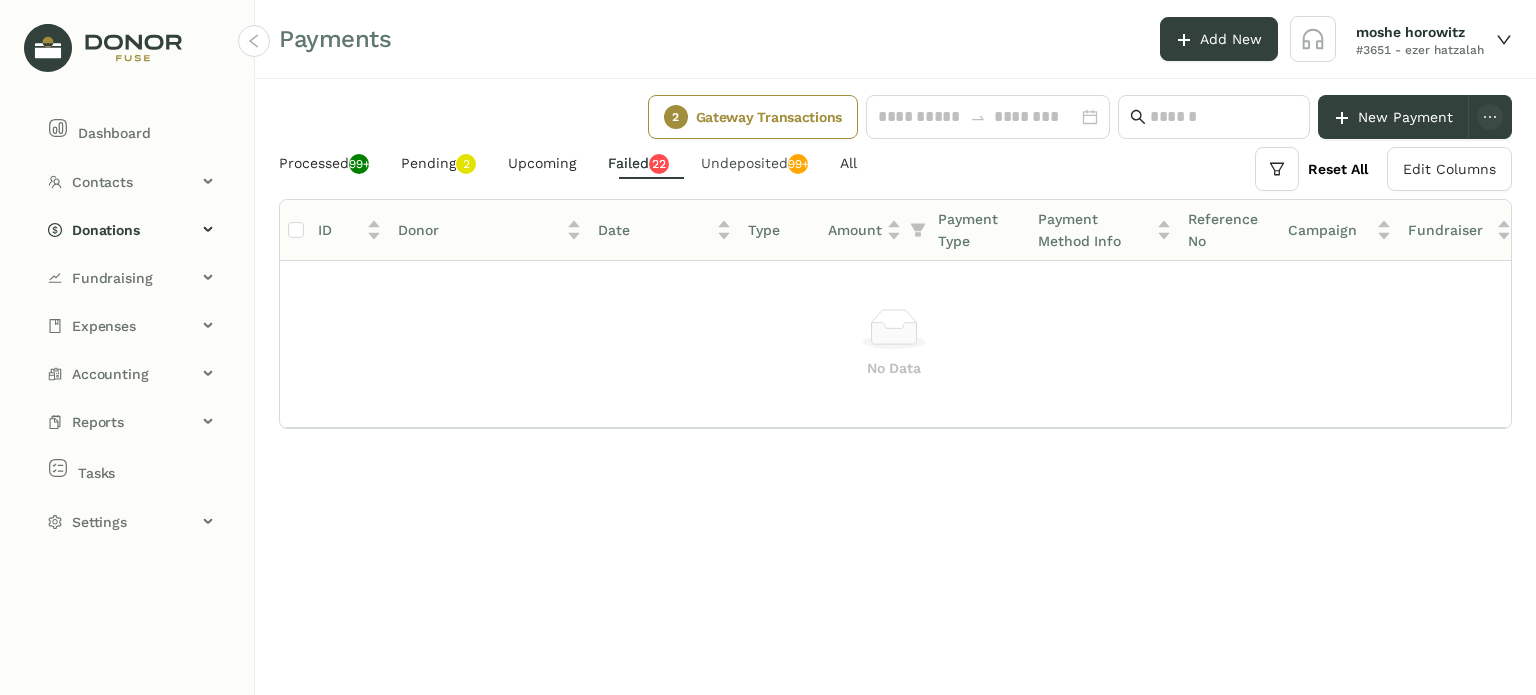 click on "Undeposited  99+" at bounding box center [754, 163] 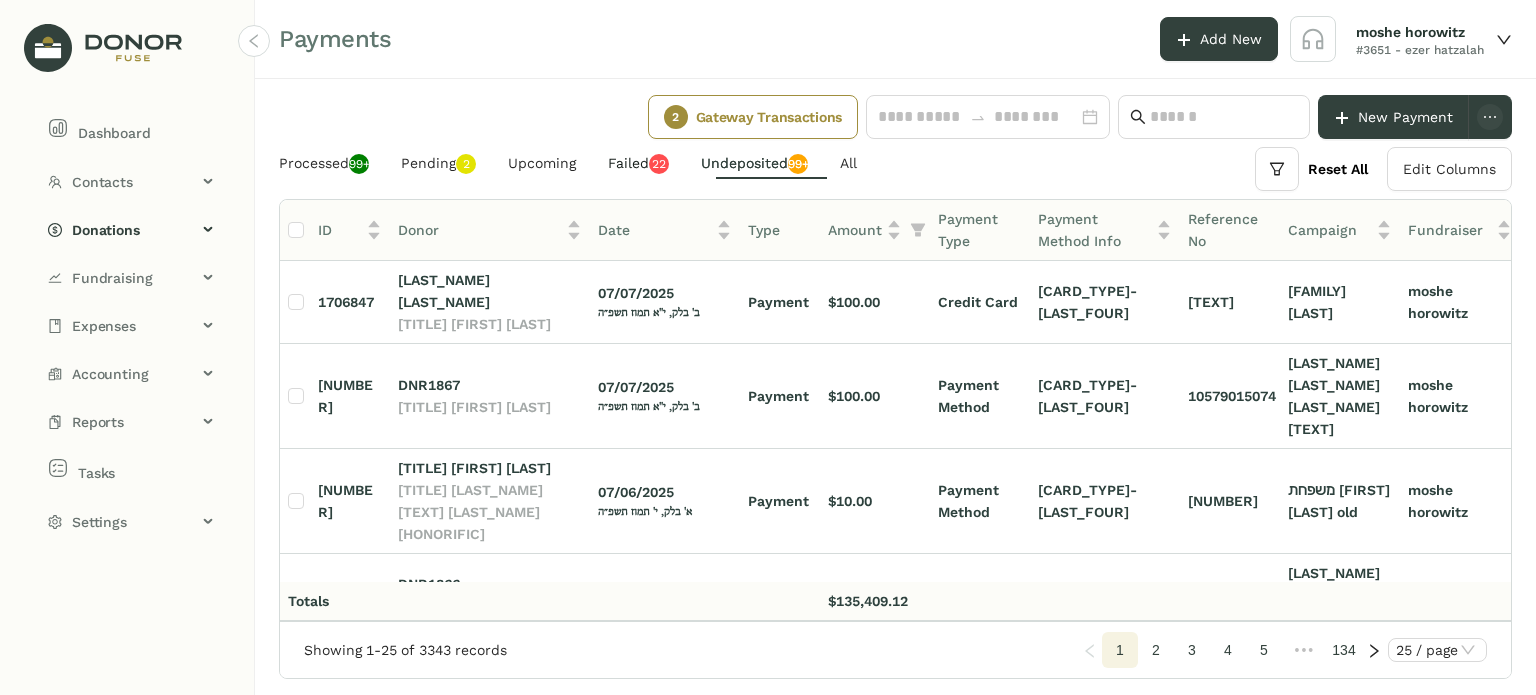 click on "Failed   0   1   2   3   4   5   6   7   8   9   0   1   2   3   4   5   6   7   8   9" at bounding box center (638, 163) 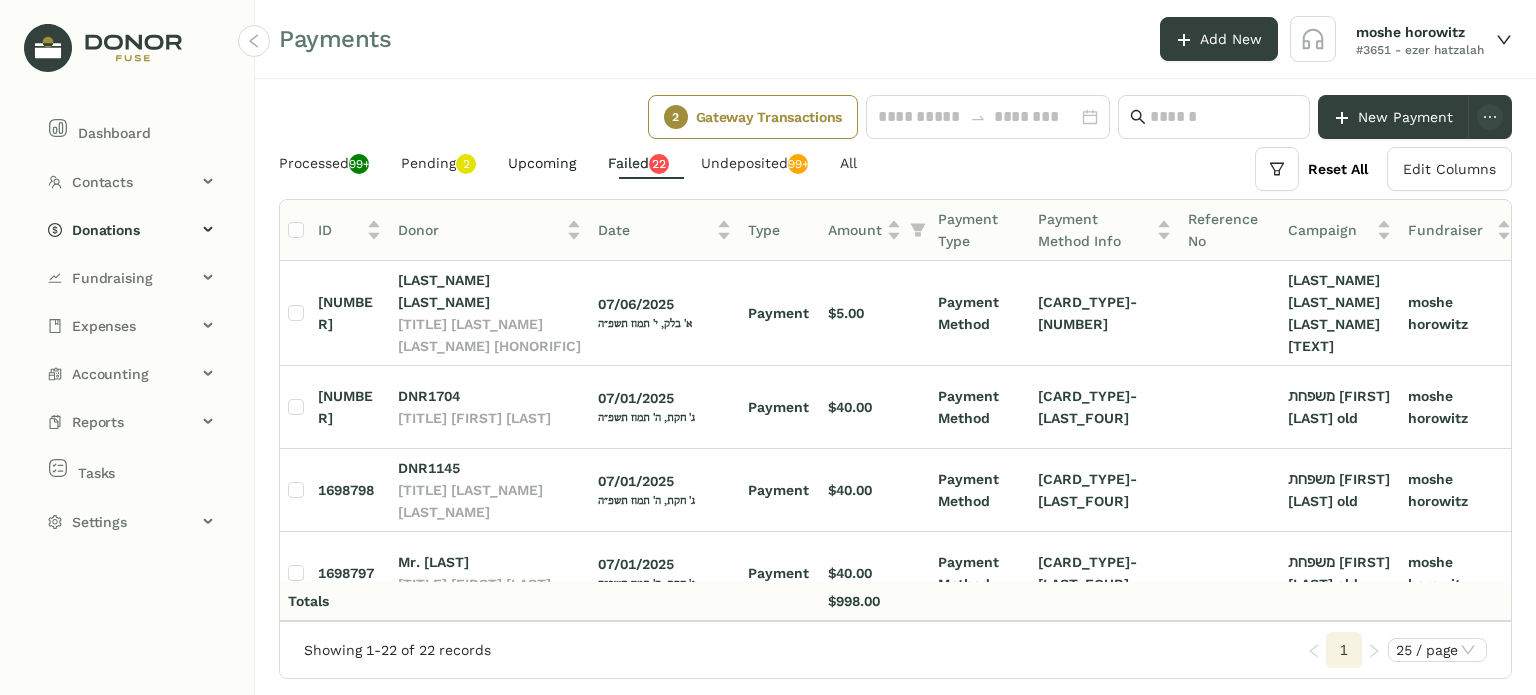 click on "Upcoming" at bounding box center (542, 163) 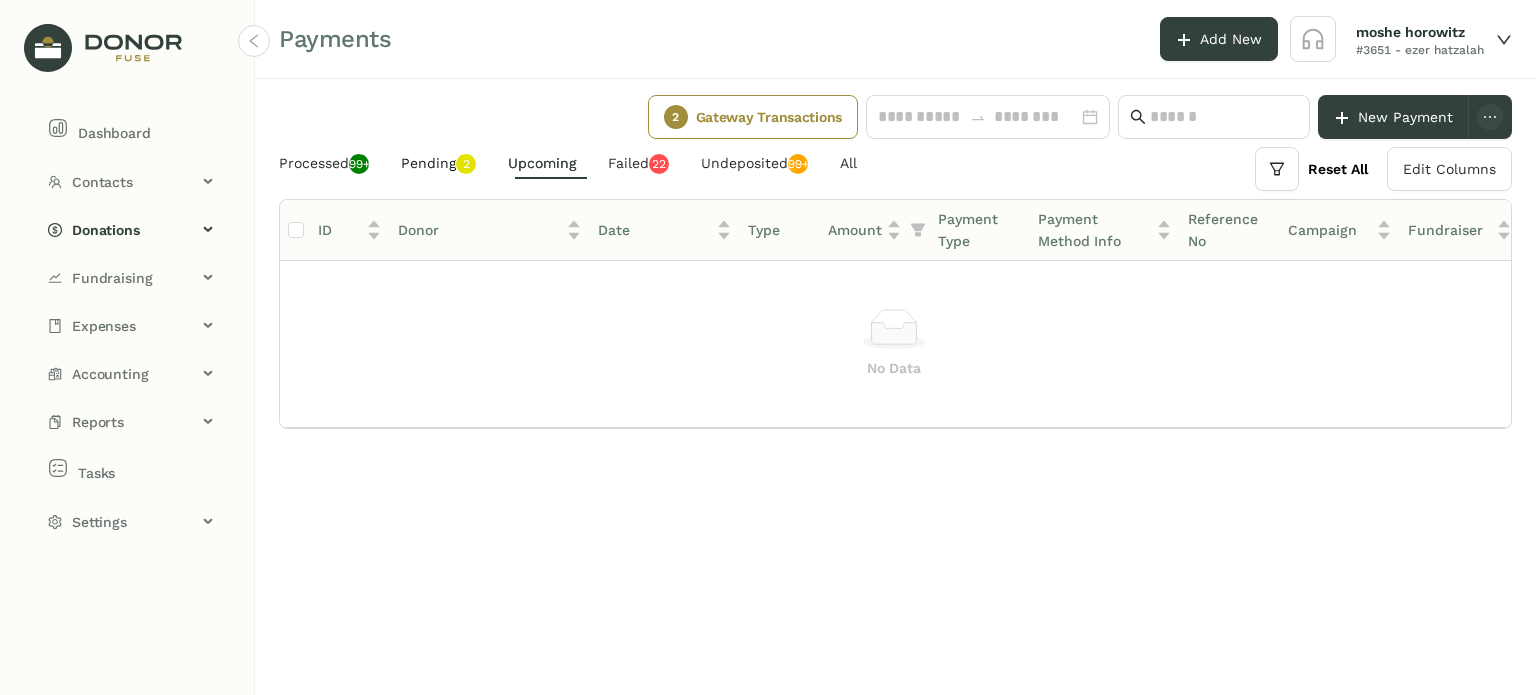 click on "Pending   0   1   2   3   4   5   6   7   8   9" at bounding box center (438, 163) 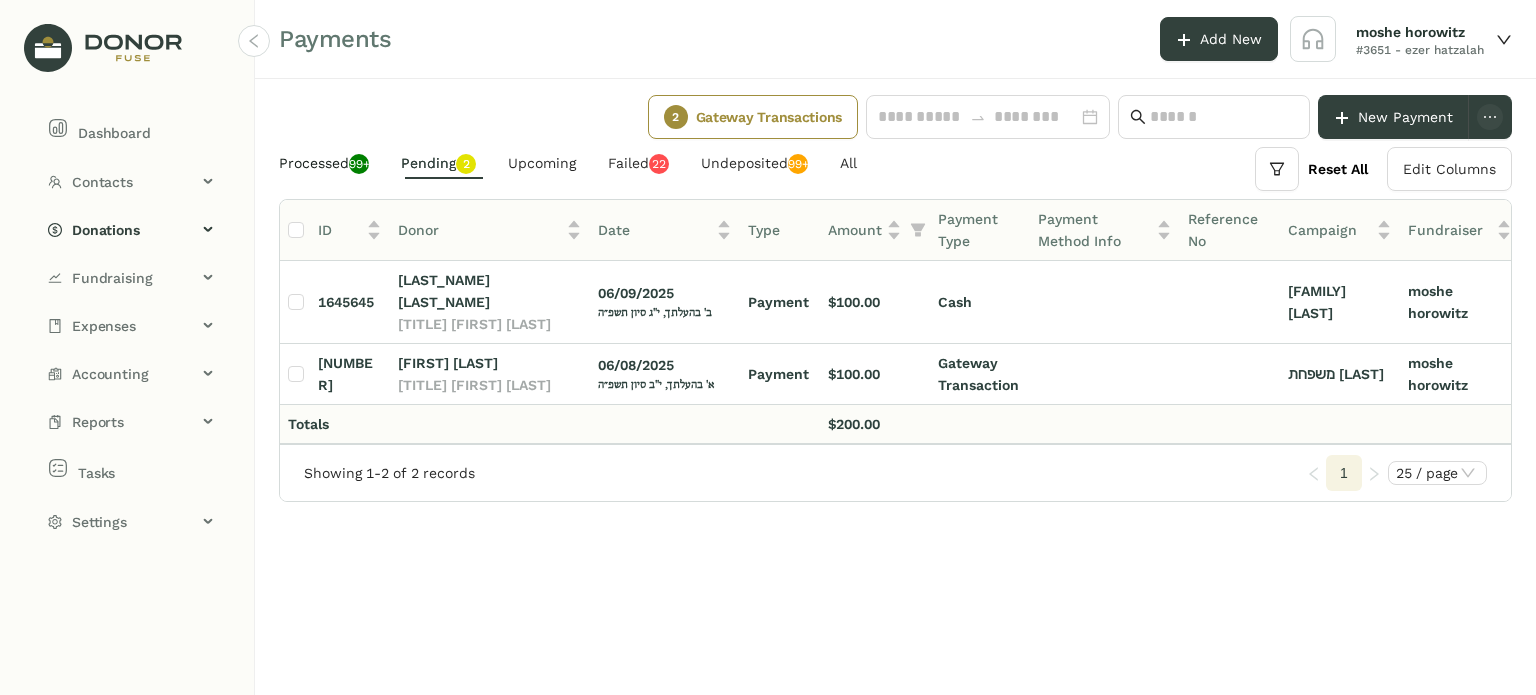 click on "Processed  99+" at bounding box center (324, 163) 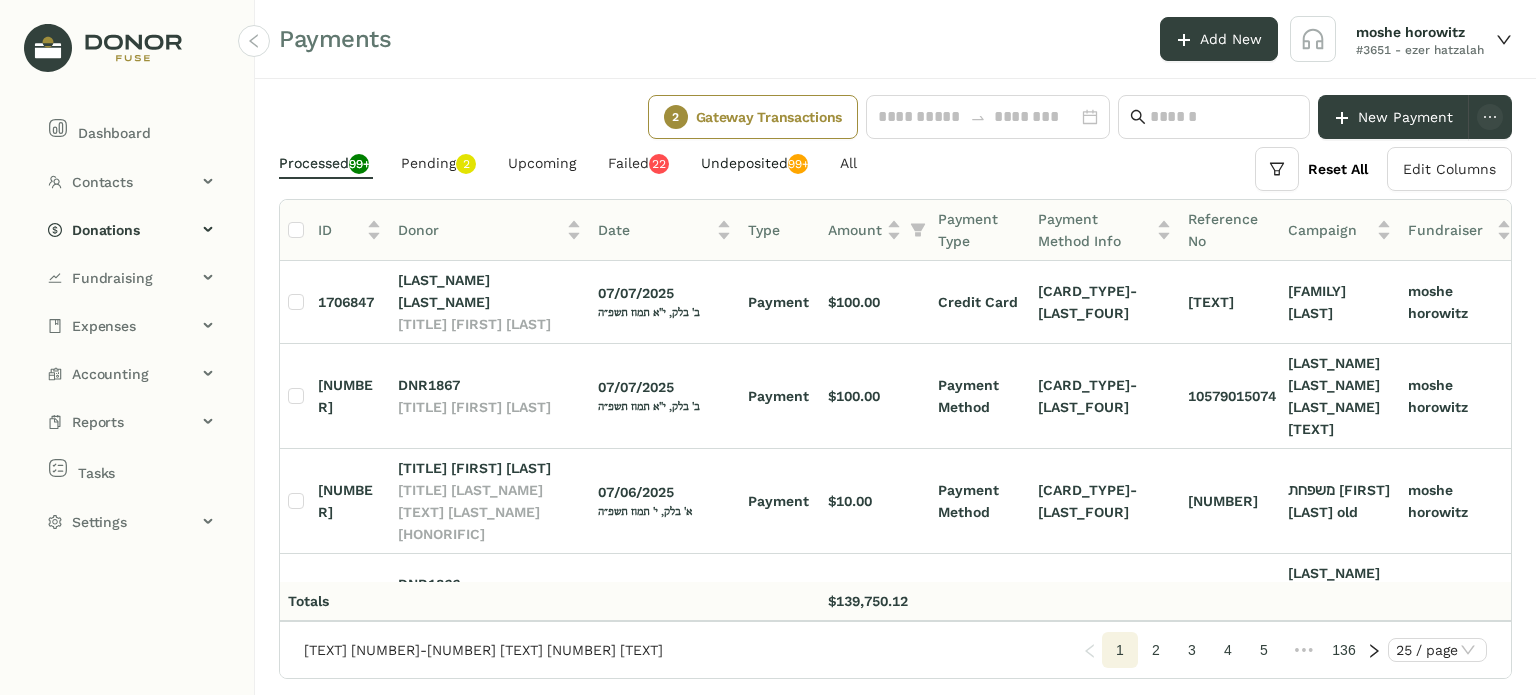click on "Undeposited  99+" at bounding box center (324, 163) 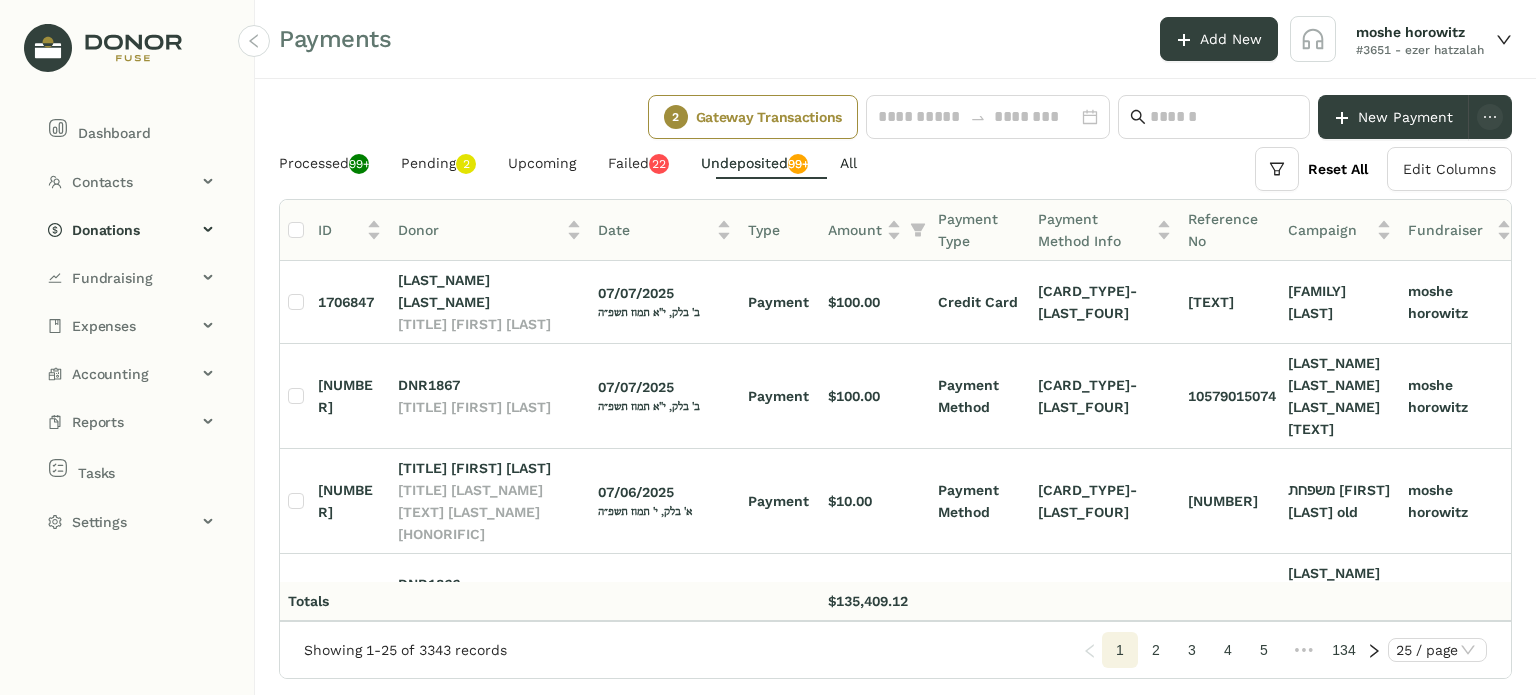 click on "All" at bounding box center [324, 163] 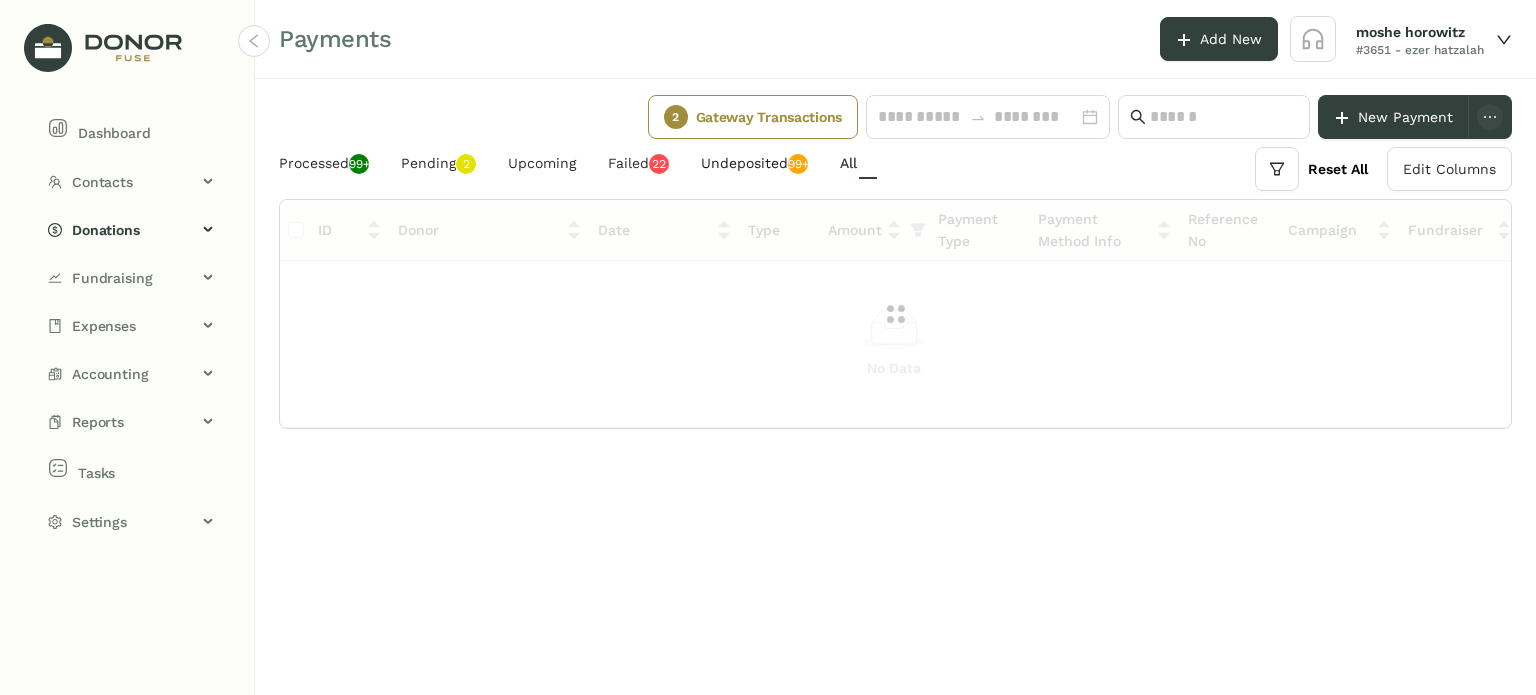 click on "Undeposited  99+" at bounding box center [324, 163] 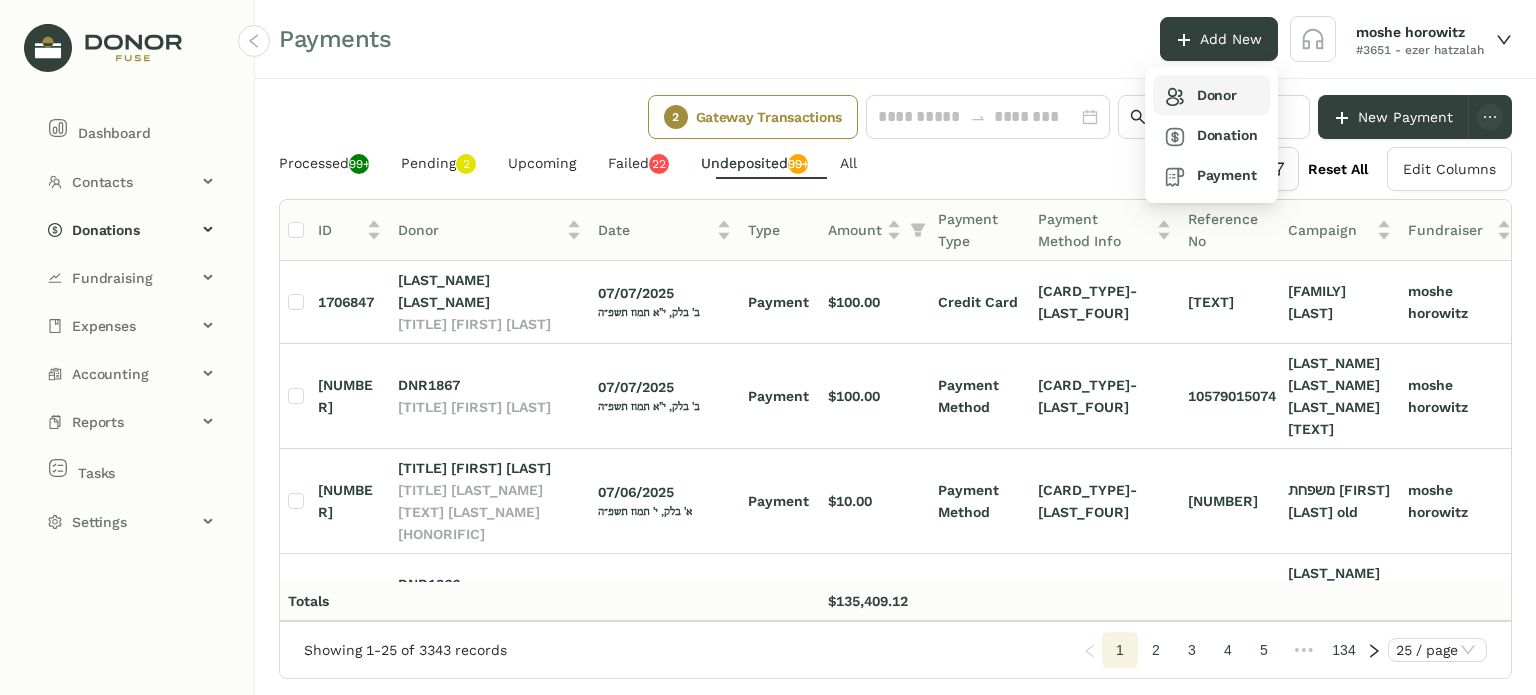 click on "Donor" at bounding box center (1201, 95) 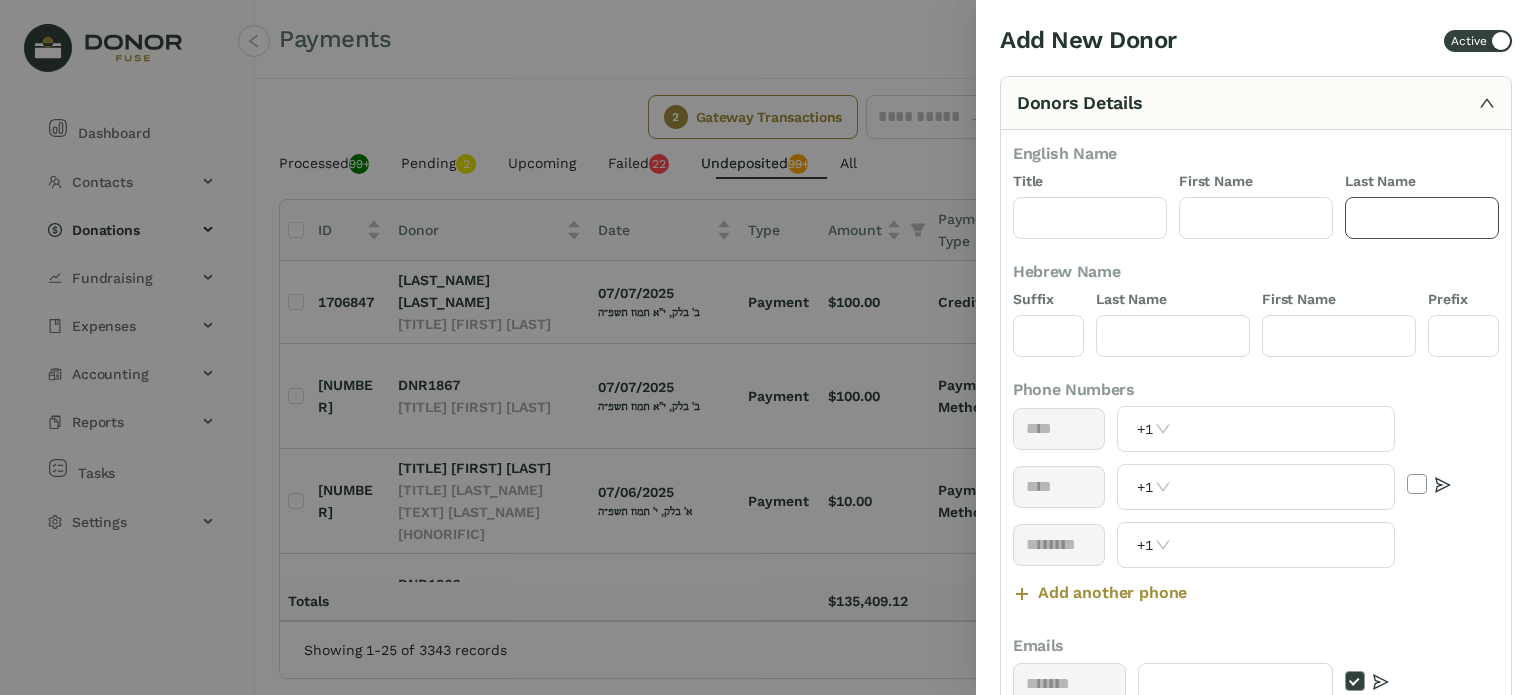 click at bounding box center (1422, 218) 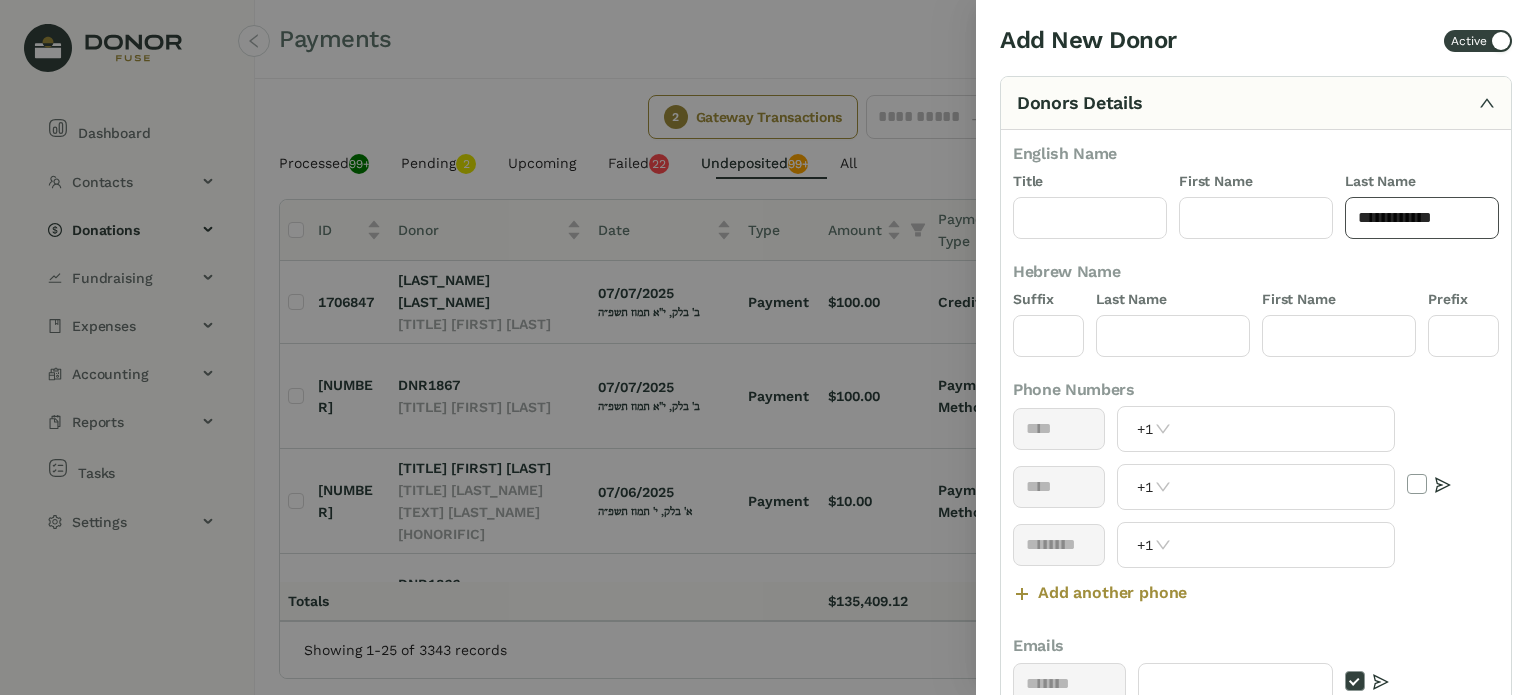 click on "**********" at bounding box center [1422, 218] 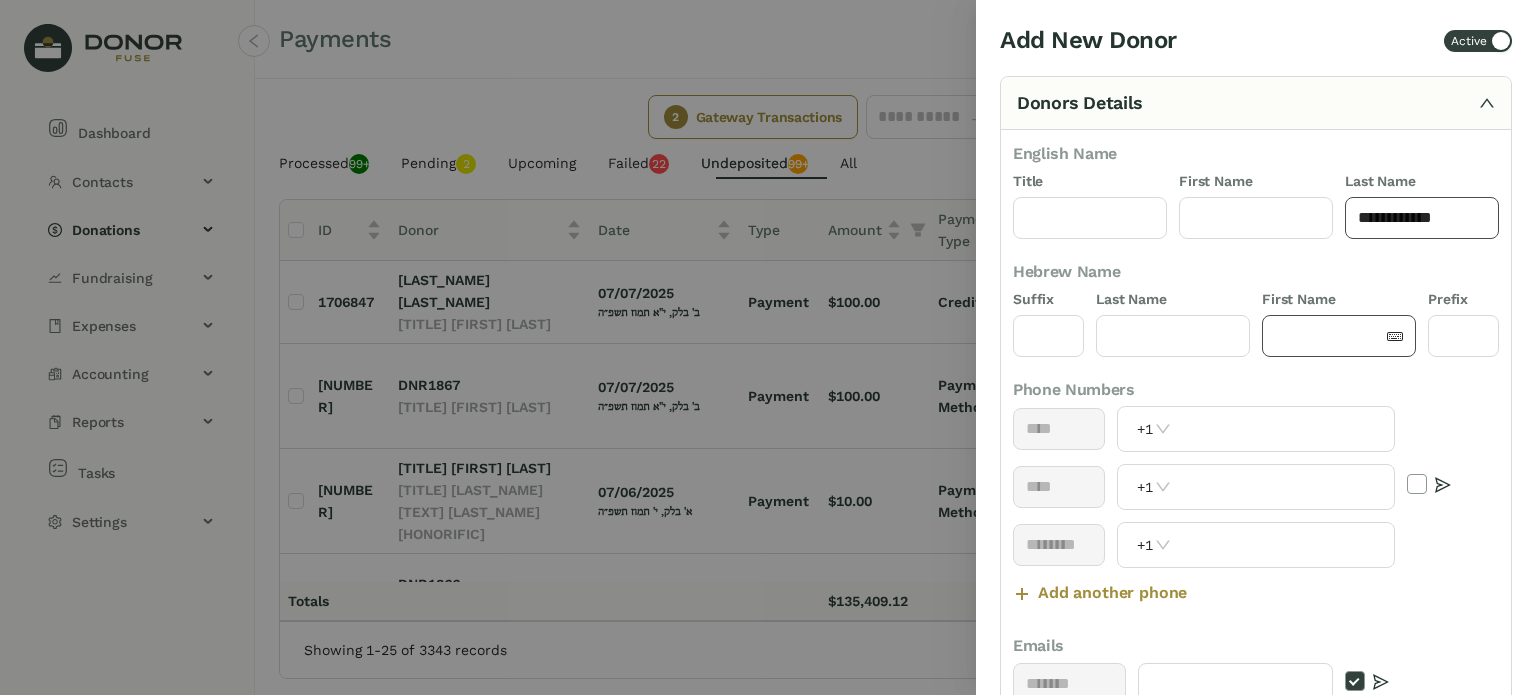type on "**********" 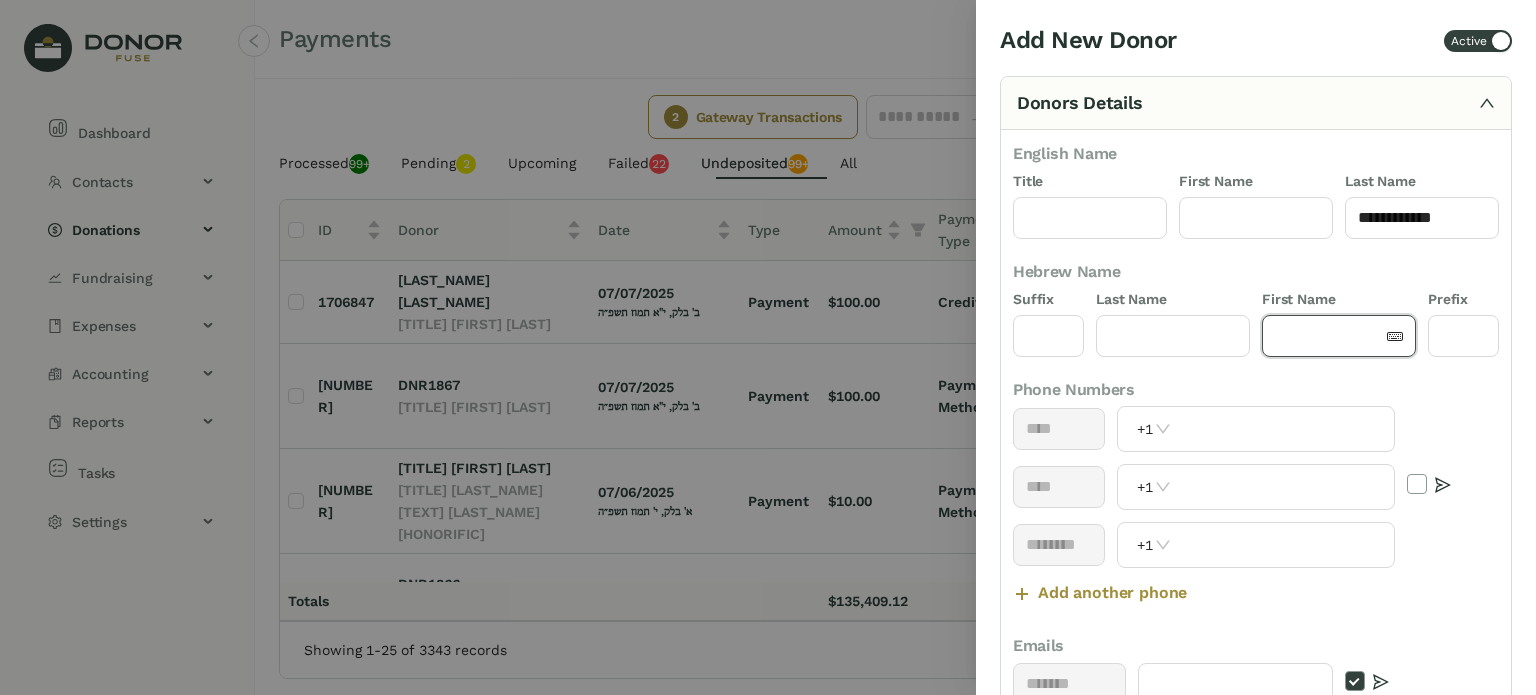 click at bounding box center [1329, 336] 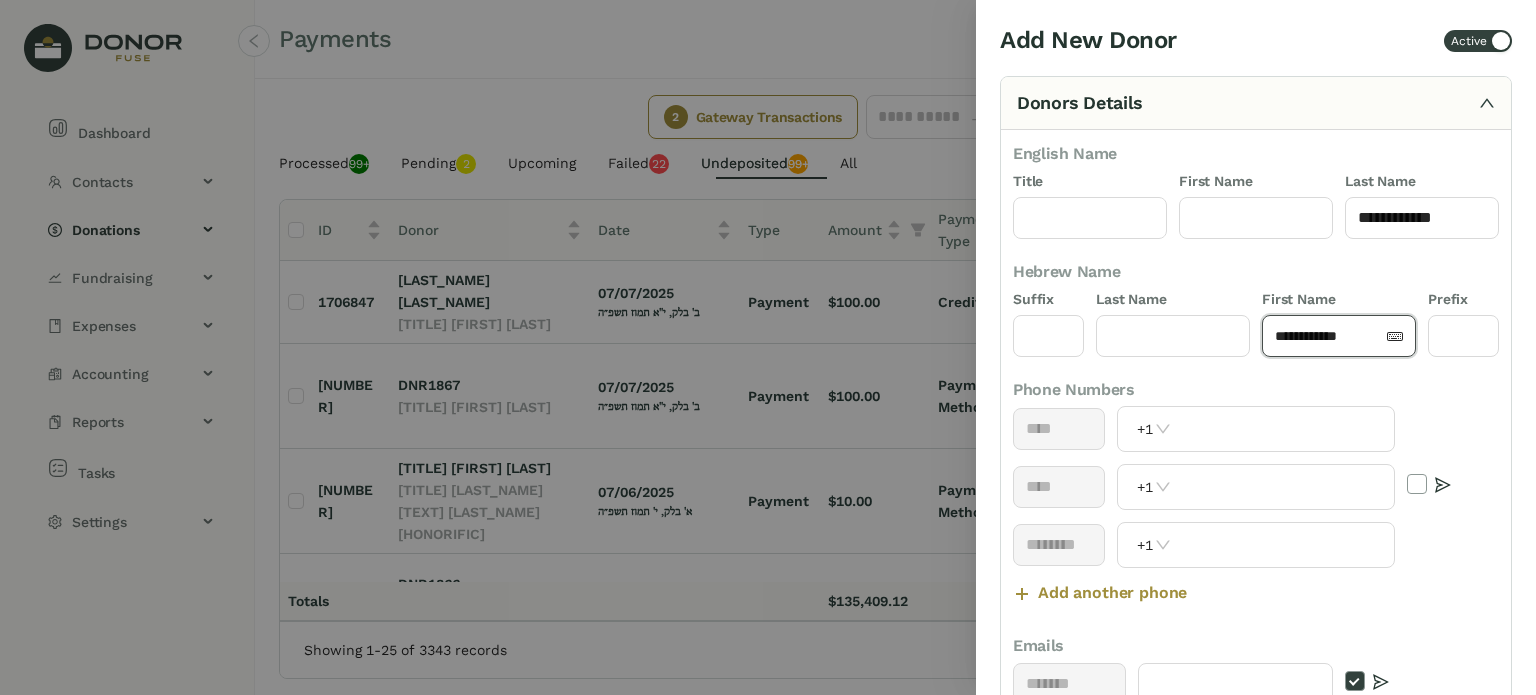 click on "**********" at bounding box center (1329, 336) 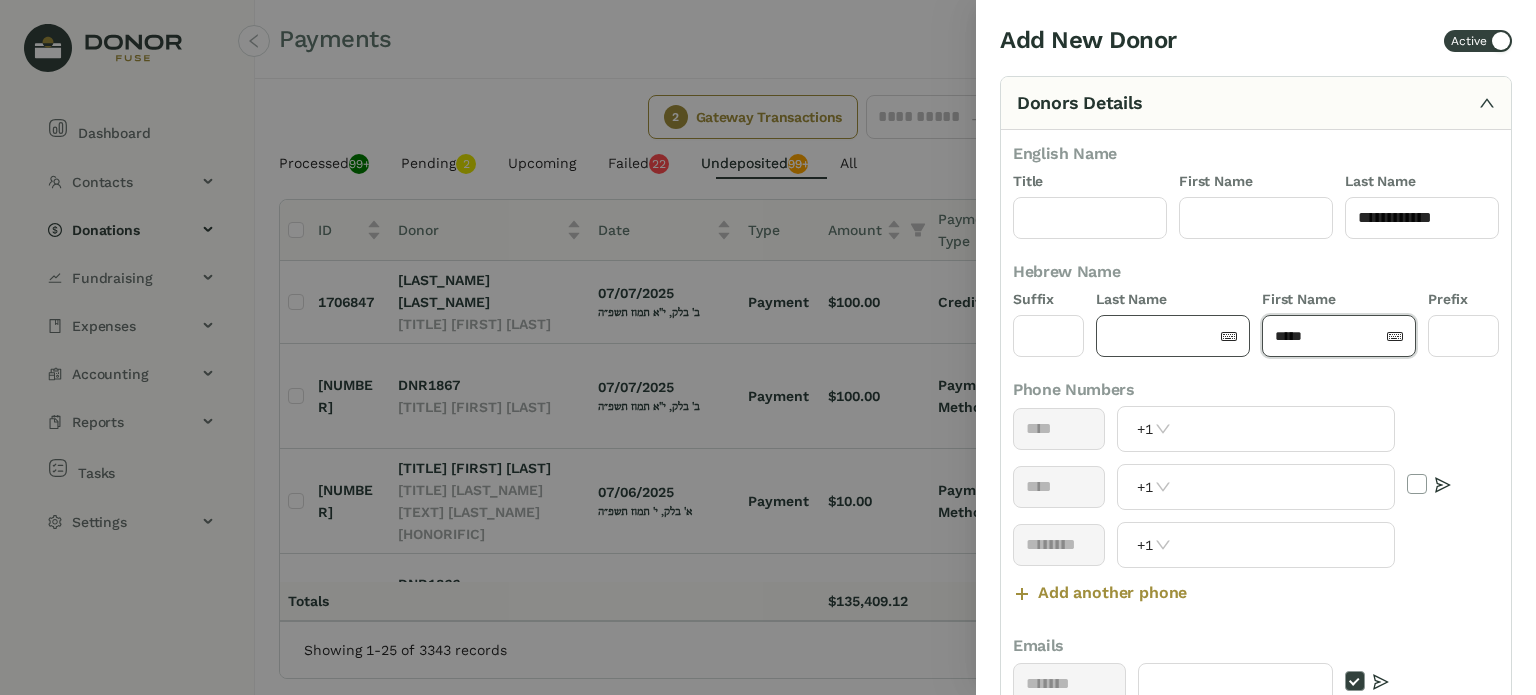 type on "****" 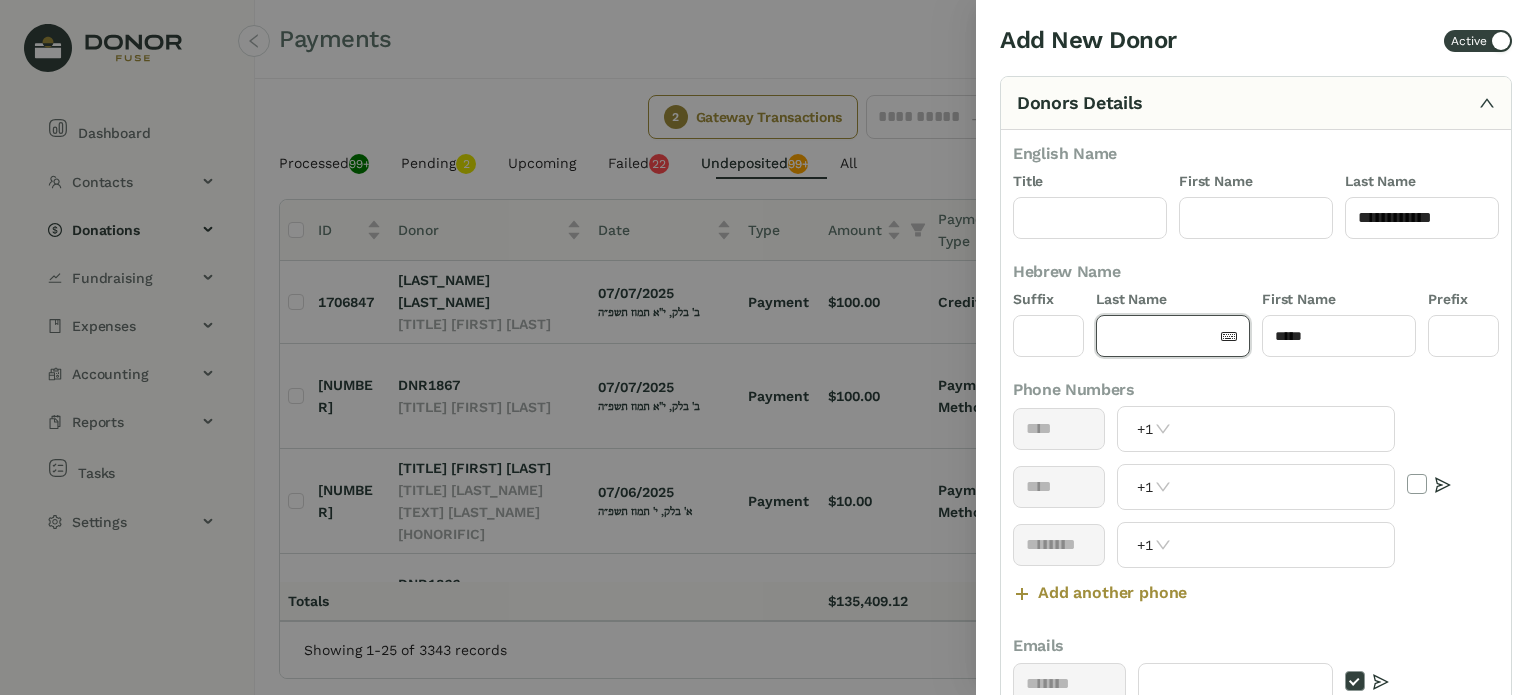 paste on "*******" 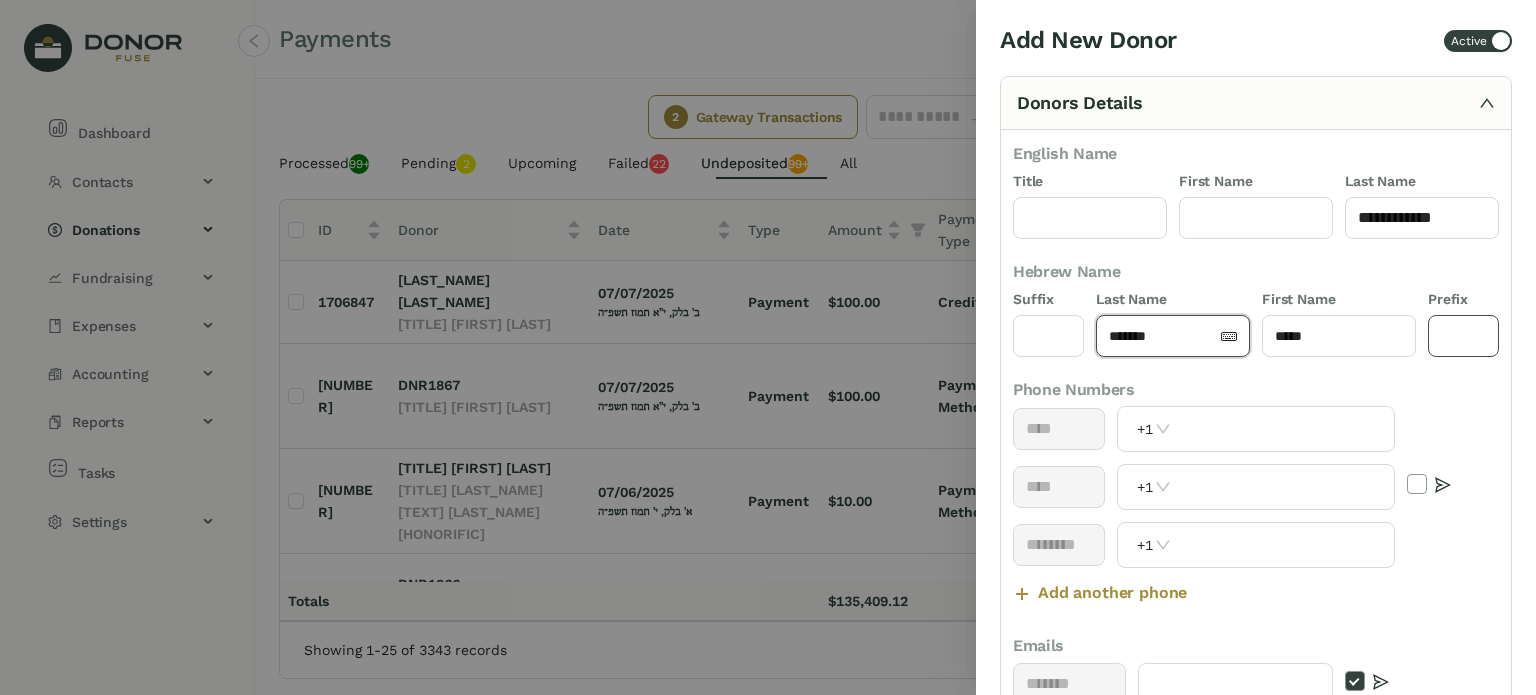 type on "*******" 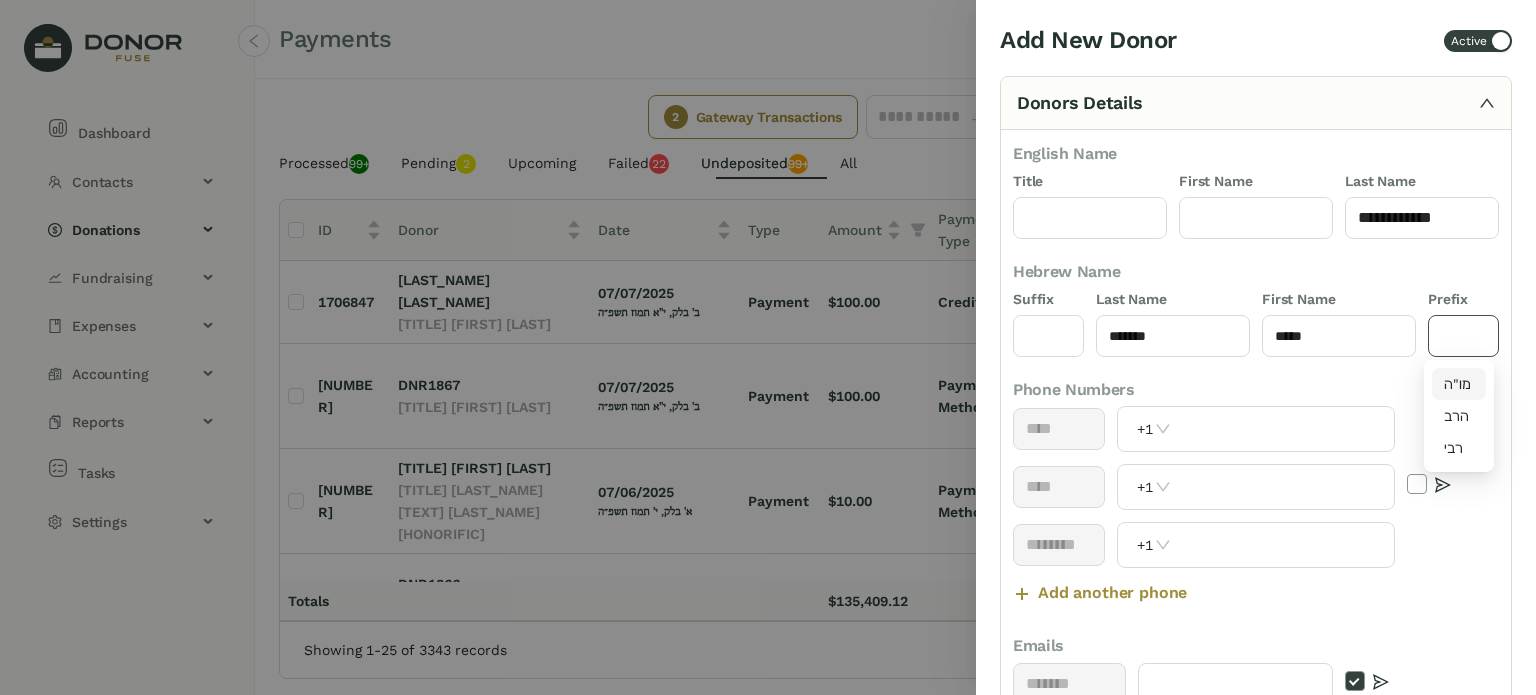 drag, startPoint x: 1436, startPoint y: 373, endPoint x: 1421, endPoint y: 379, distance: 16.155495 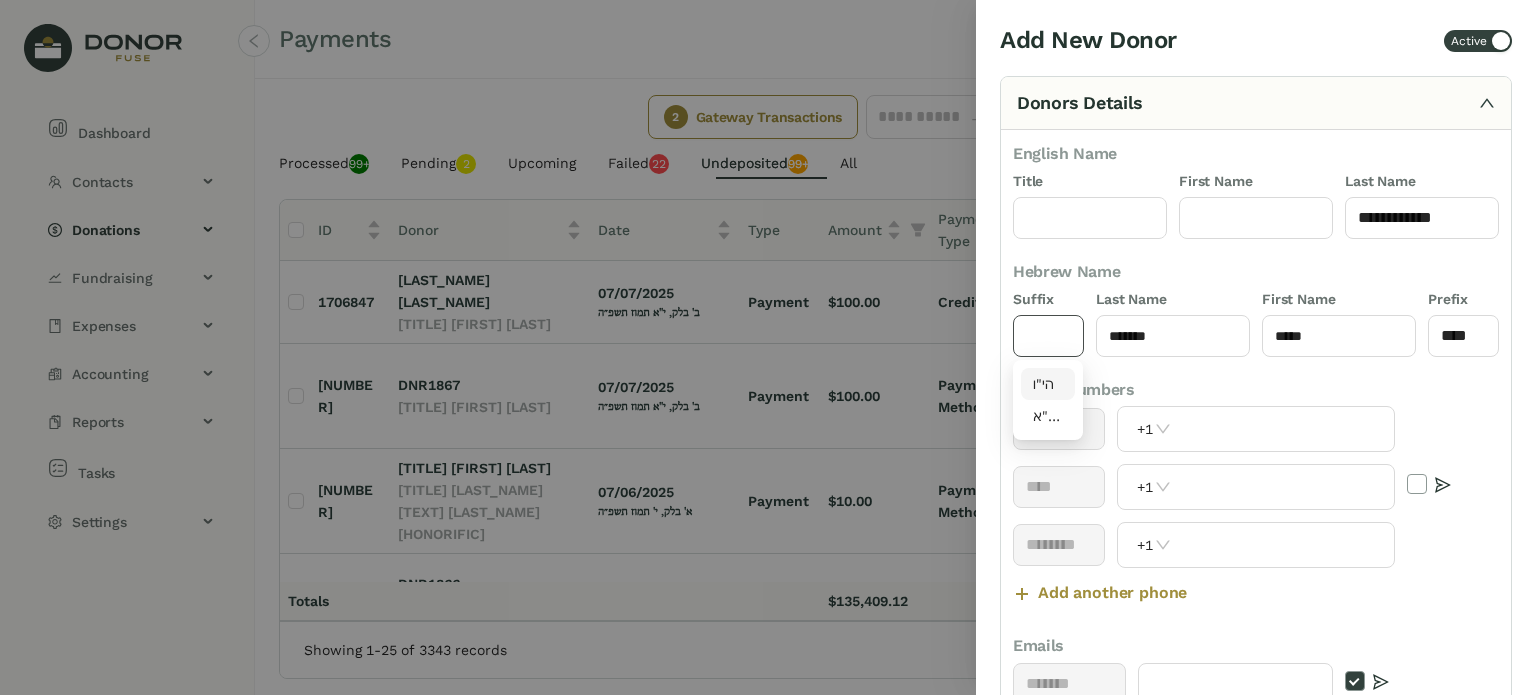 click at bounding box center [1048, 336] 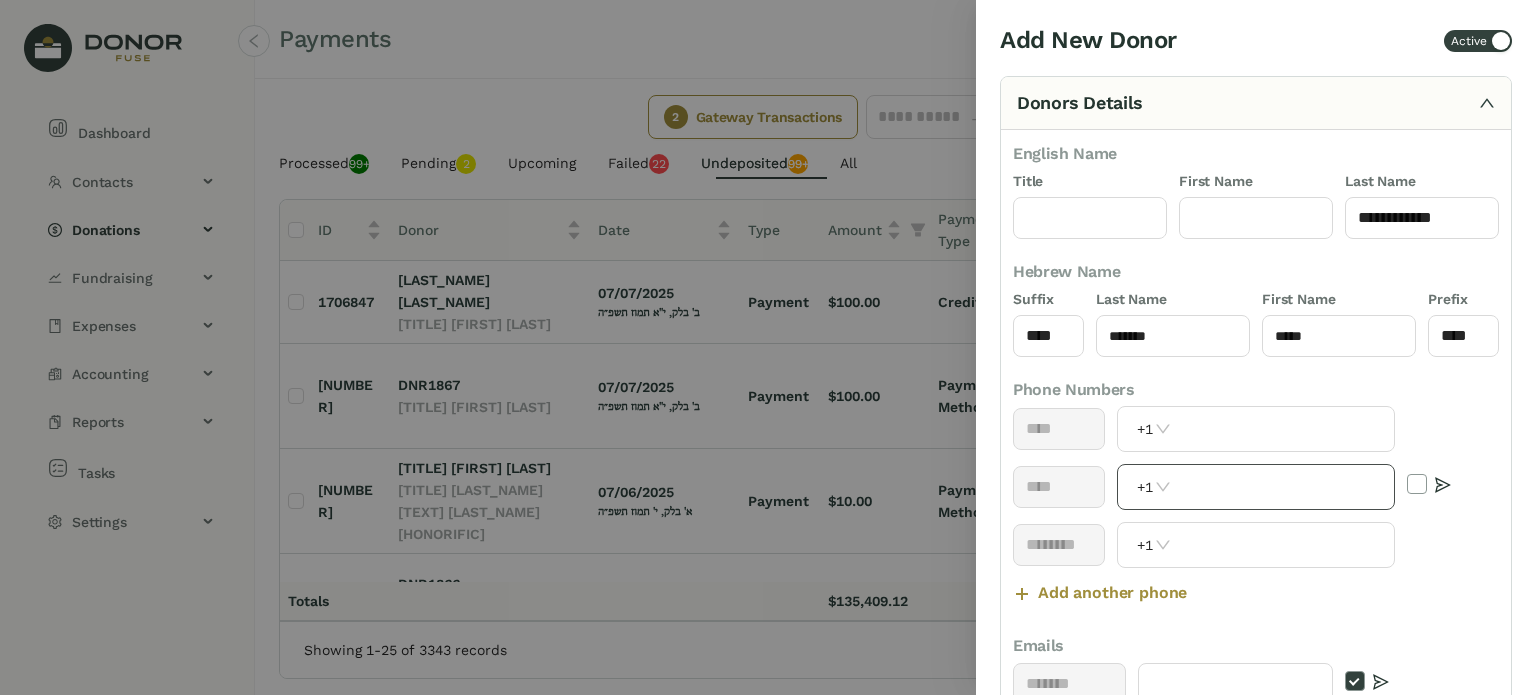 click at bounding box center (1285, 487) 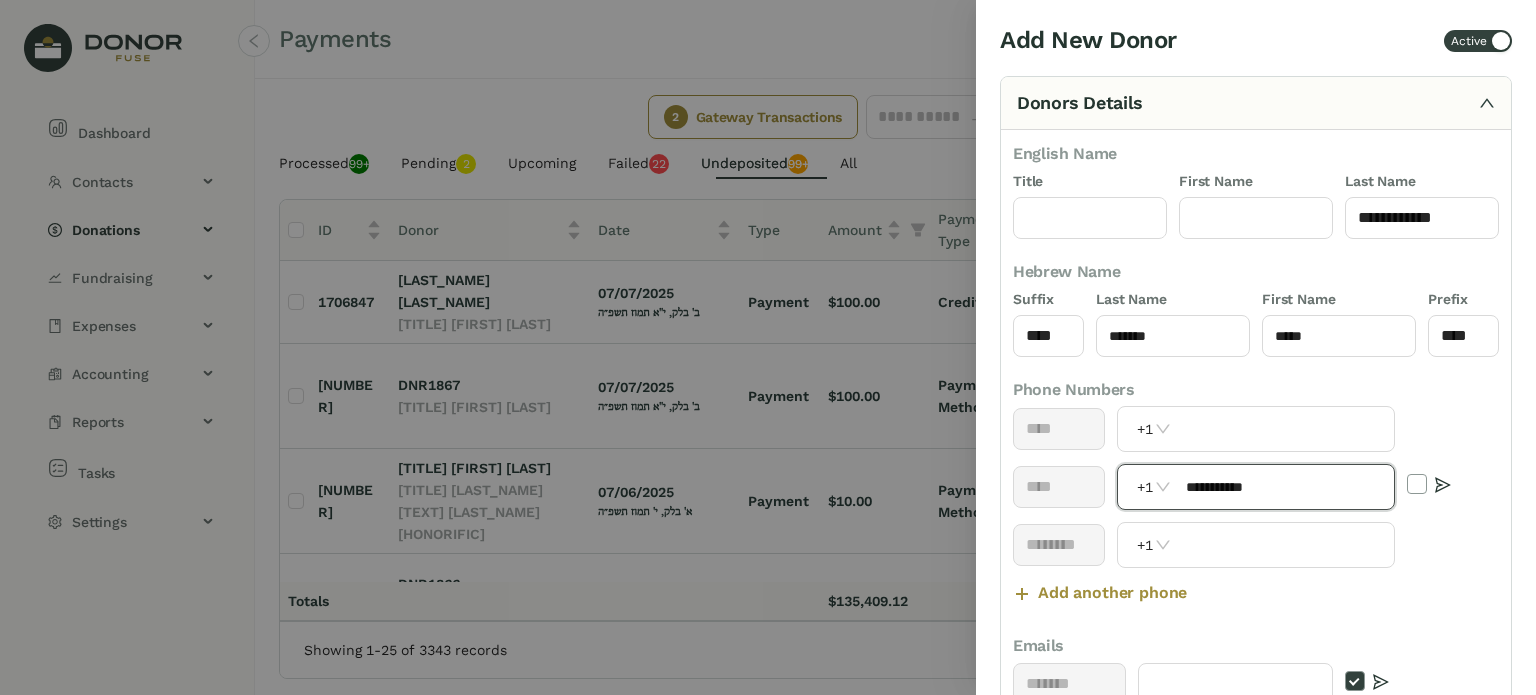 scroll, scrollTop: 400, scrollLeft: 0, axis: vertical 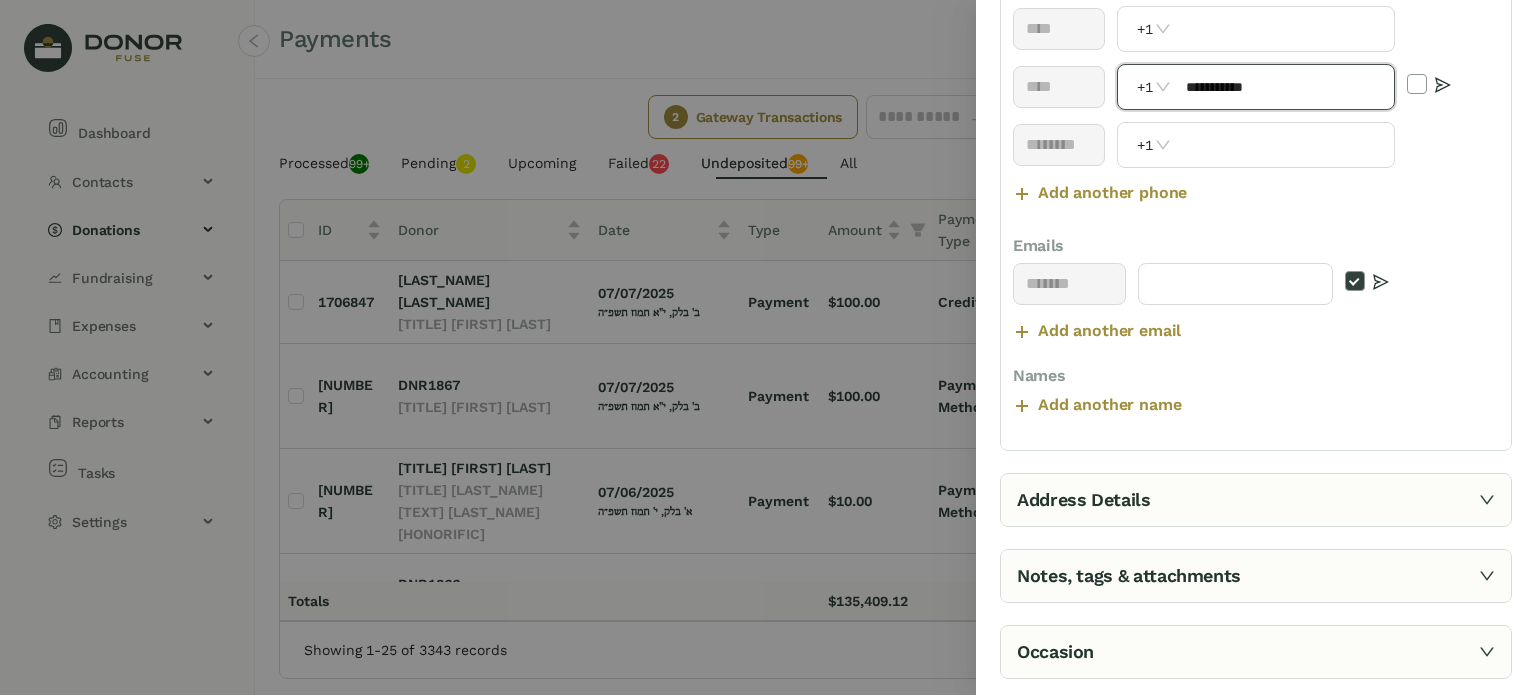 type on "**********" 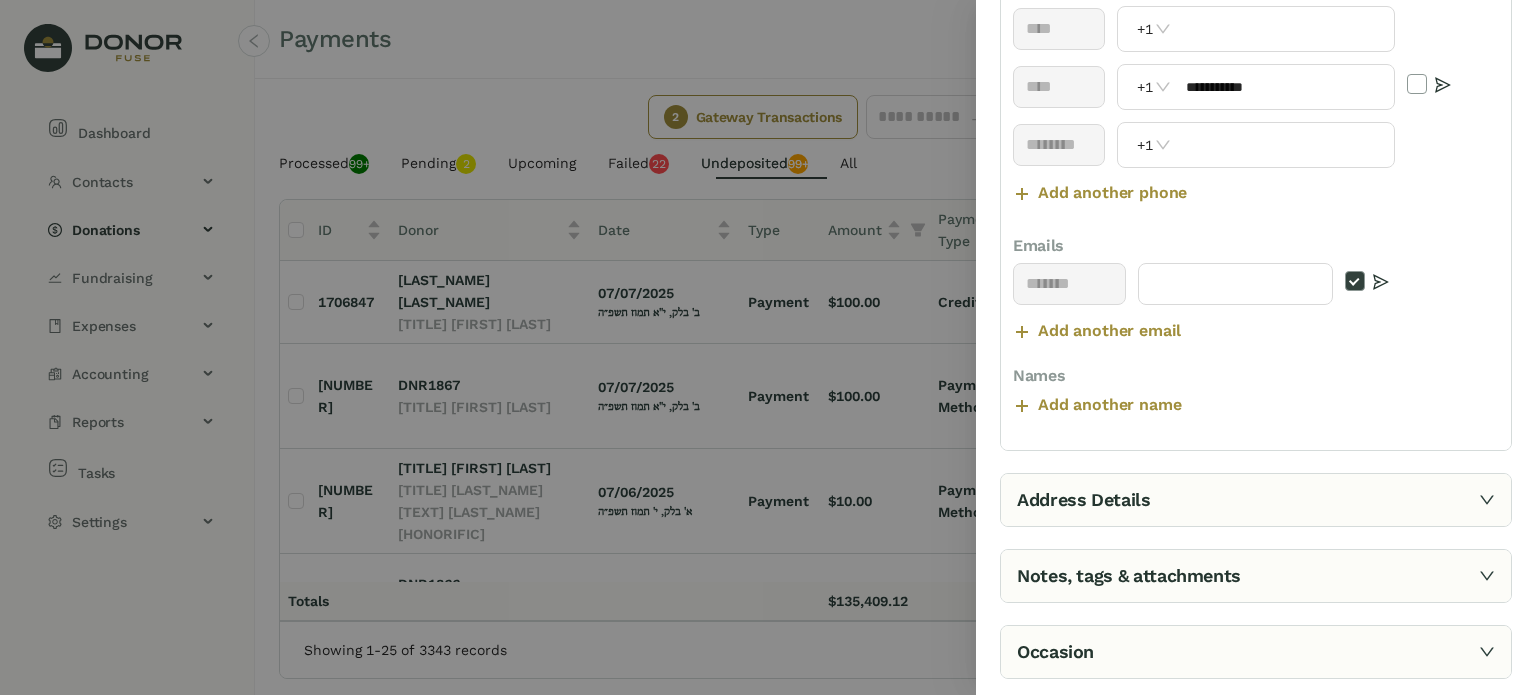 click on "Notes, tags & attachments" at bounding box center (1256, 576) 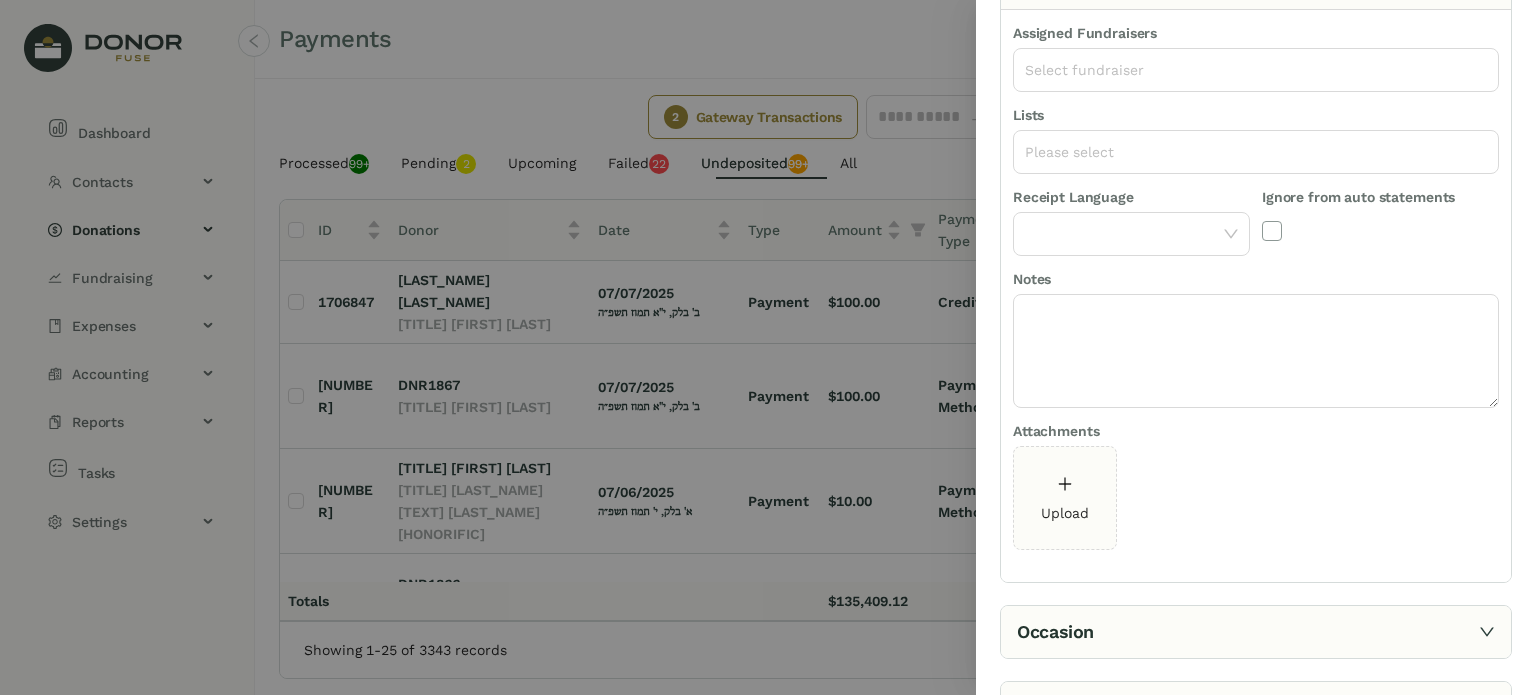 scroll, scrollTop: 0, scrollLeft: 0, axis: both 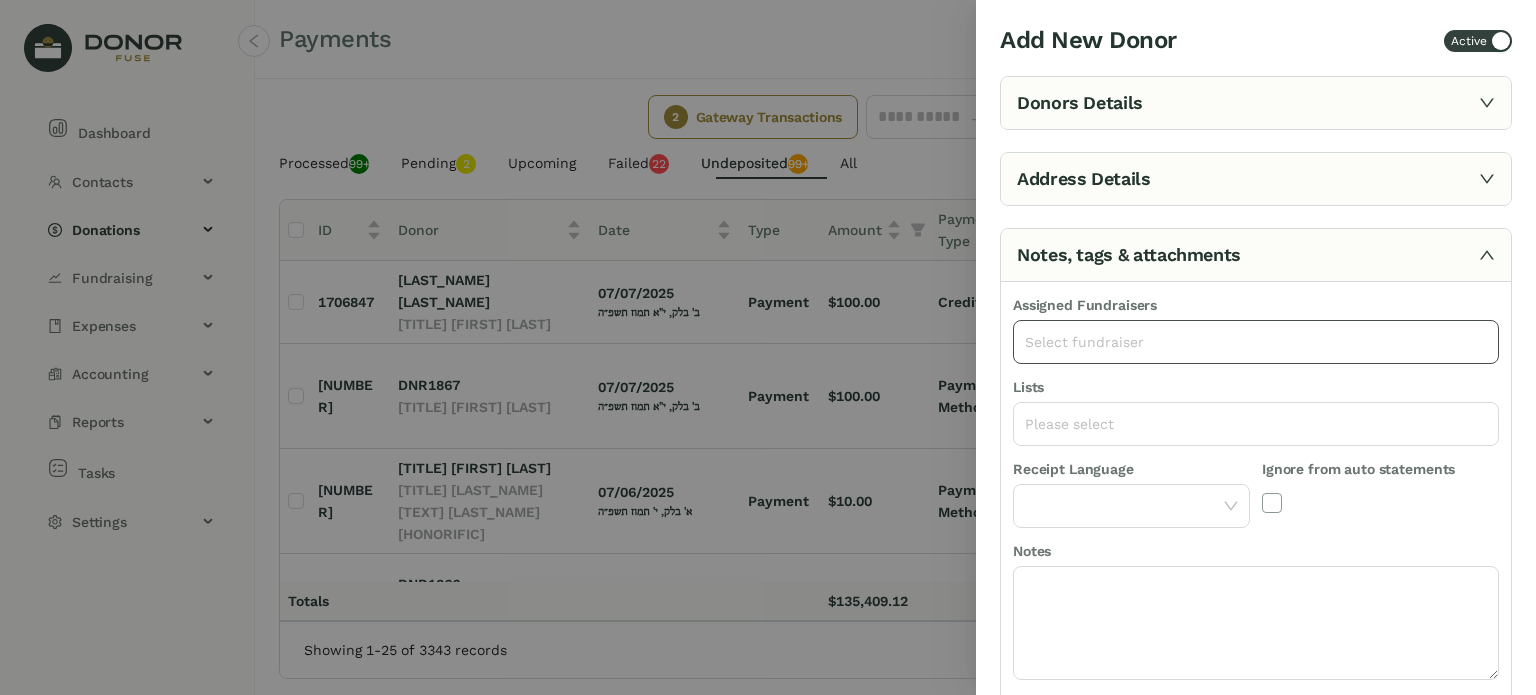 click on "Select fundraiser" at bounding box center (1256, 342) 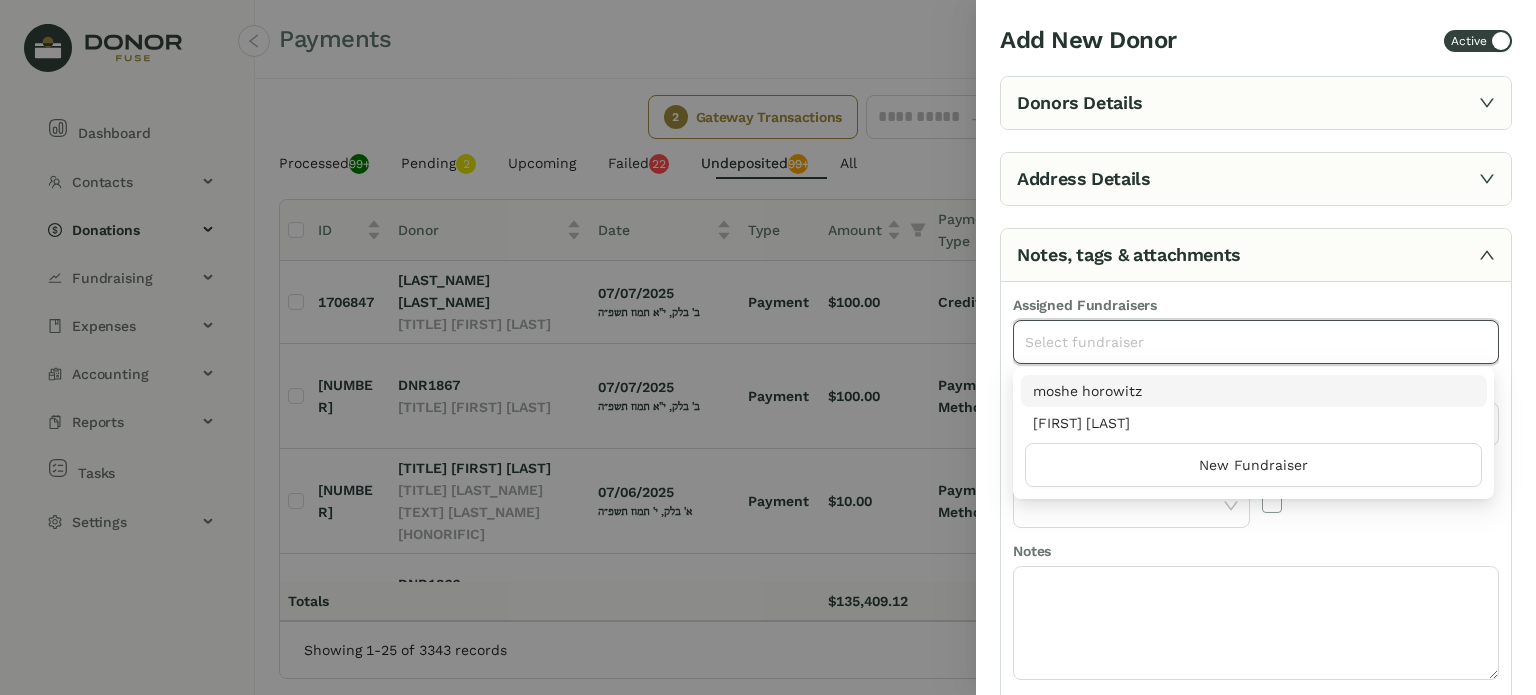 click on "moshe horowitz" at bounding box center [1254, 391] 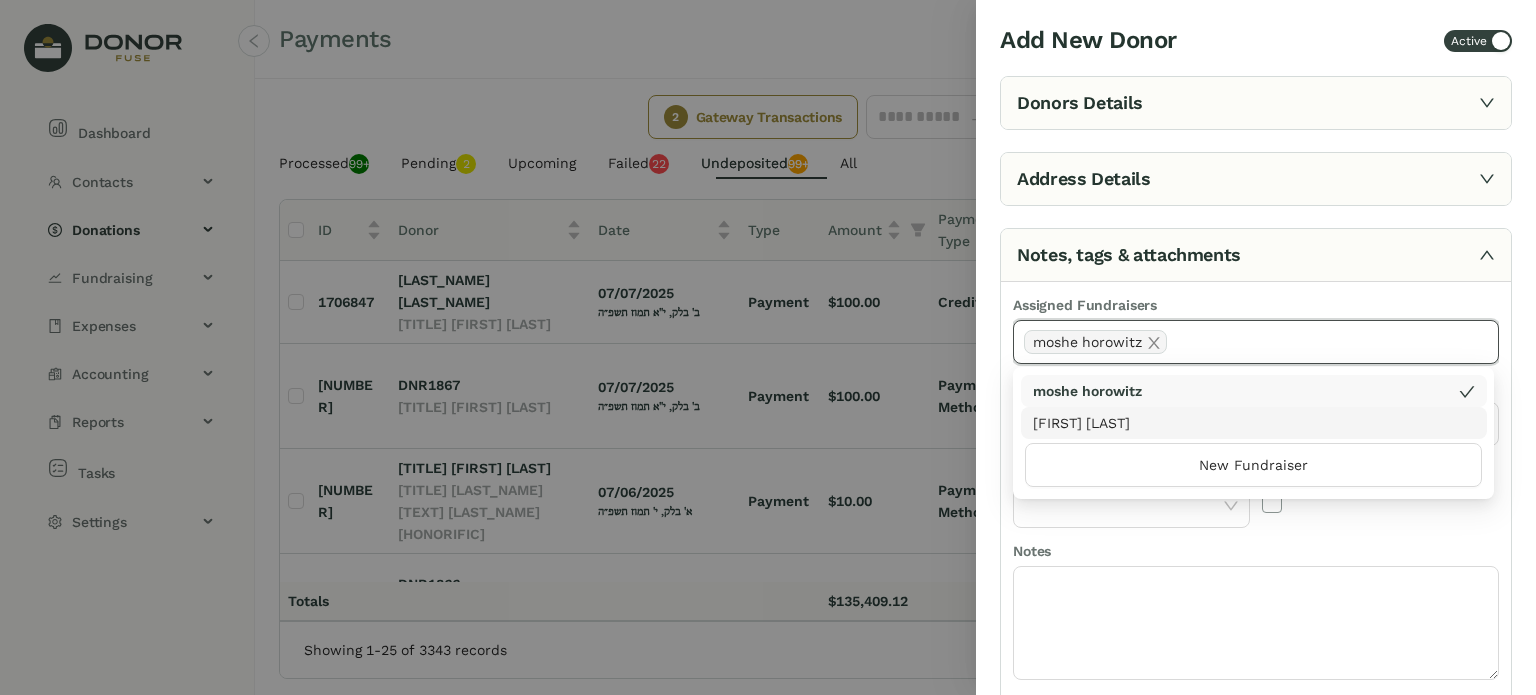 click on "Notes" at bounding box center [1256, 307] 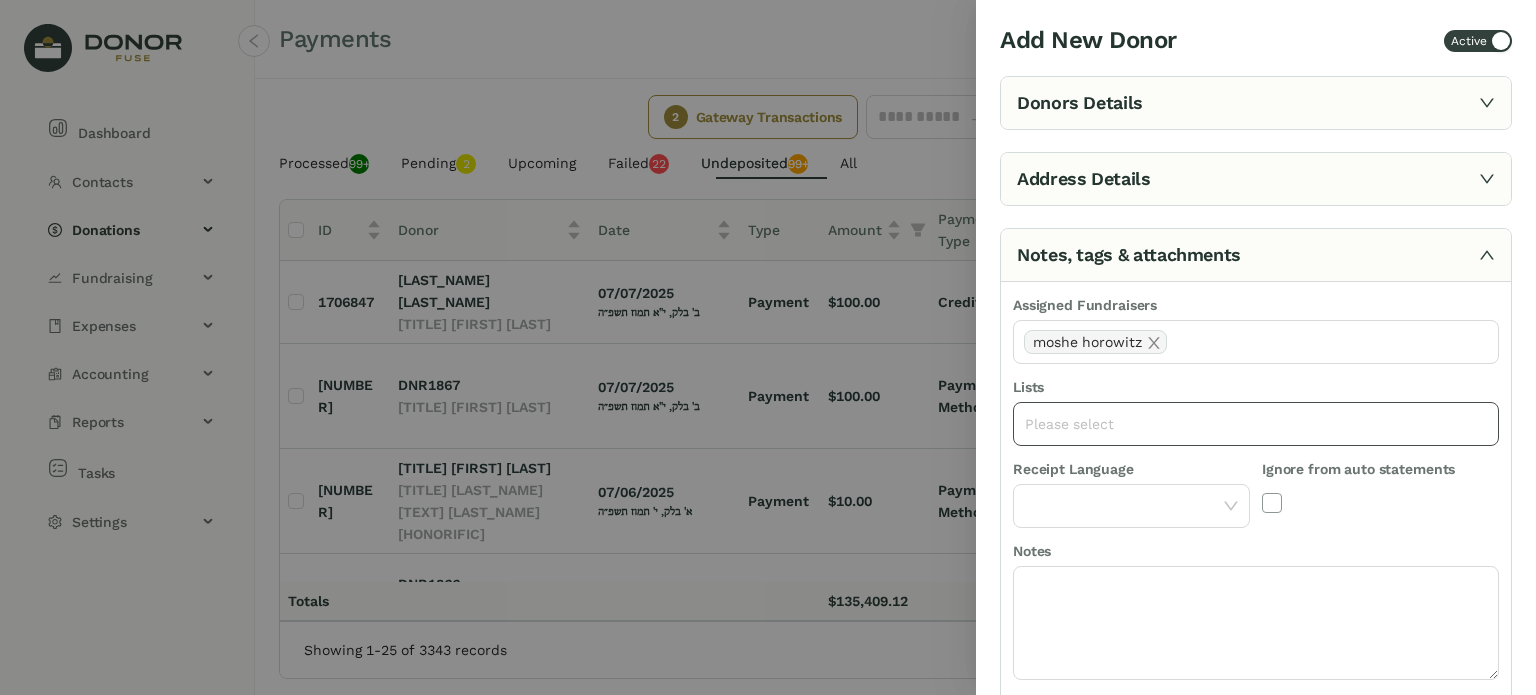 click on "Please select" at bounding box center (1256, 424) 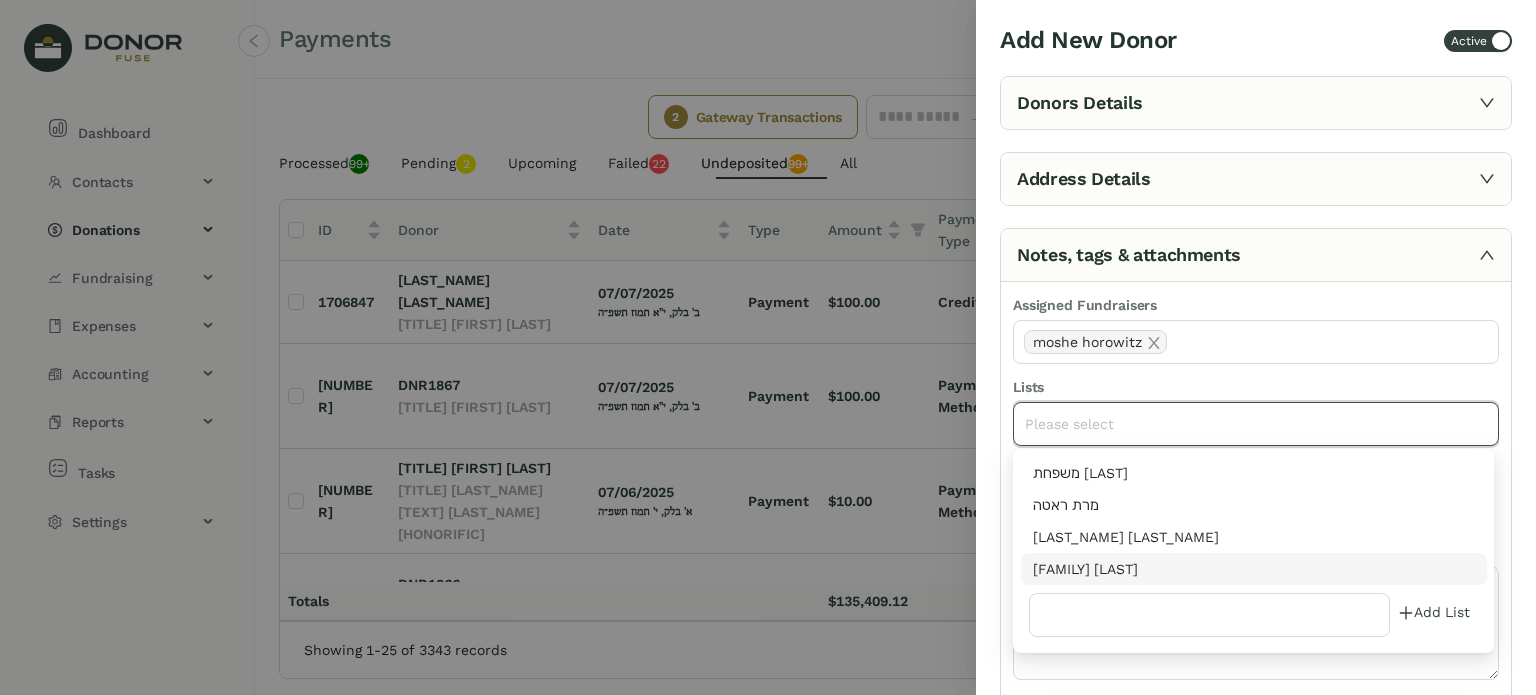 click on "[FAMILY] [LAST]" at bounding box center (1254, 569) 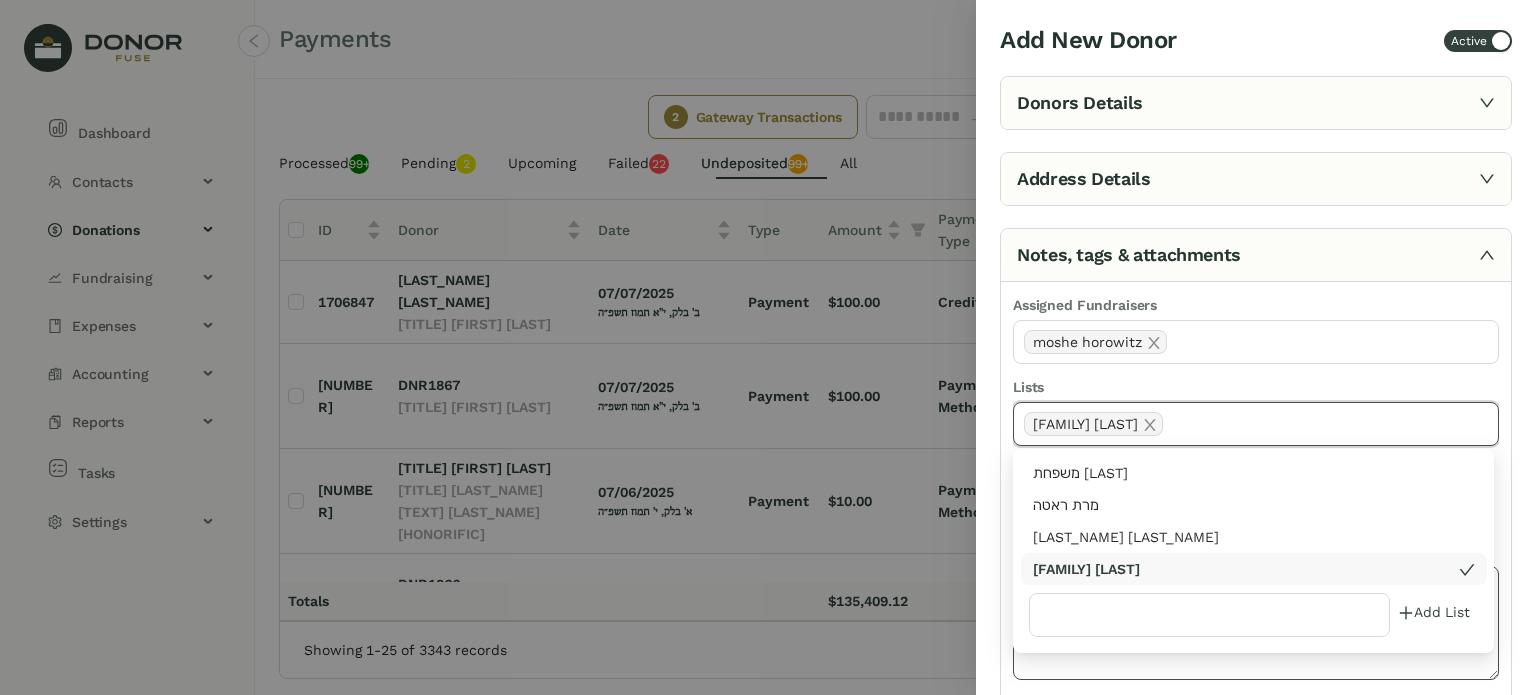 click at bounding box center [1256, 623] 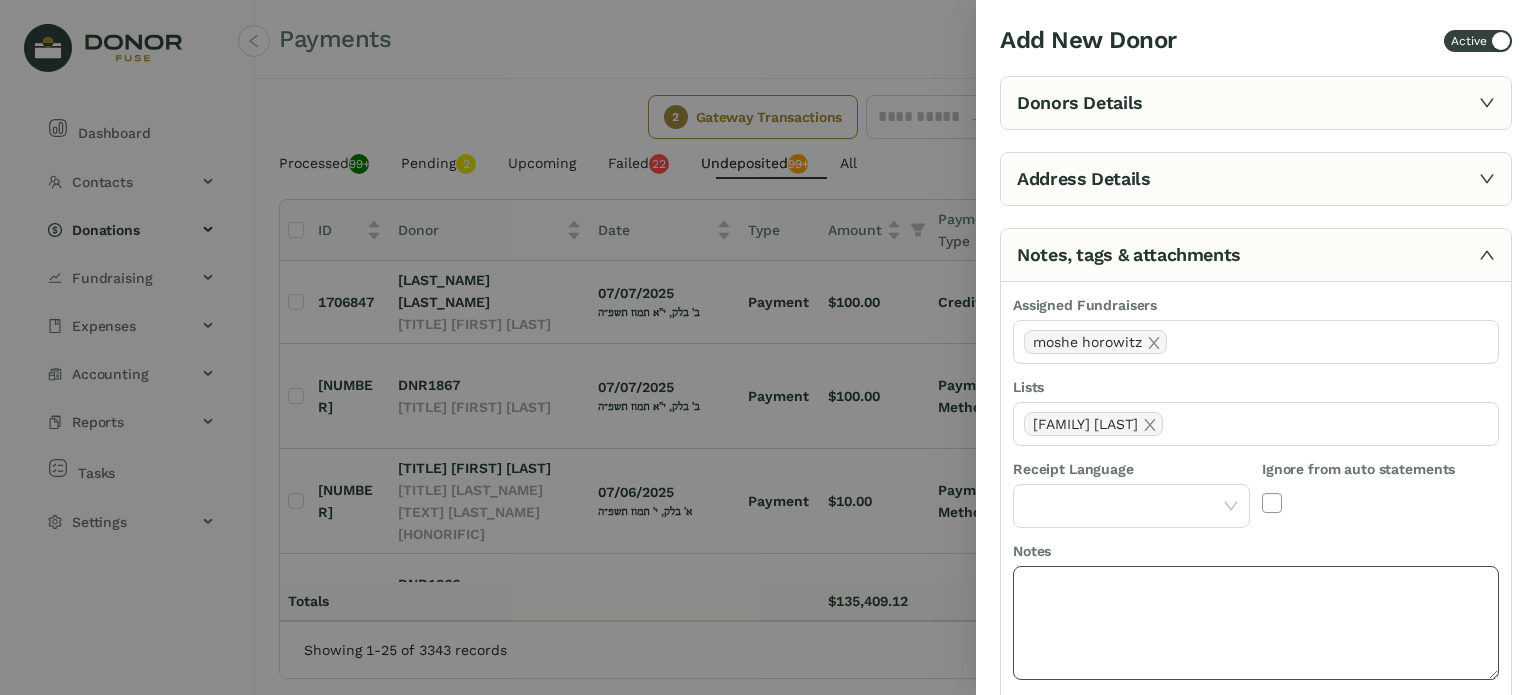 scroll, scrollTop: 355, scrollLeft: 0, axis: vertical 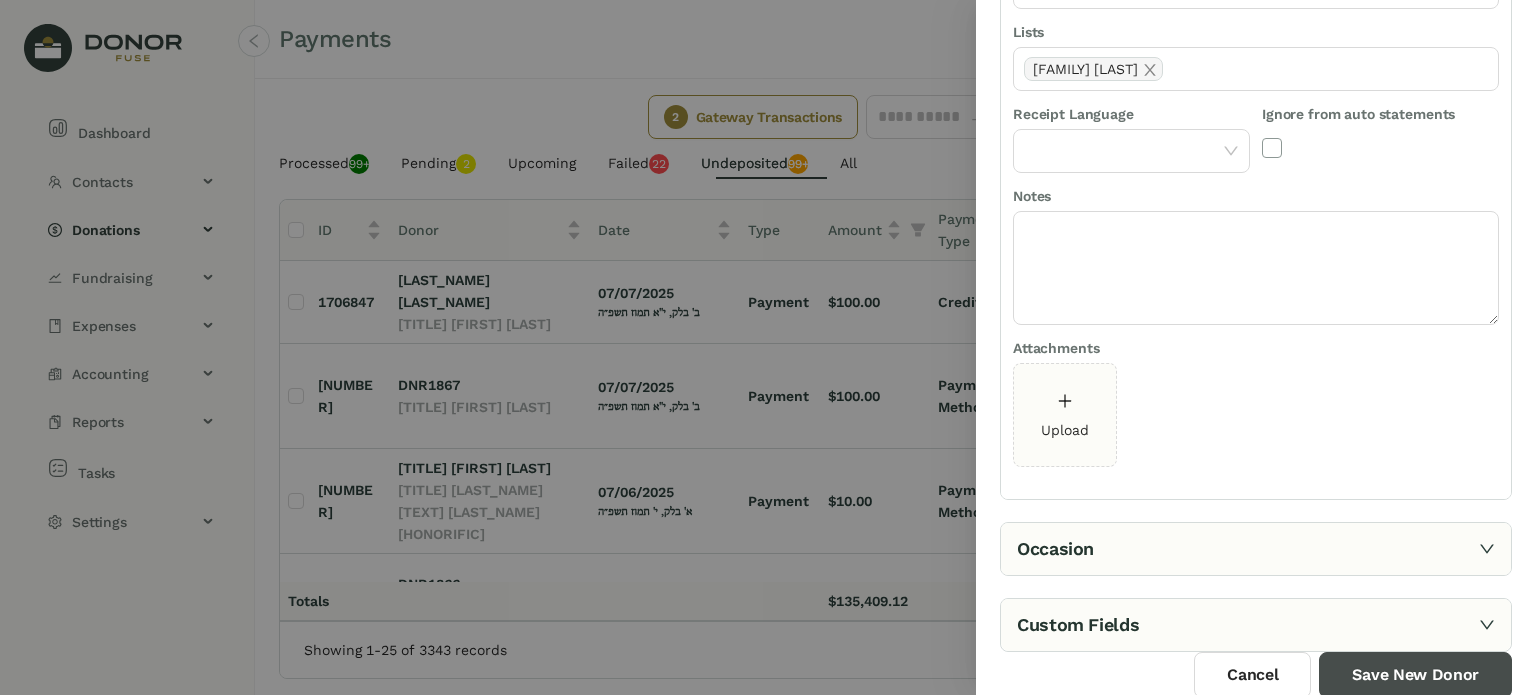 drag, startPoint x: 1384, startPoint y: 675, endPoint x: 1375, endPoint y: 669, distance: 10.816654 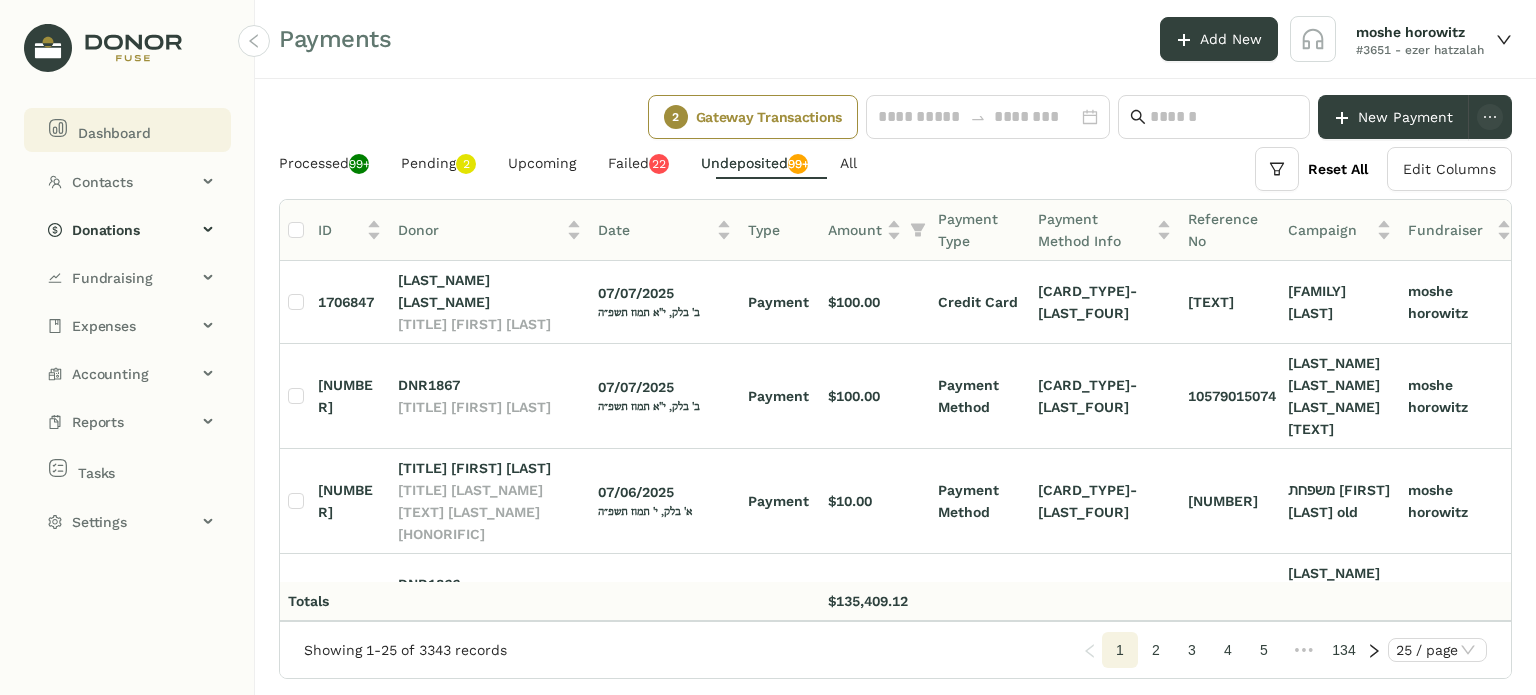 click on "Dashboard" at bounding box center (131, 130) 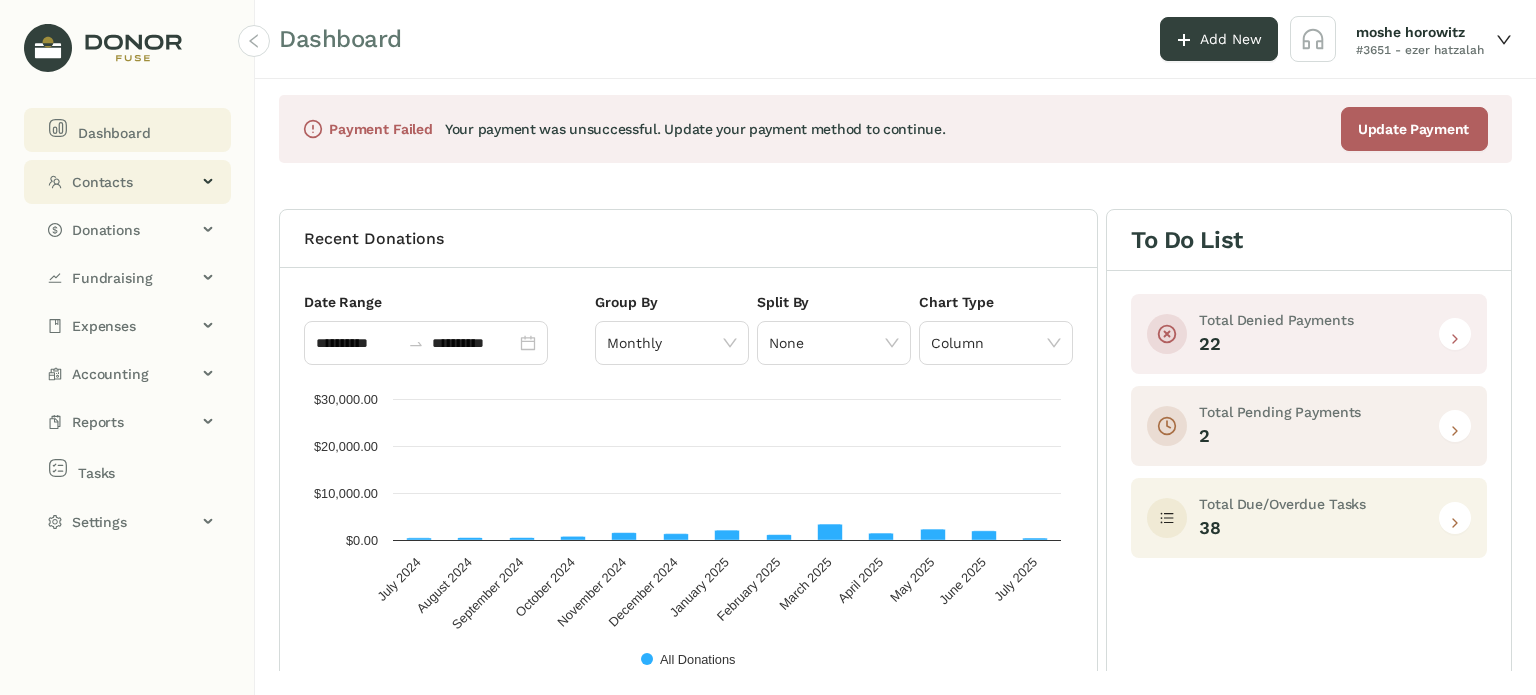 click on "Contacts" at bounding box center (134, 182) 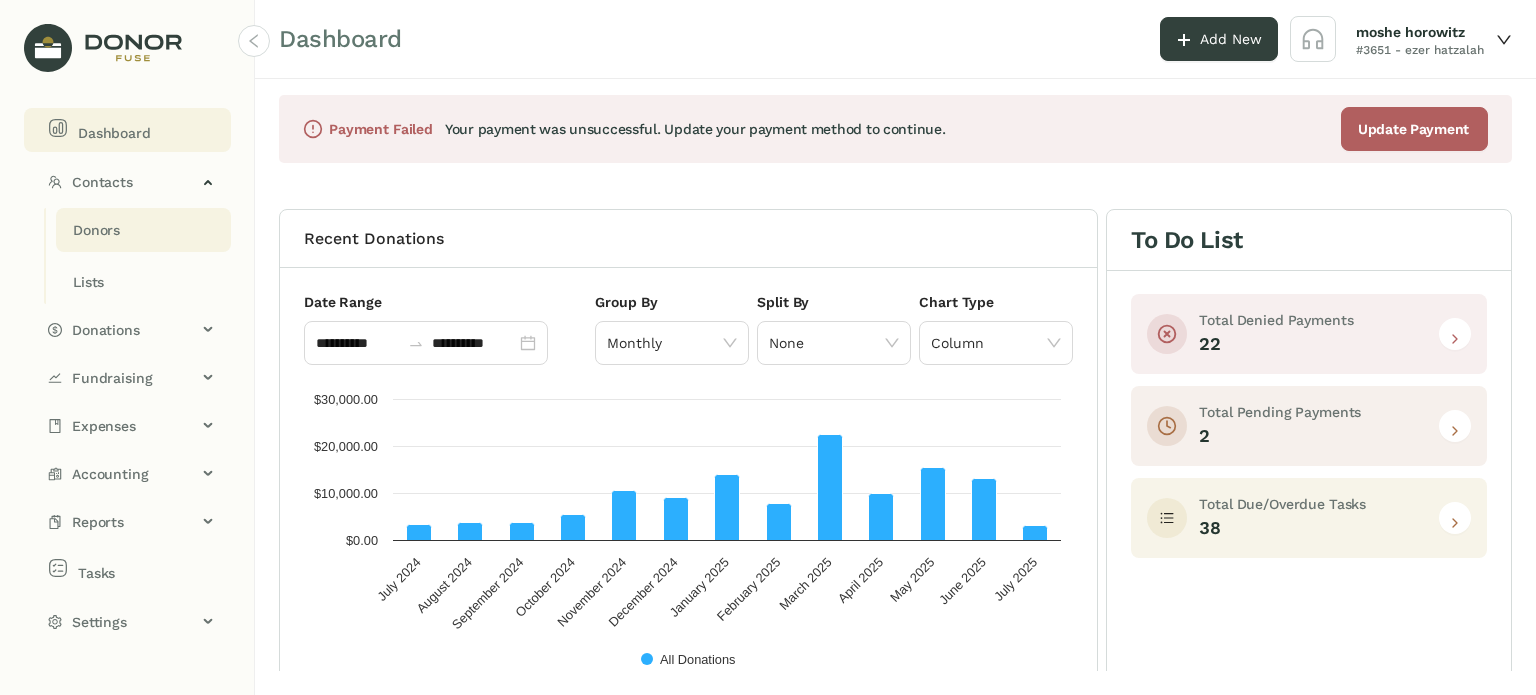 click on "Donors" at bounding box center (96, 230) 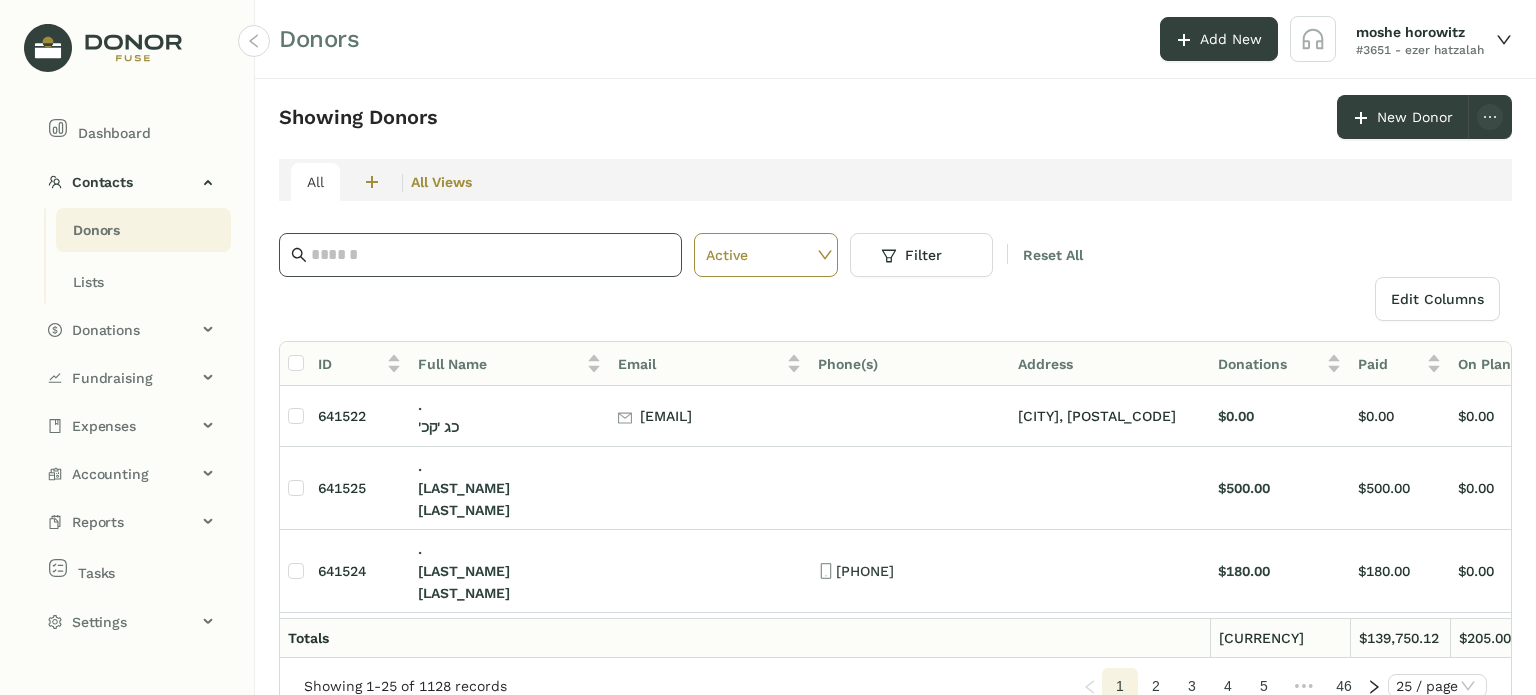 click at bounding box center [490, 255] 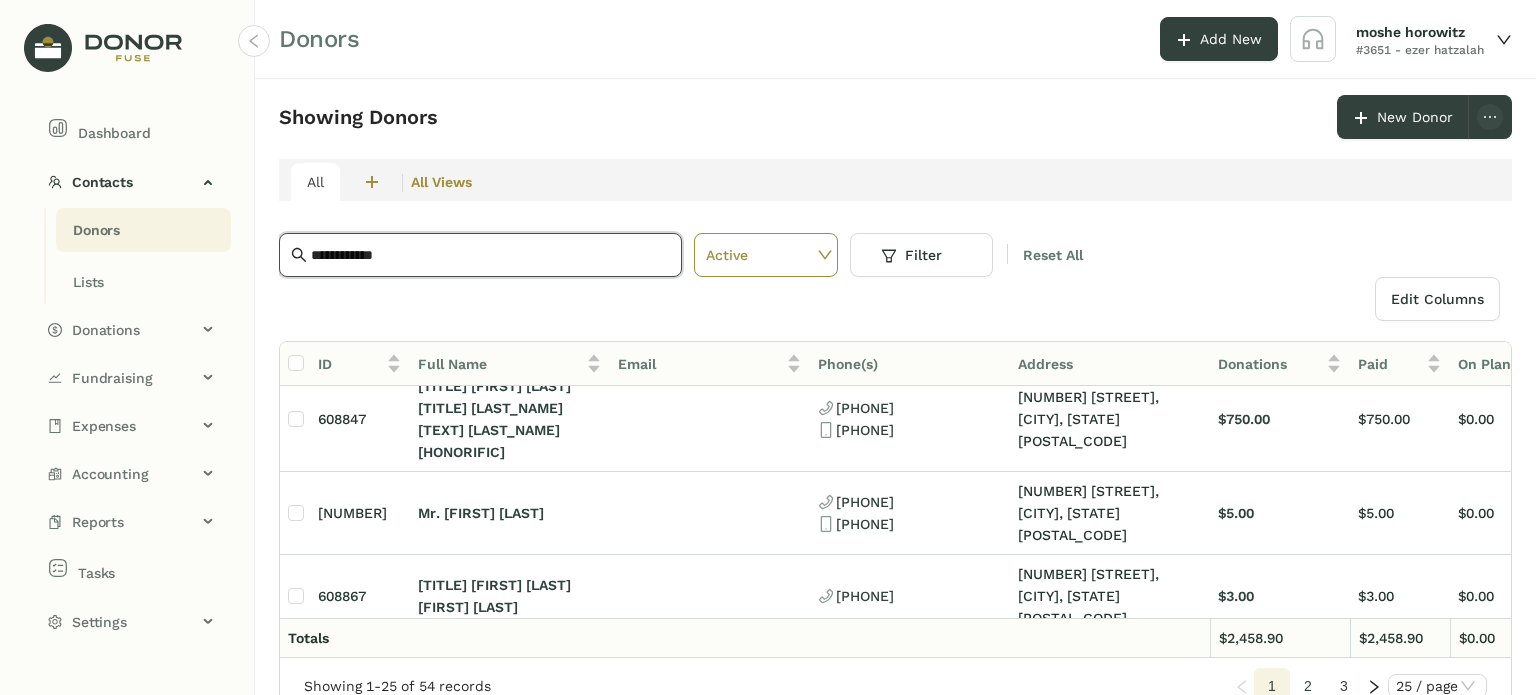 scroll, scrollTop: 0, scrollLeft: 0, axis: both 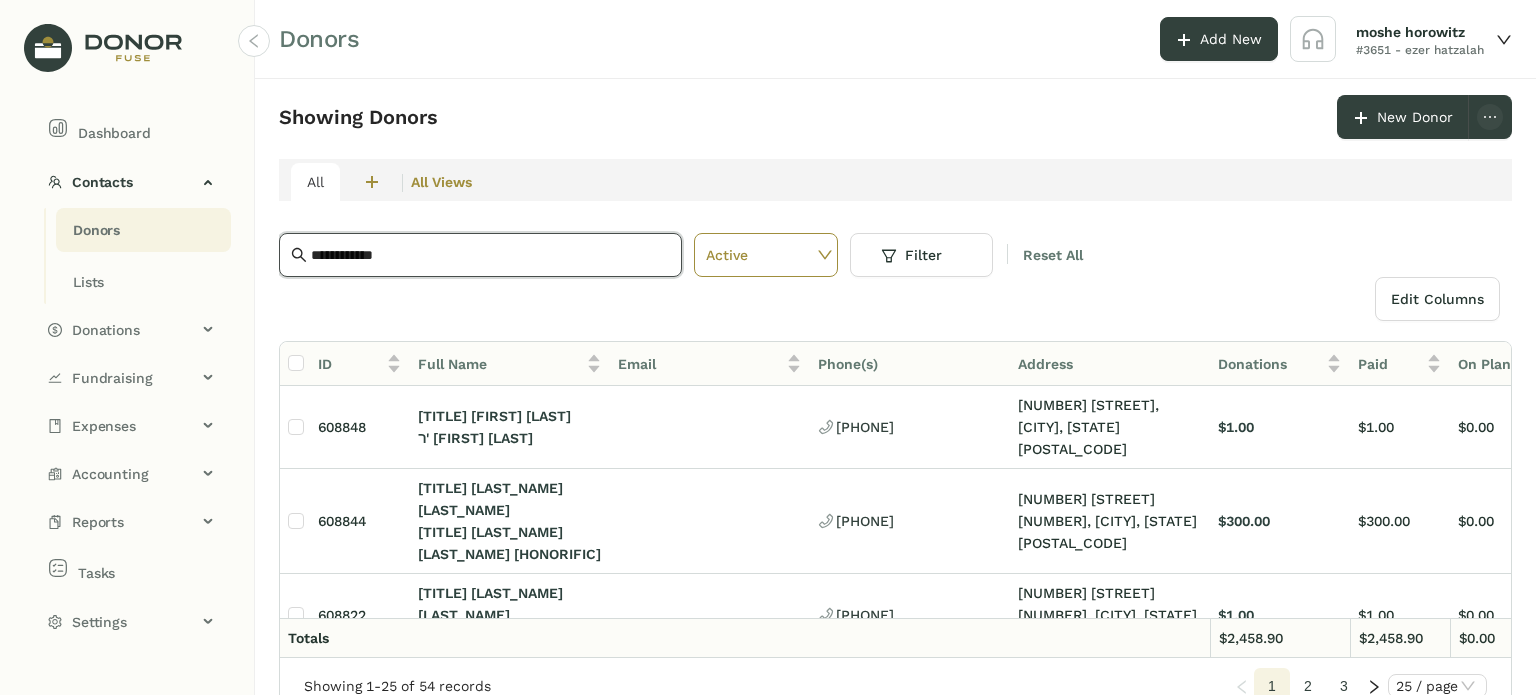 type on "**********" 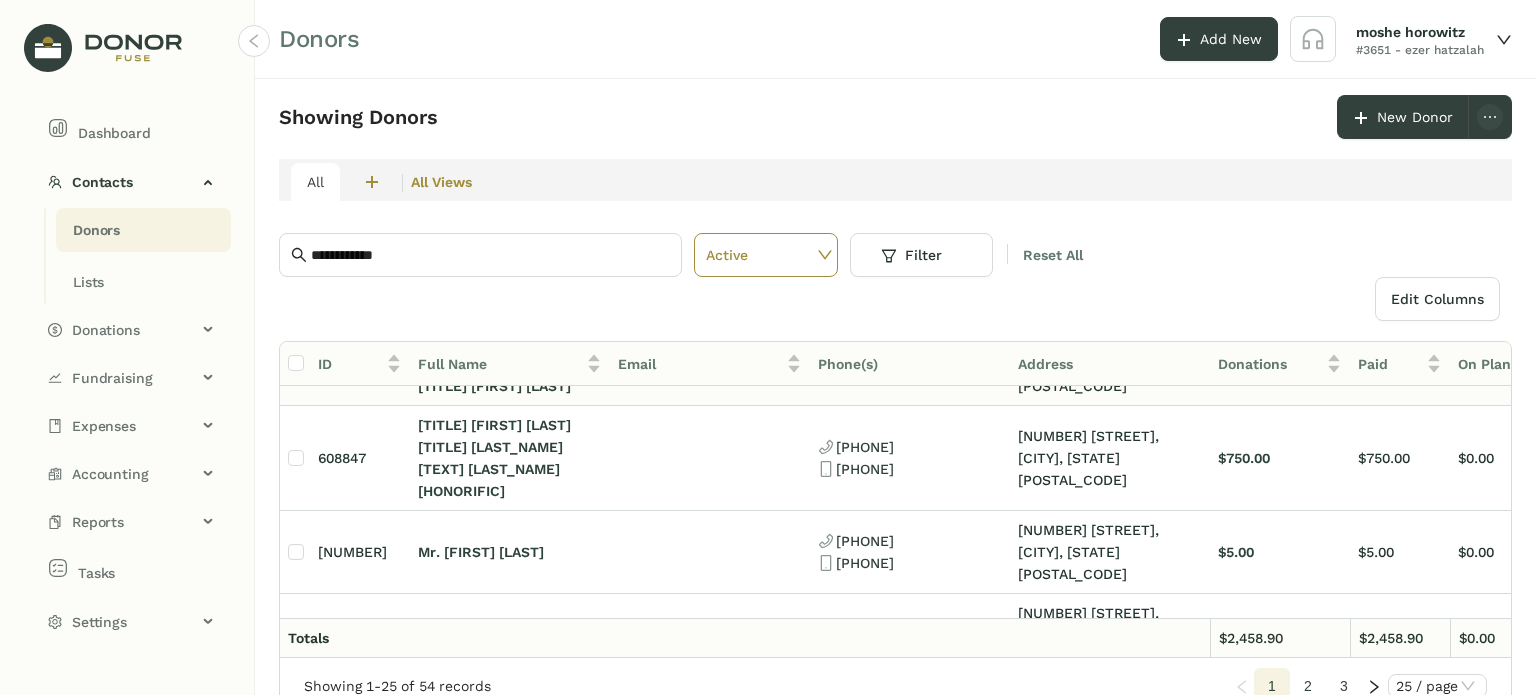 scroll, scrollTop: 0, scrollLeft: 0, axis: both 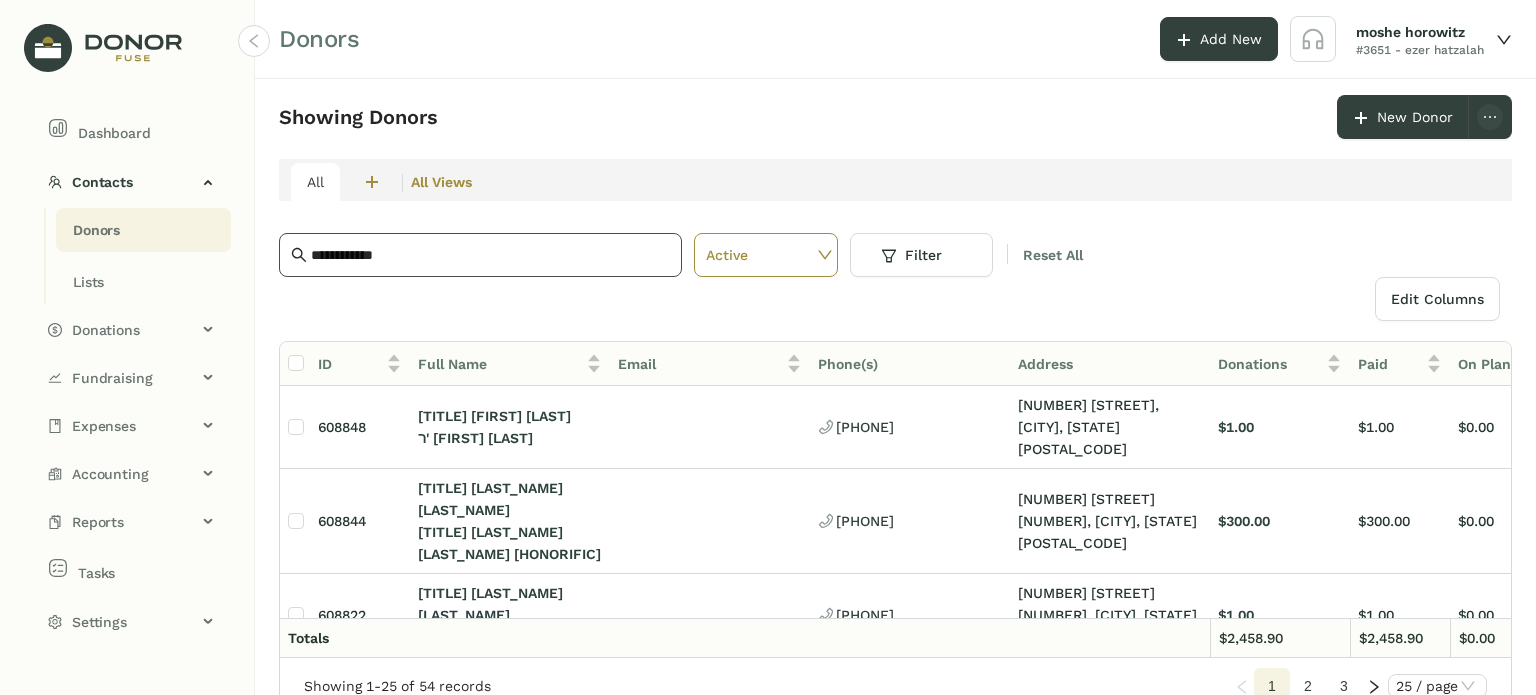 click on "**********" at bounding box center [490, 255] 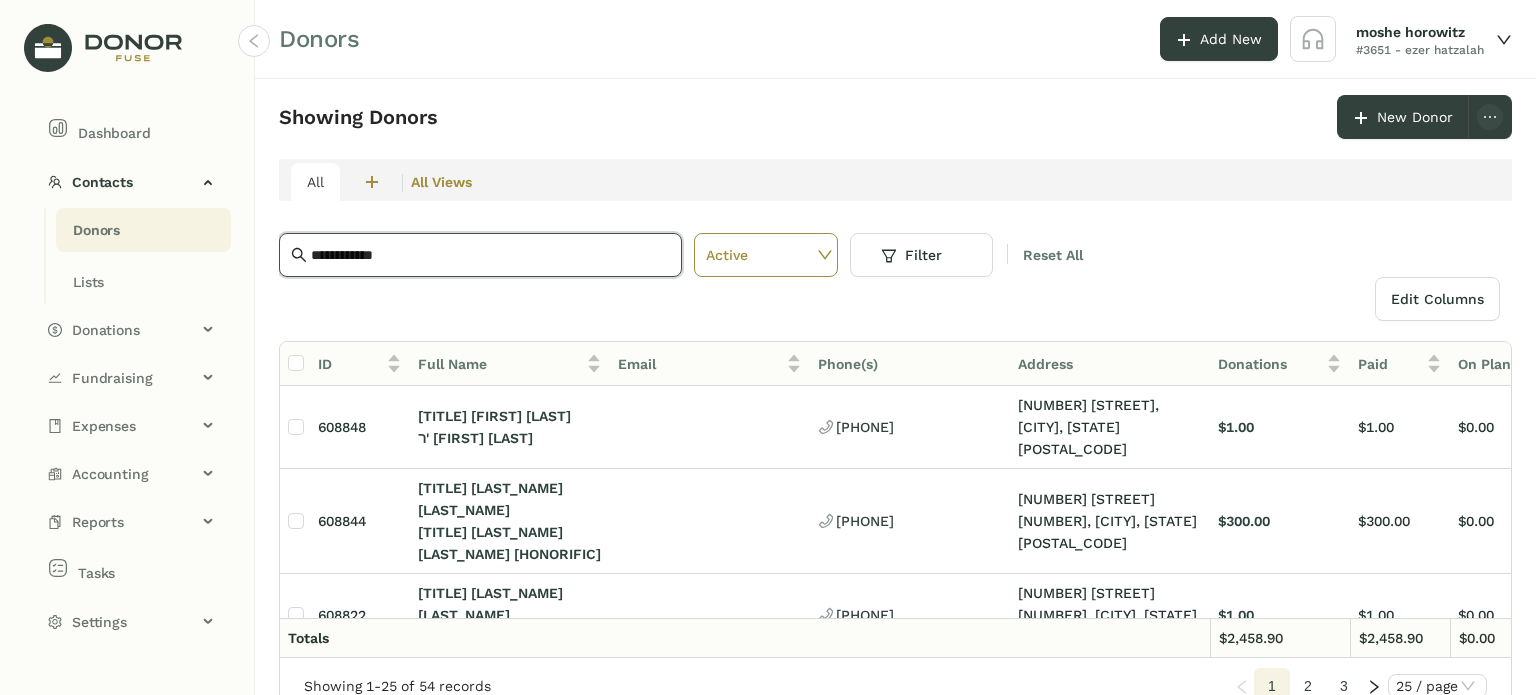 click on "**********" at bounding box center (490, 255) 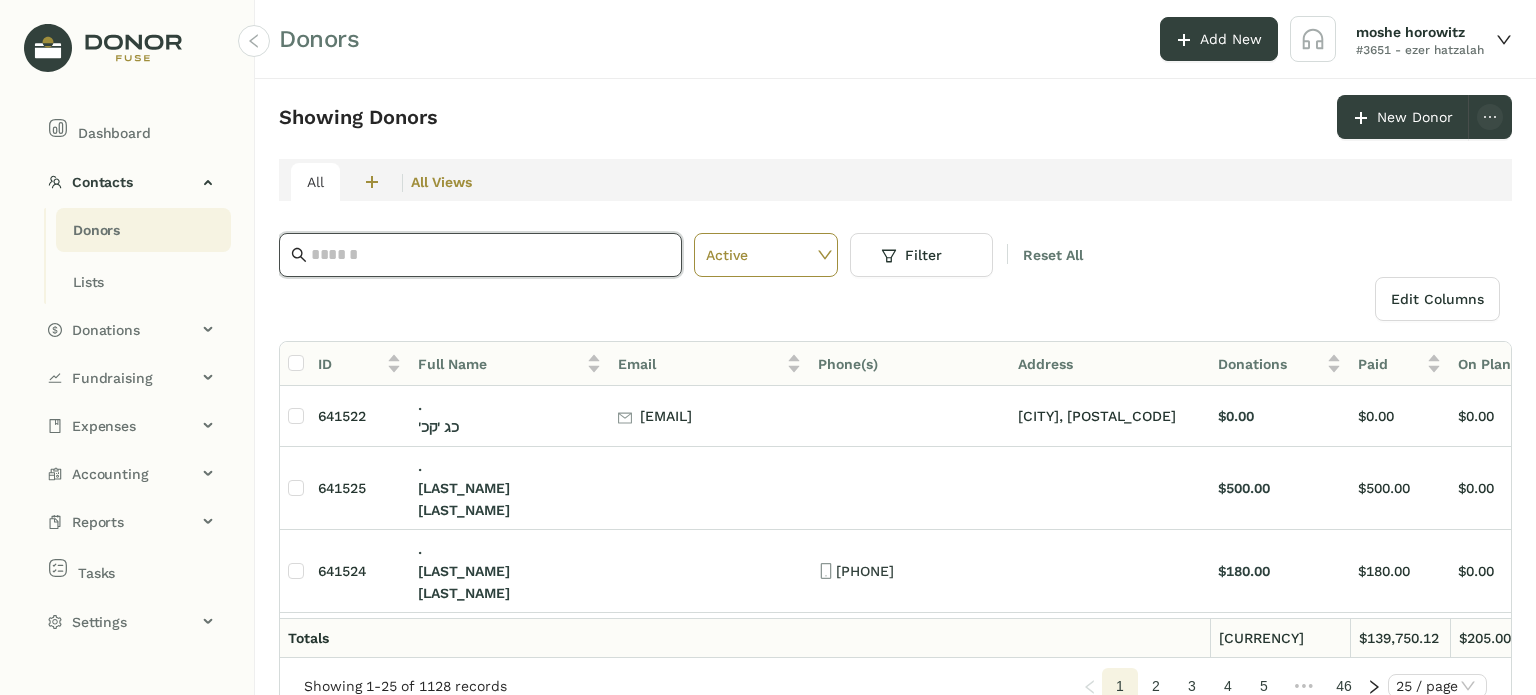 click on "Donors" at bounding box center (96, 230) 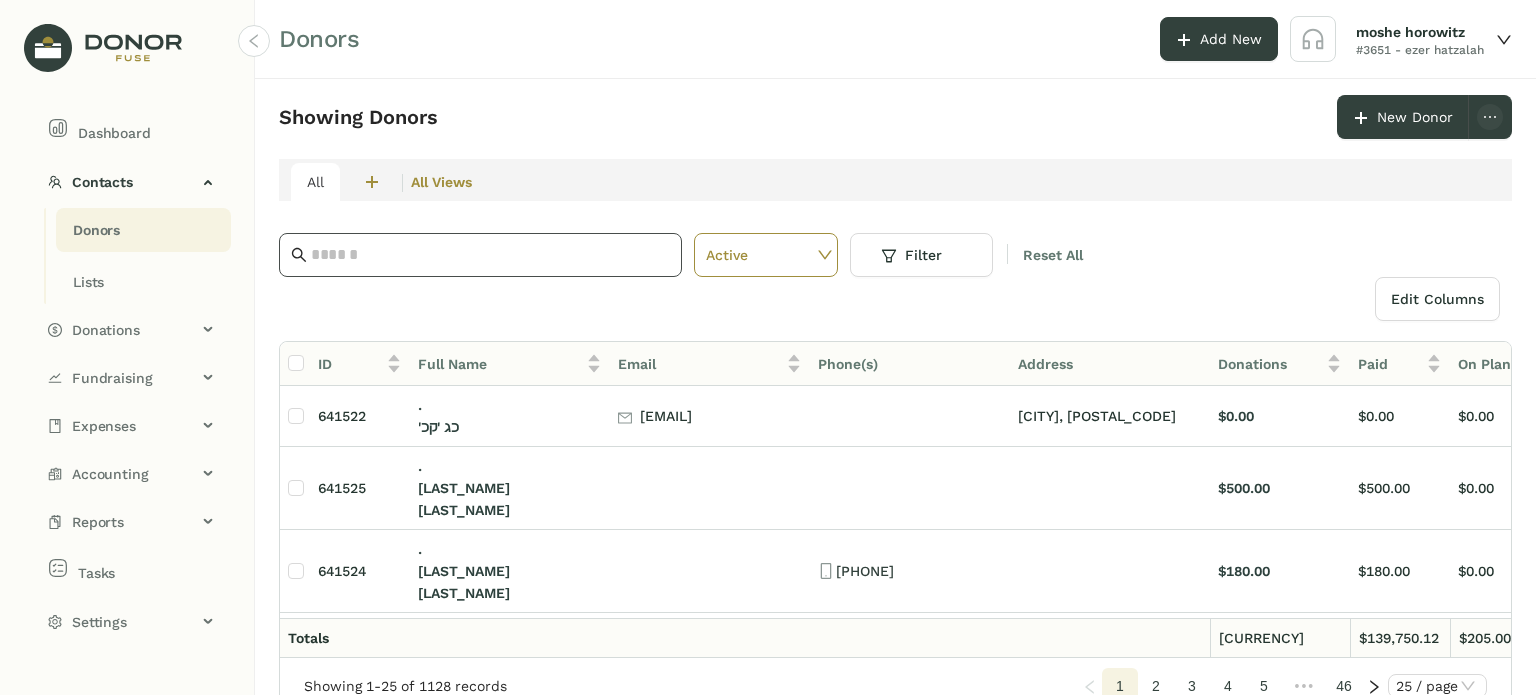 click at bounding box center [490, 255] 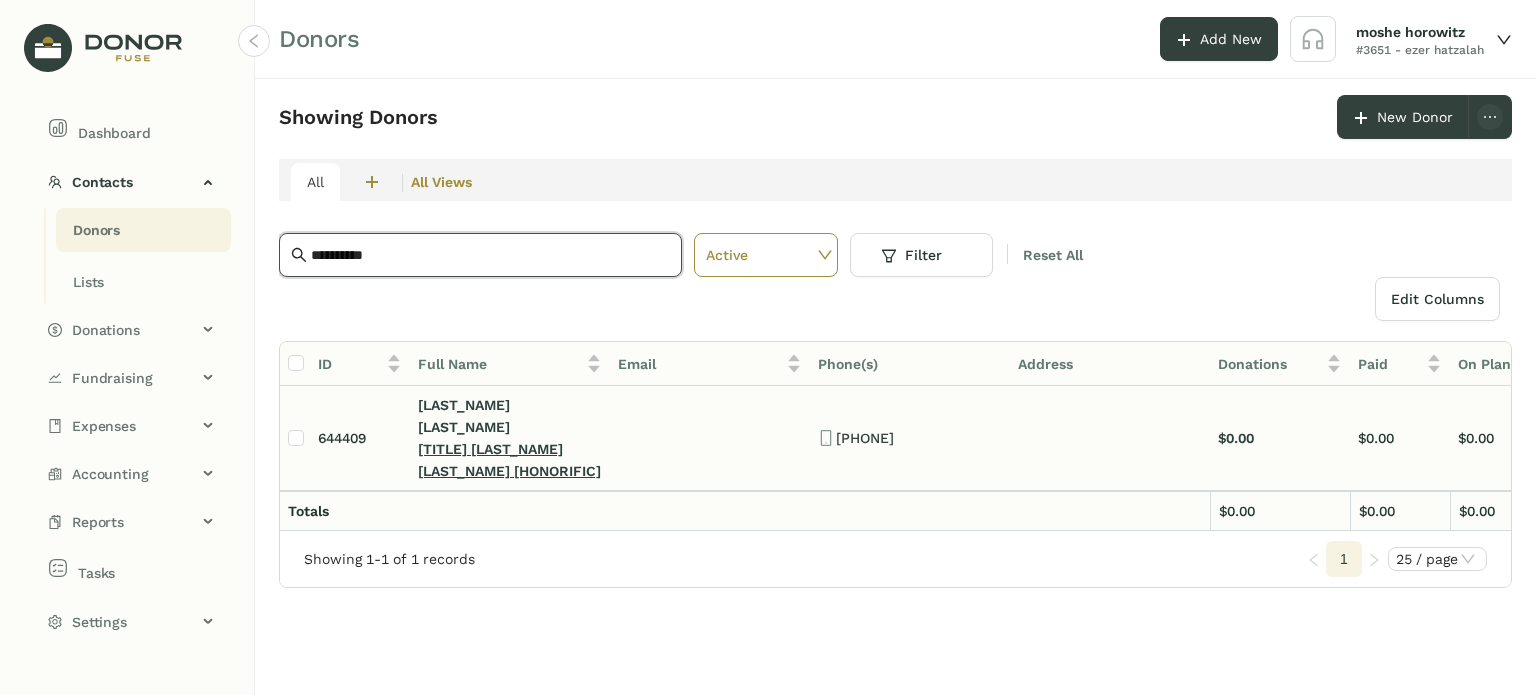 type on "**********" 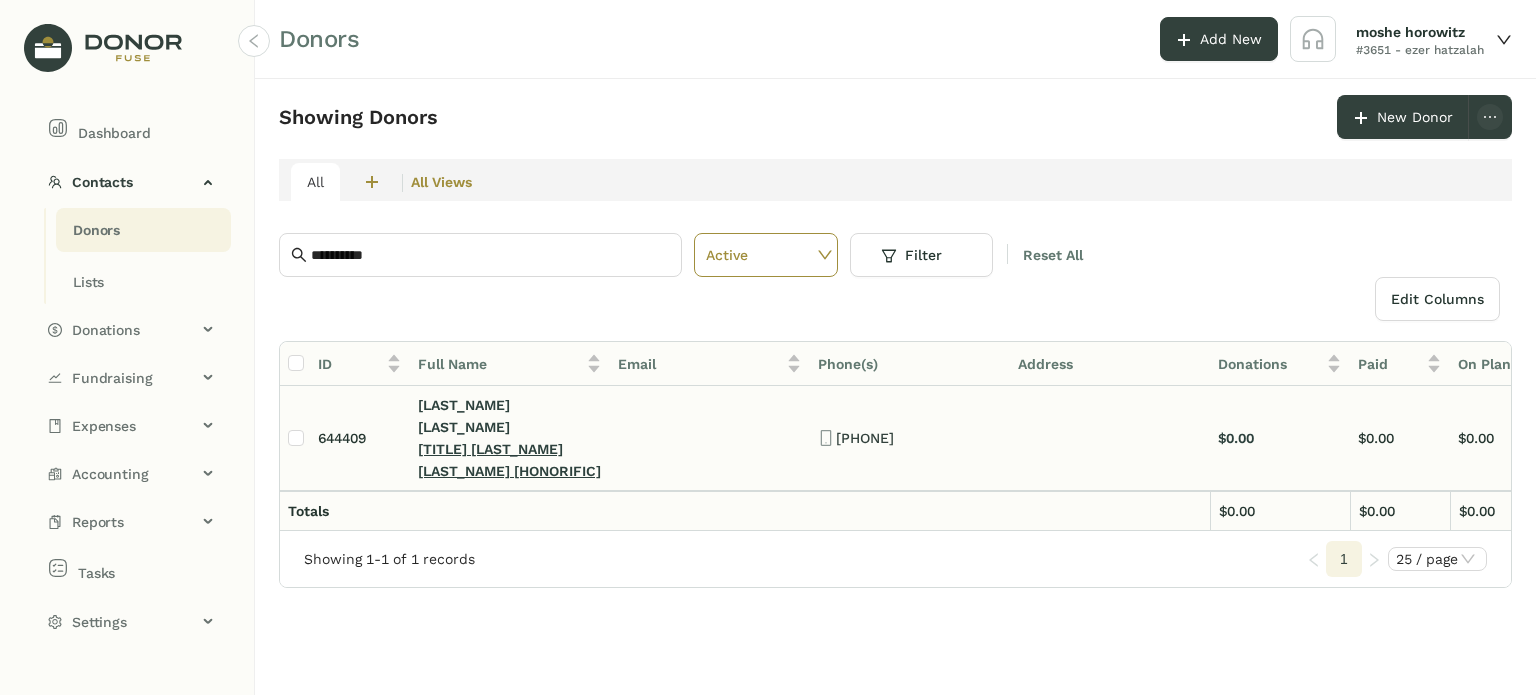 click on "[TITLE] [LAST_NAME] [LAST_NAME] [HONORIFIC]" at bounding box center [509, 460] 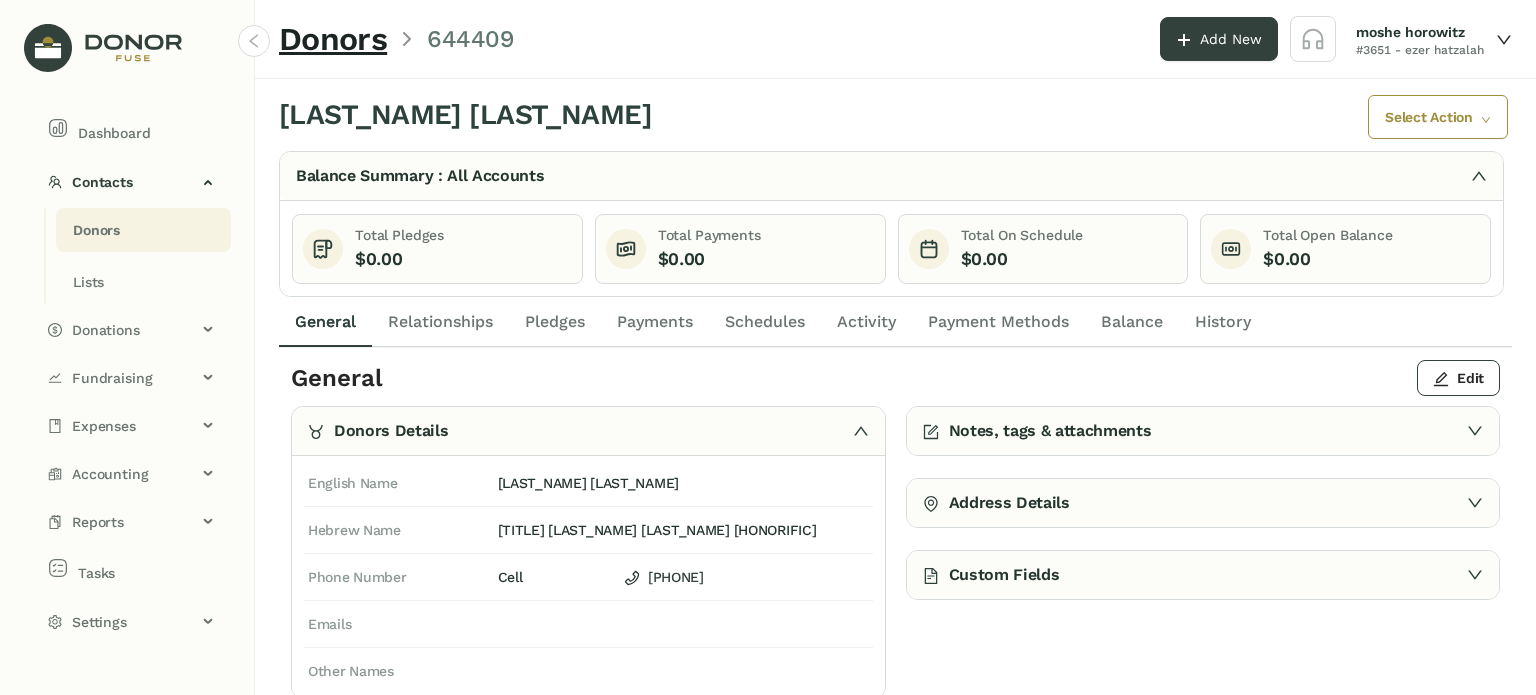 click on "Pledges" at bounding box center [325, 322] 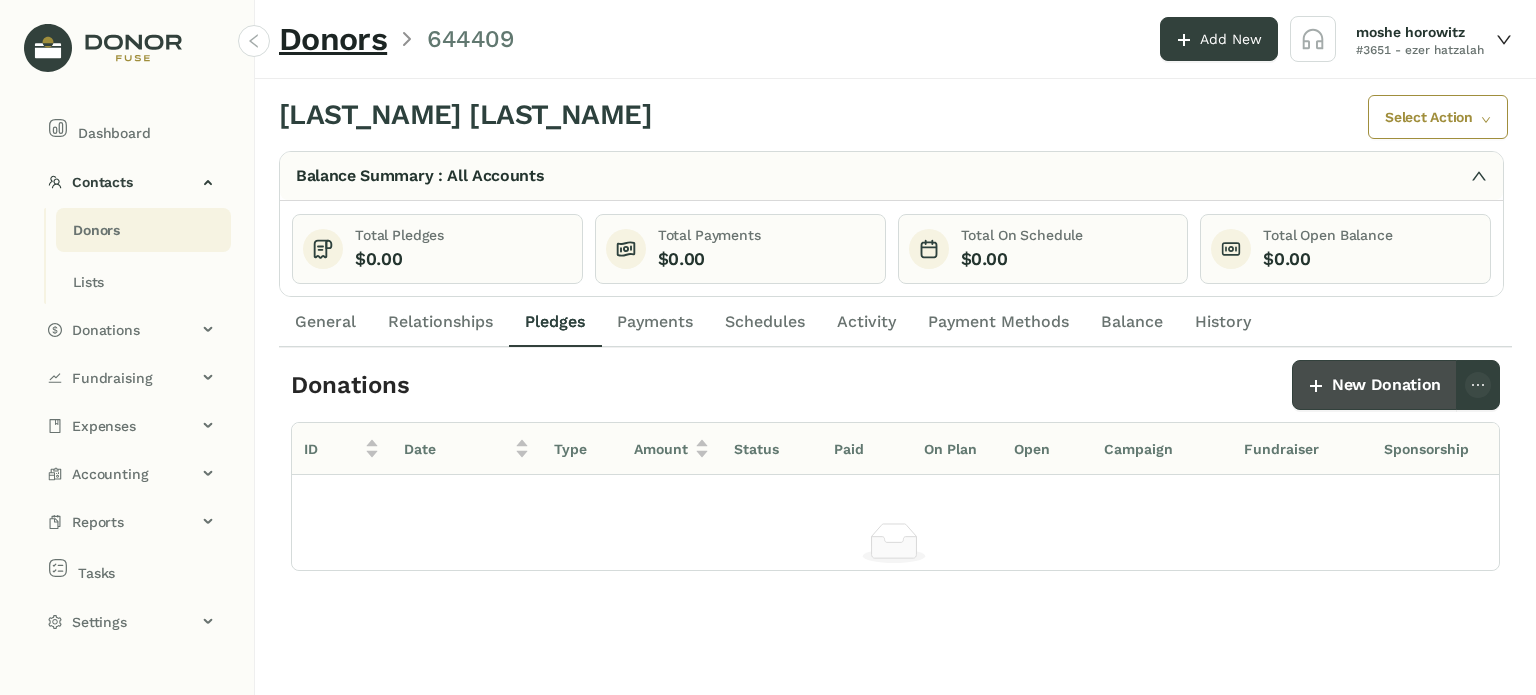 click on "New Donation" at bounding box center (1386, 385) 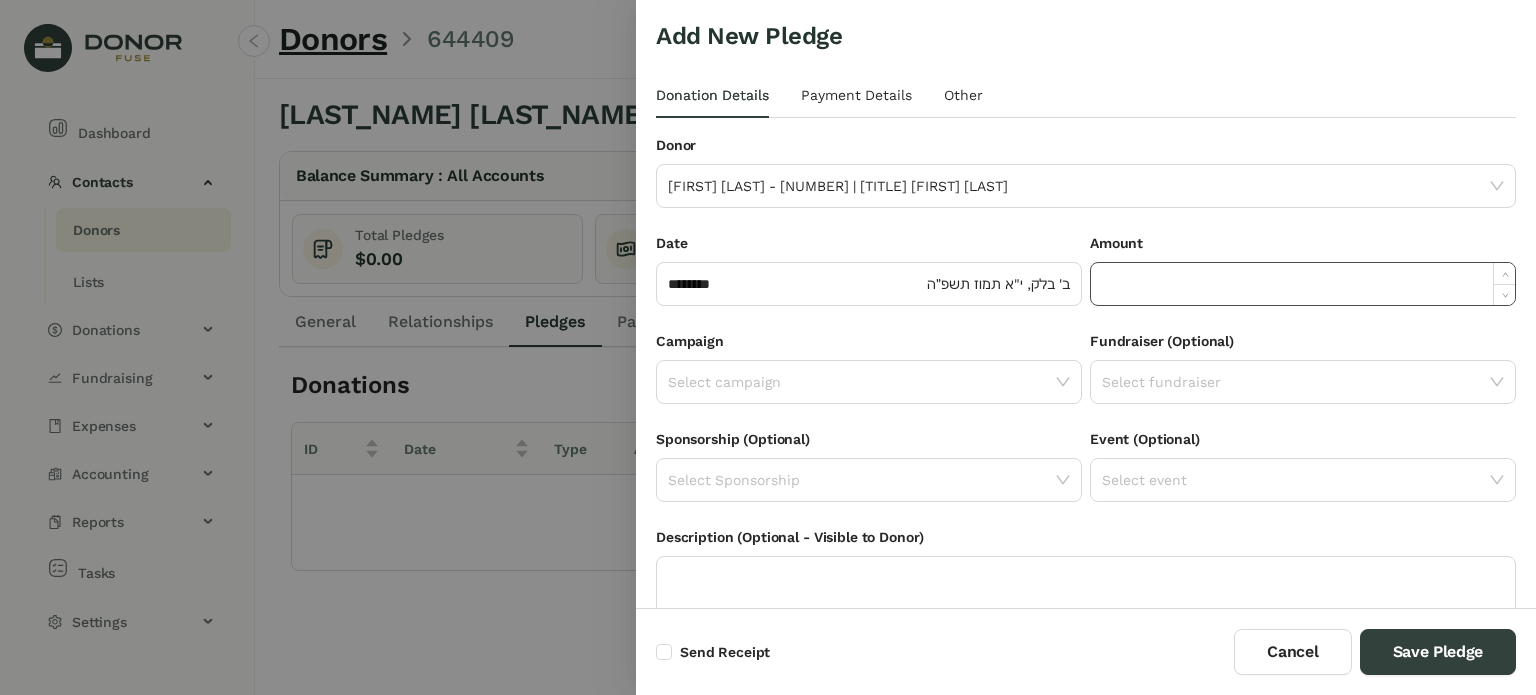 click at bounding box center [1303, 284] 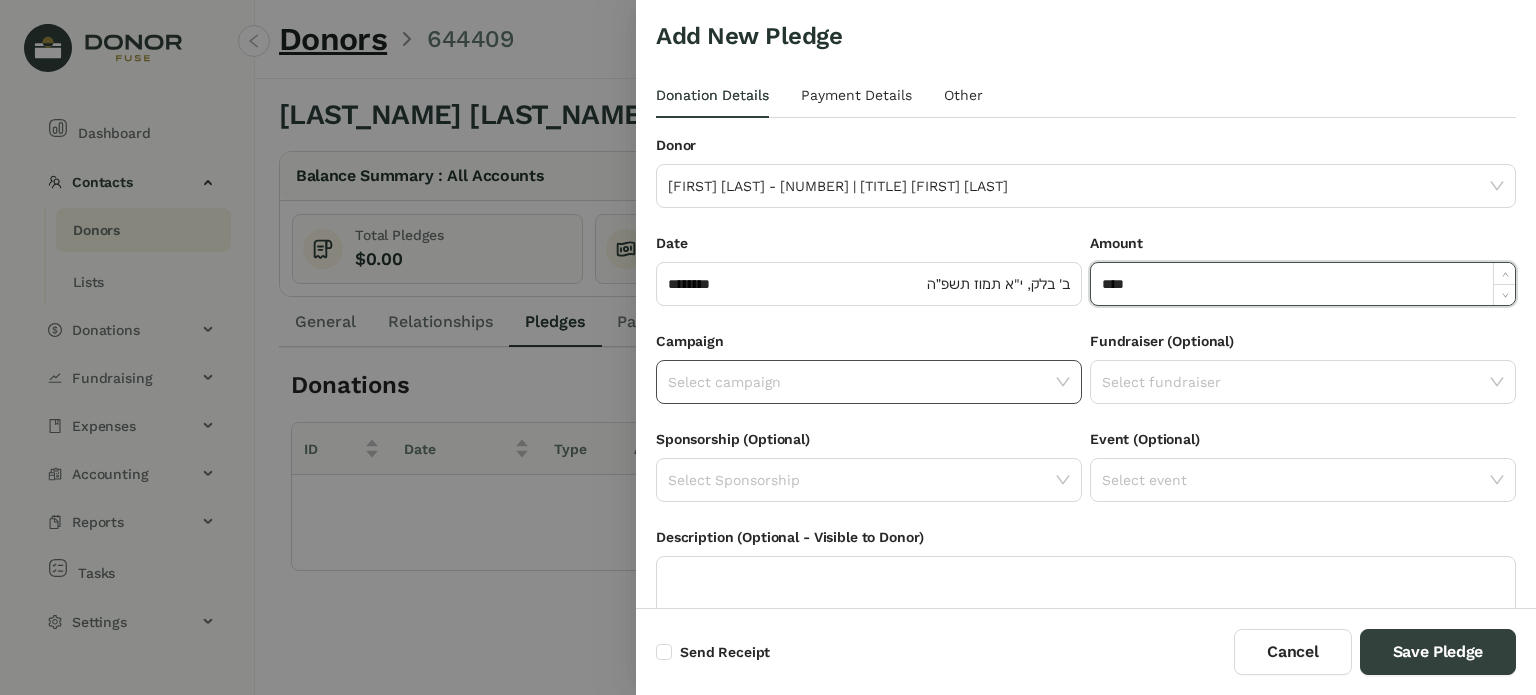 type on "****" 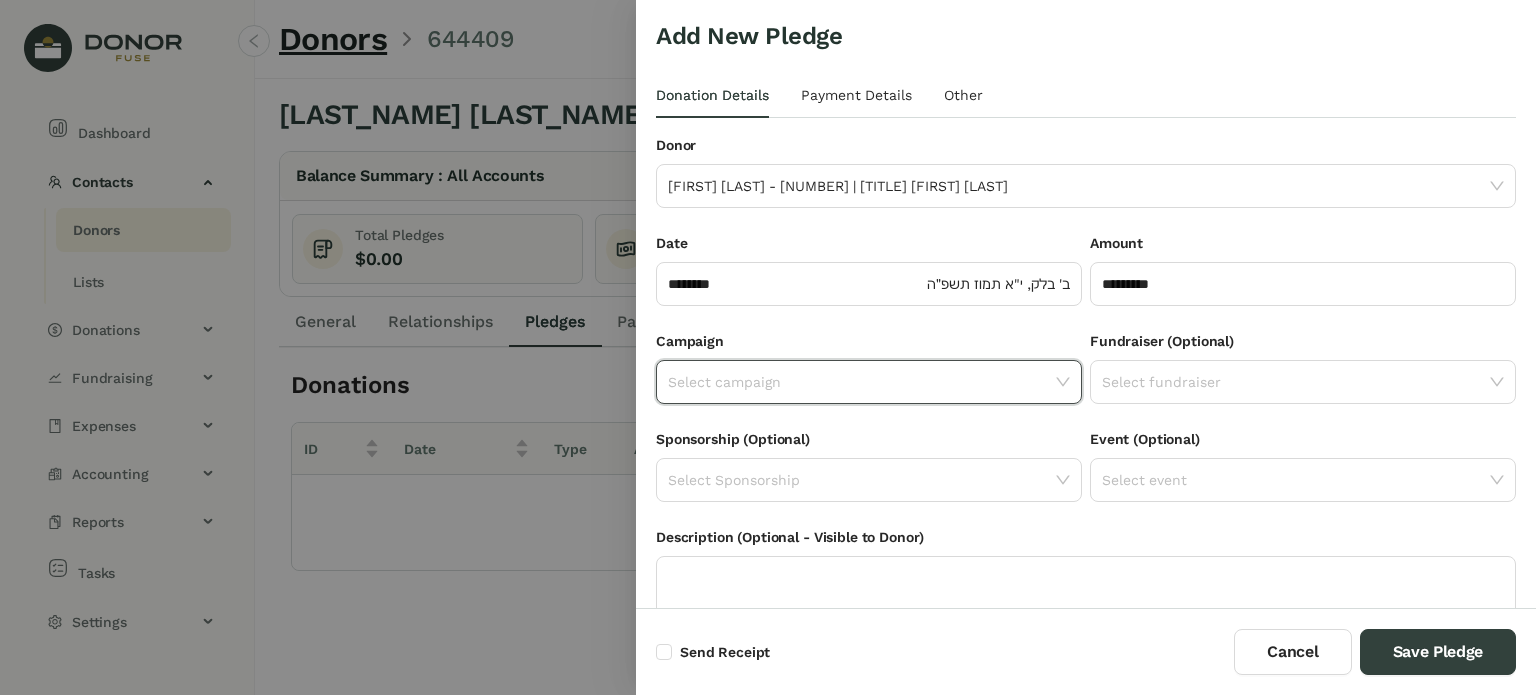 click at bounding box center [862, 382] 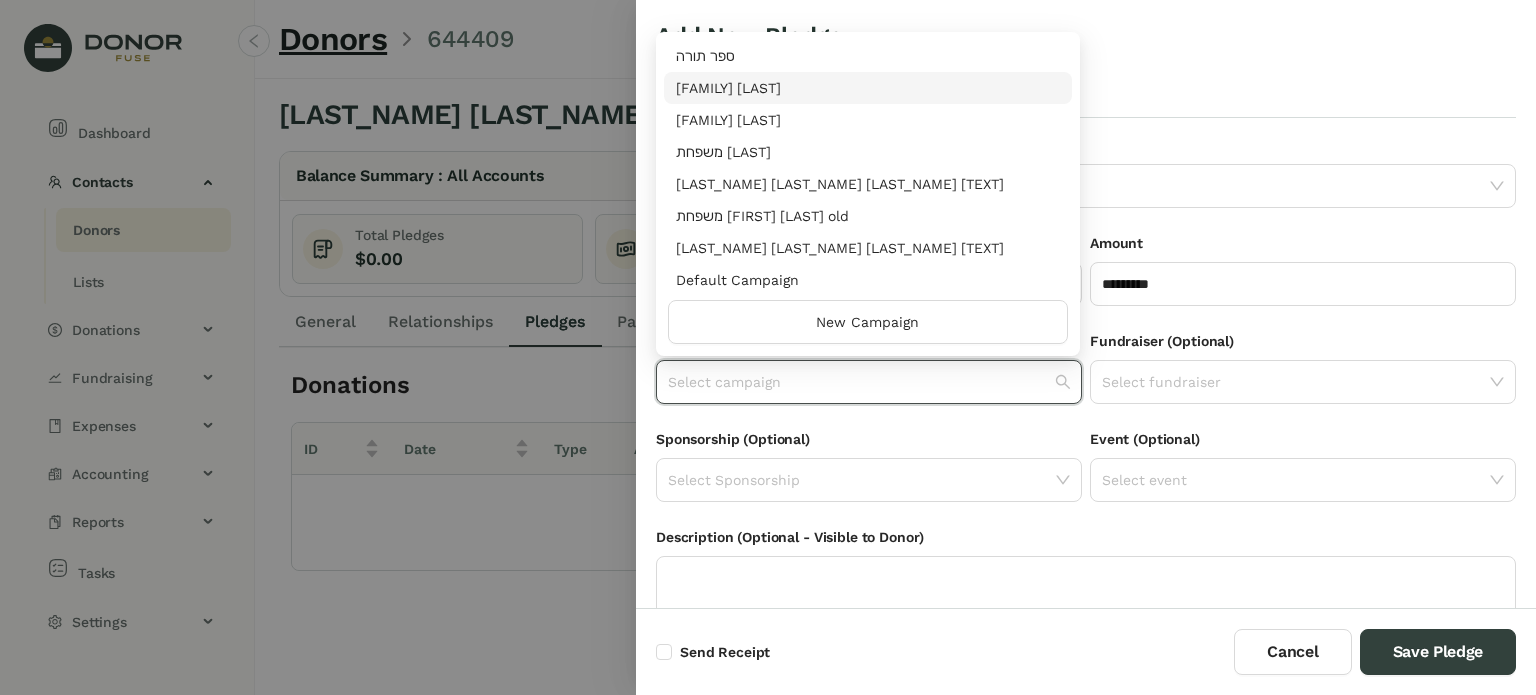 click on "[FAMILY] [LAST]" at bounding box center (868, 88) 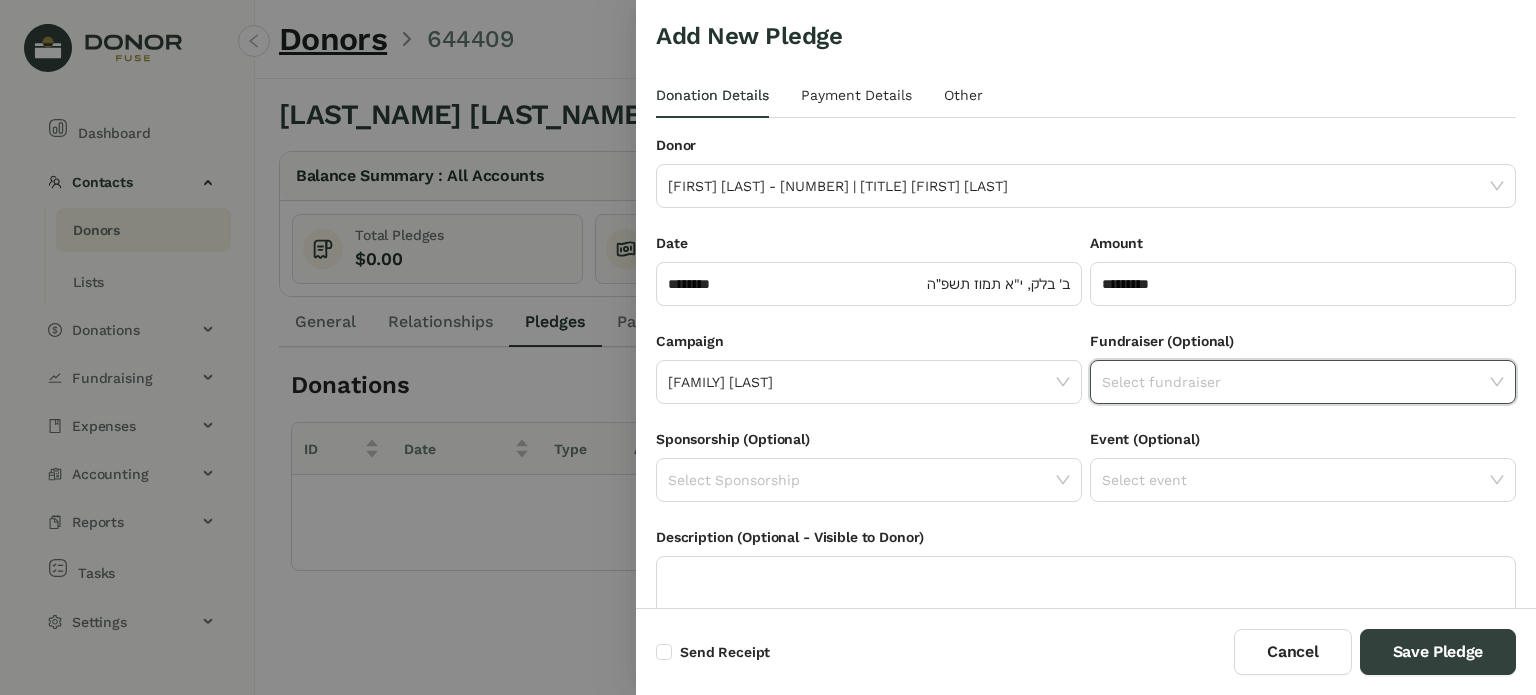 click at bounding box center (1296, 382) 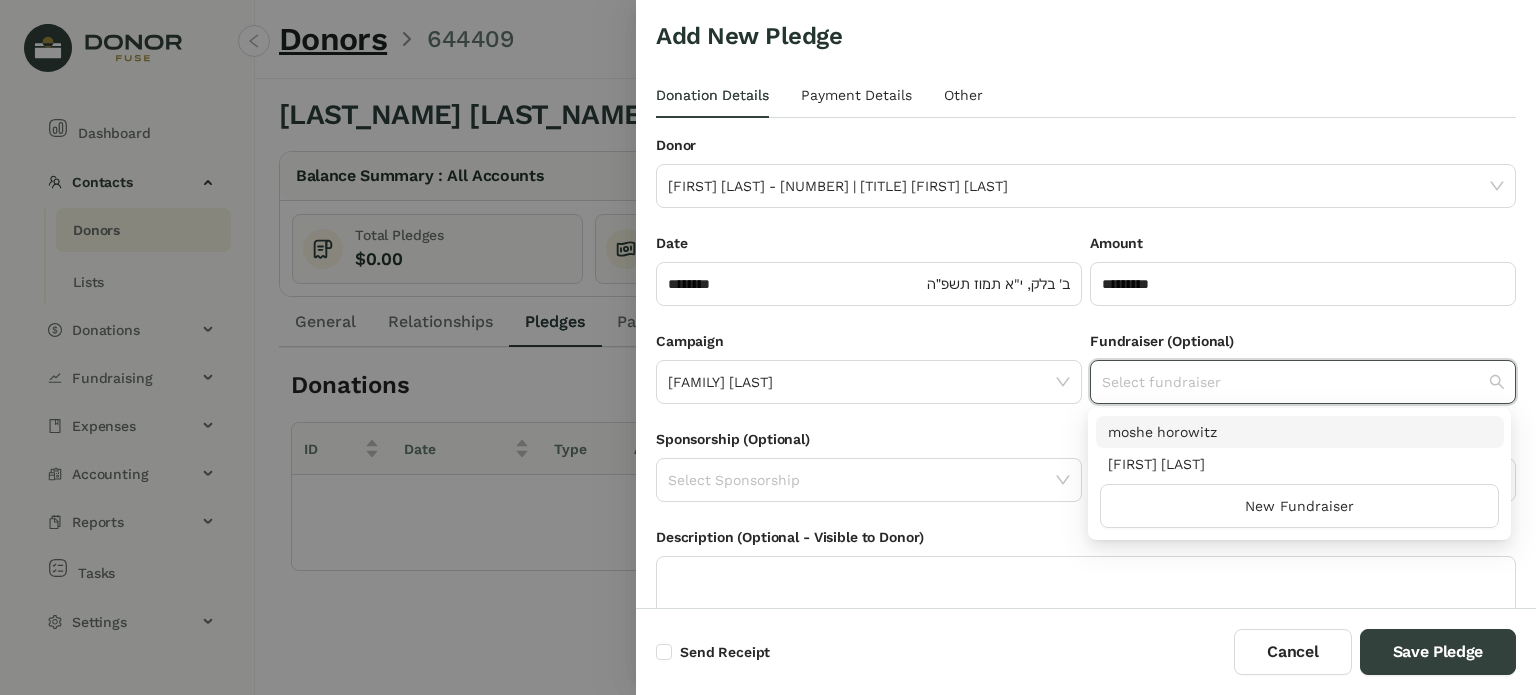 click on "moshe horowitz" at bounding box center (1300, 432) 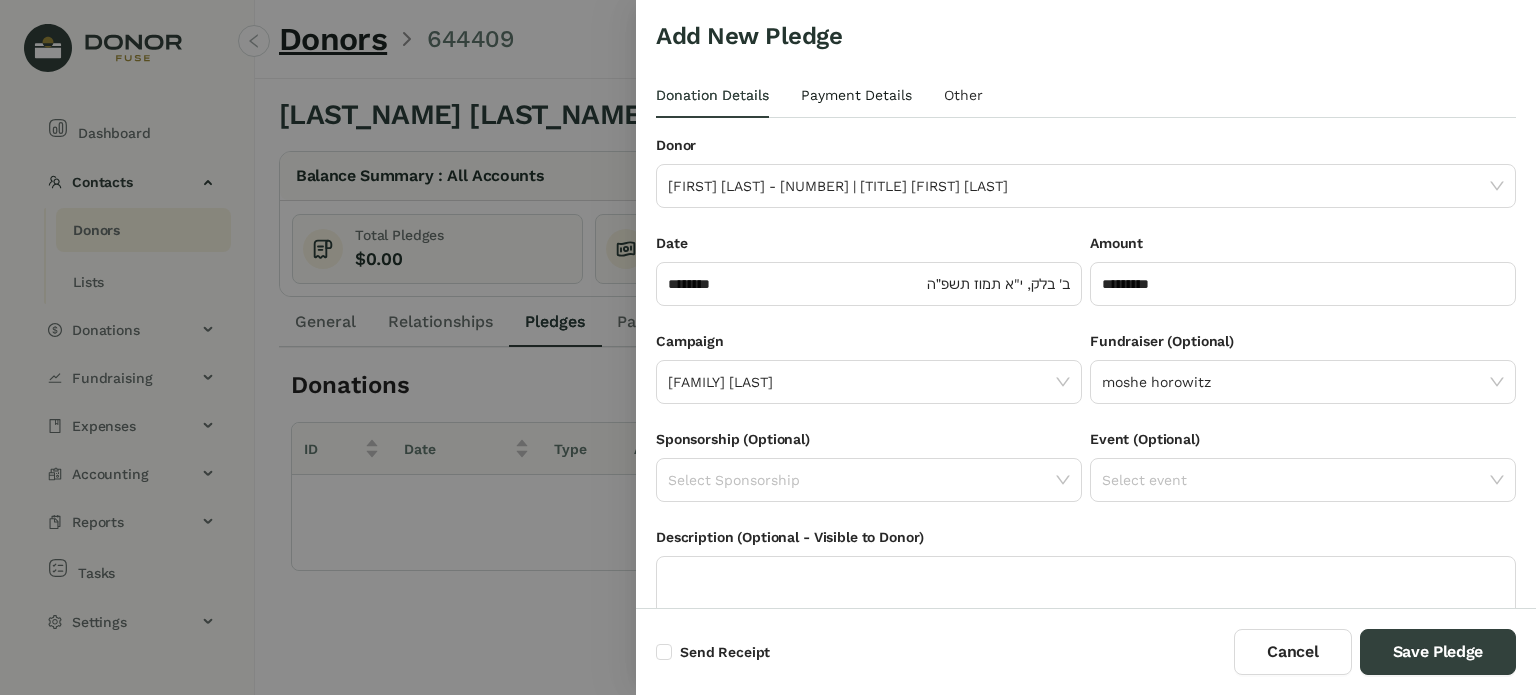 click on "Payment Details" at bounding box center [856, 95] 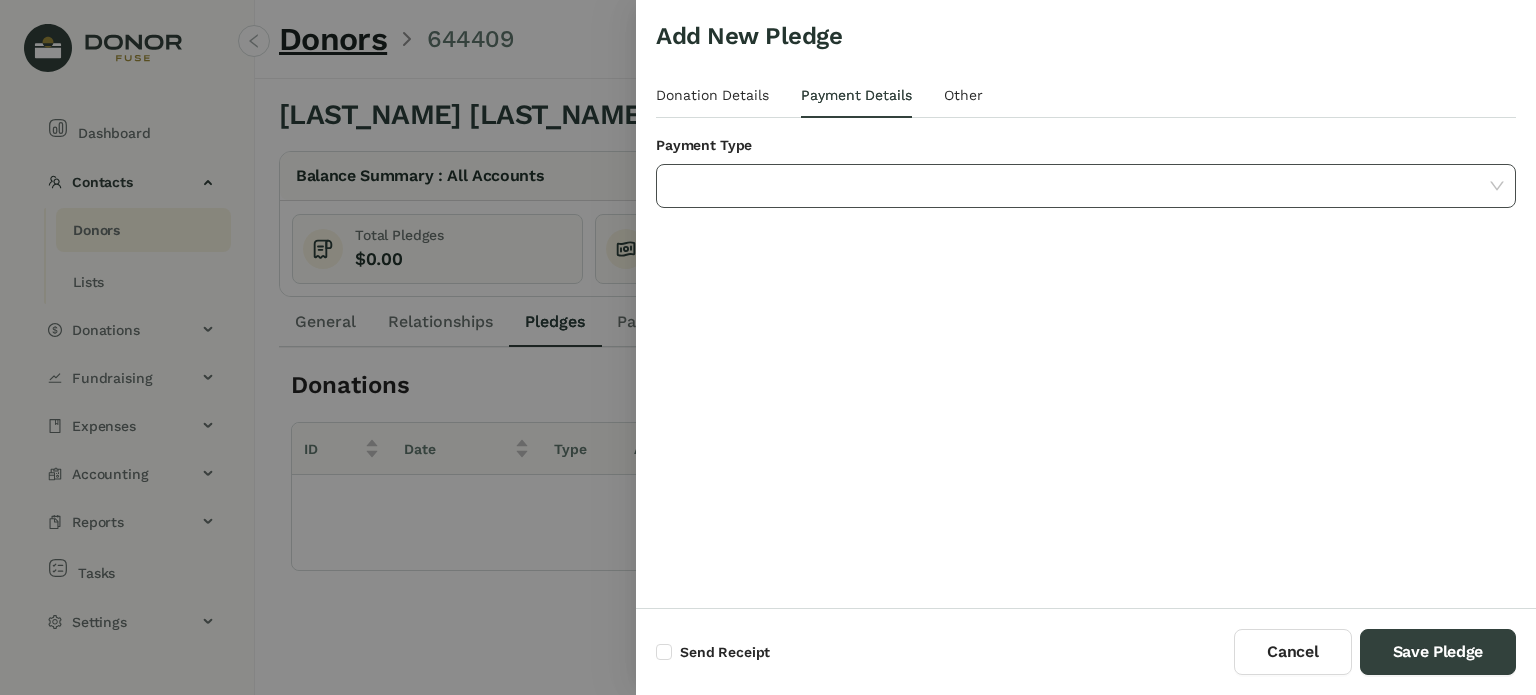 click at bounding box center (1079, 186) 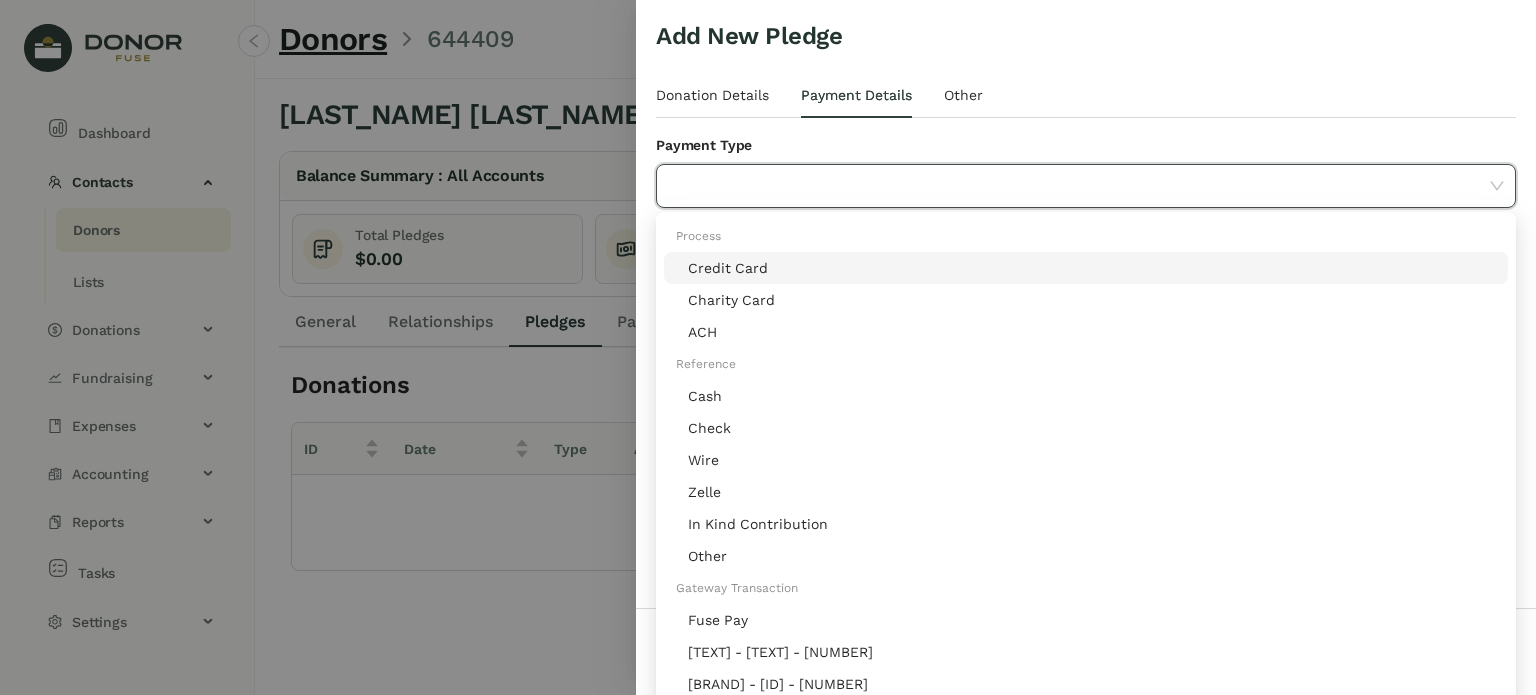 click on "Credit Card" at bounding box center [1092, 268] 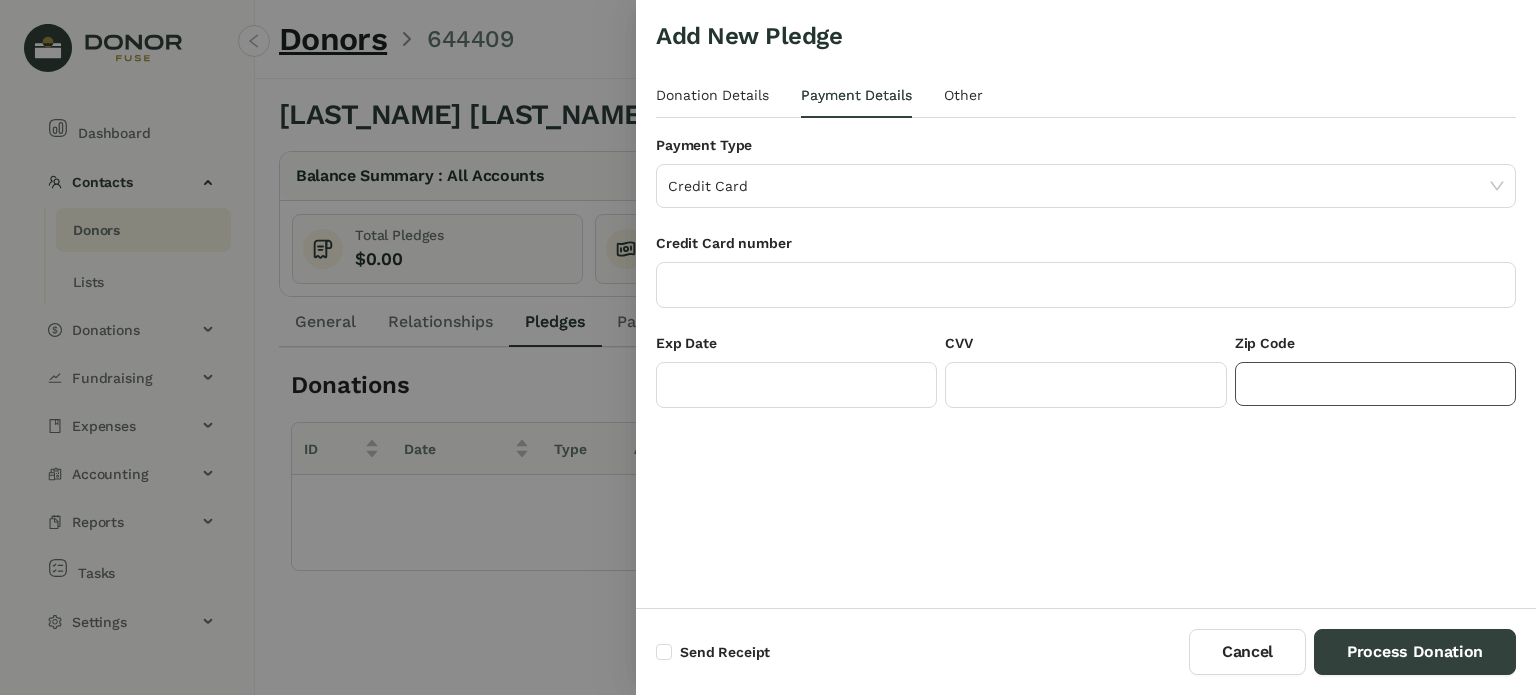 click at bounding box center (1375, 384) 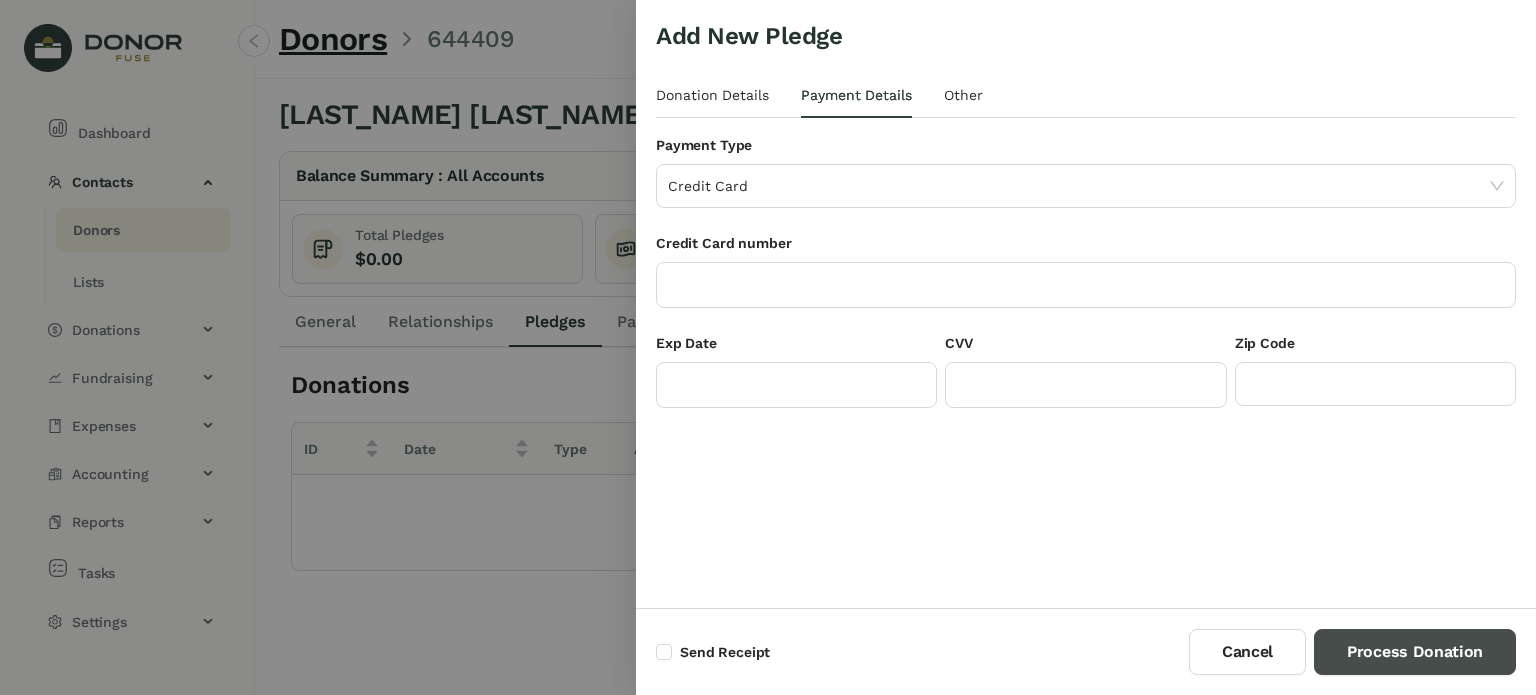 click on "Process Donation" at bounding box center (1415, 652) 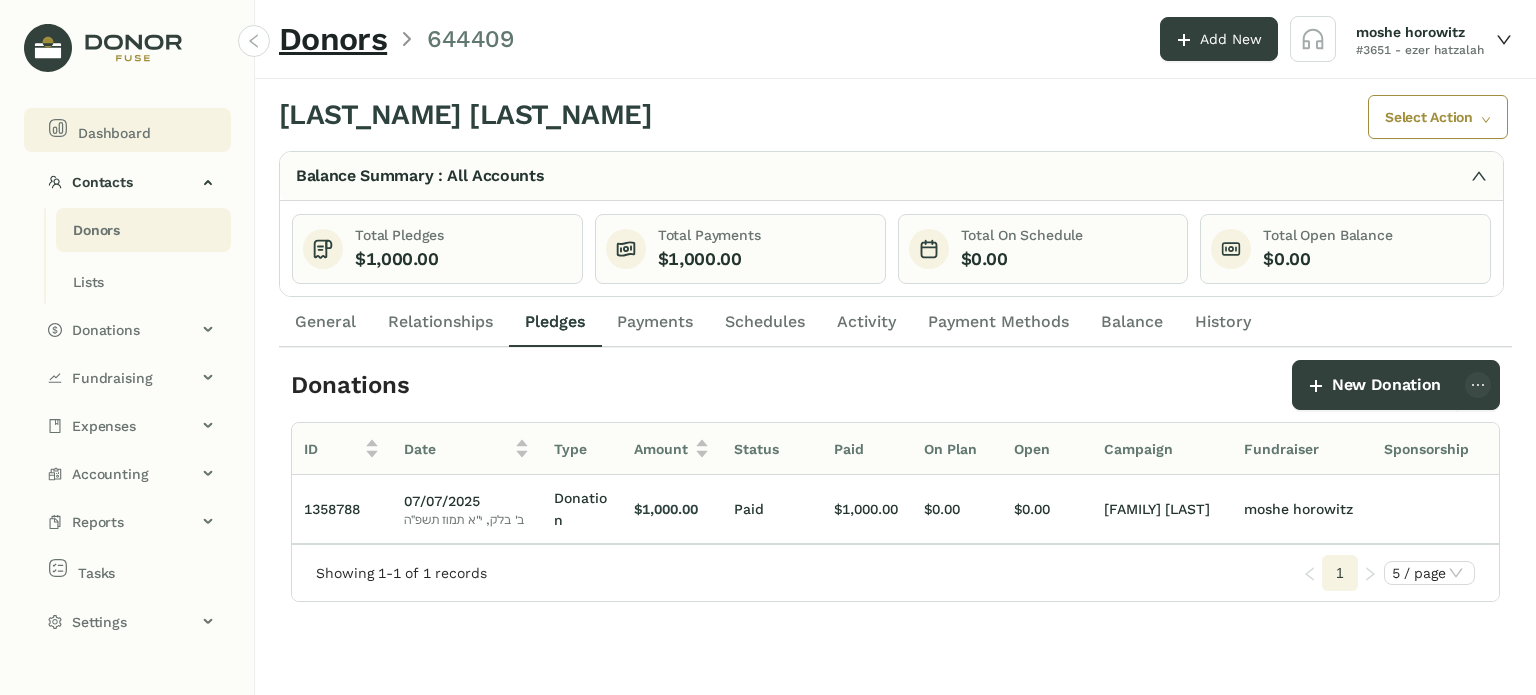 click on "Dashboard" at bounding box center [114, 133] 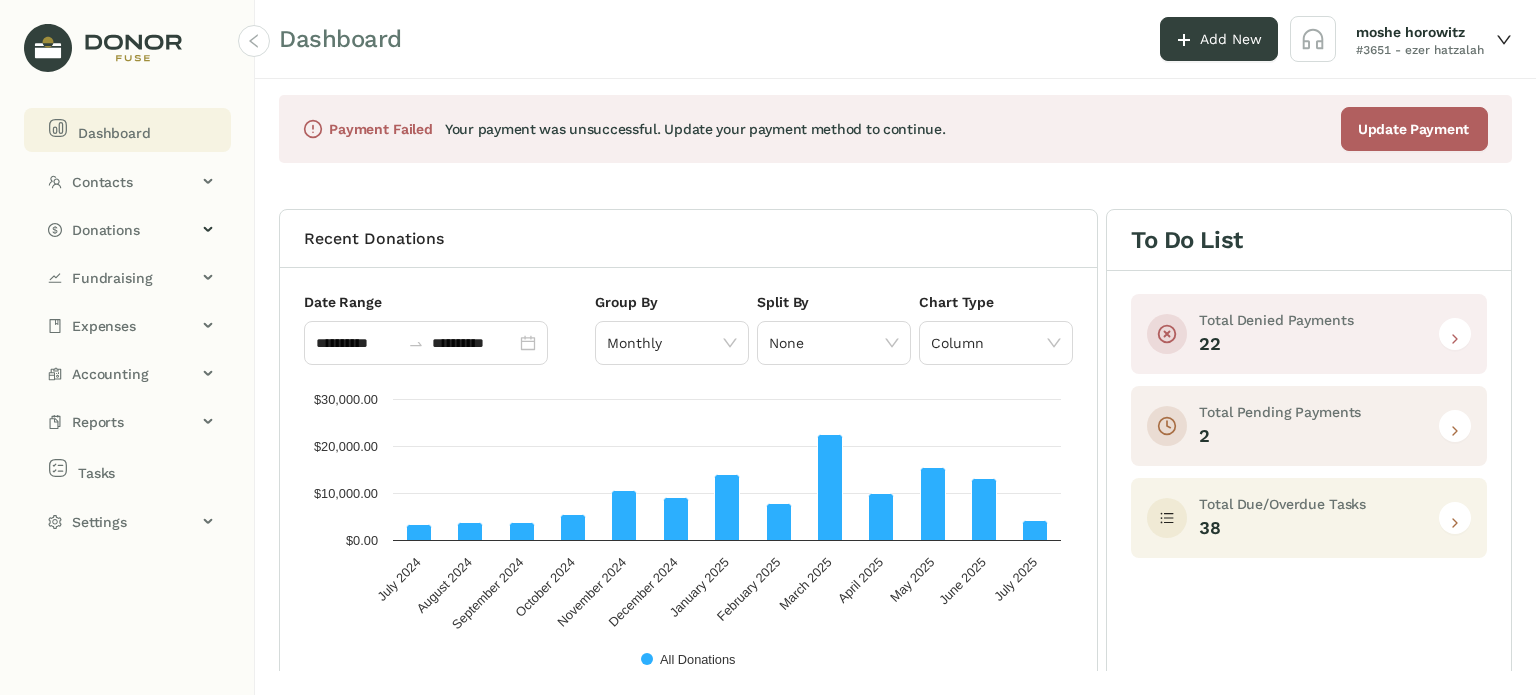 drag, startPoint x: 125, startPoint y: 223, endPoint x: 119, endPoint y: 253, distance: 30.594116 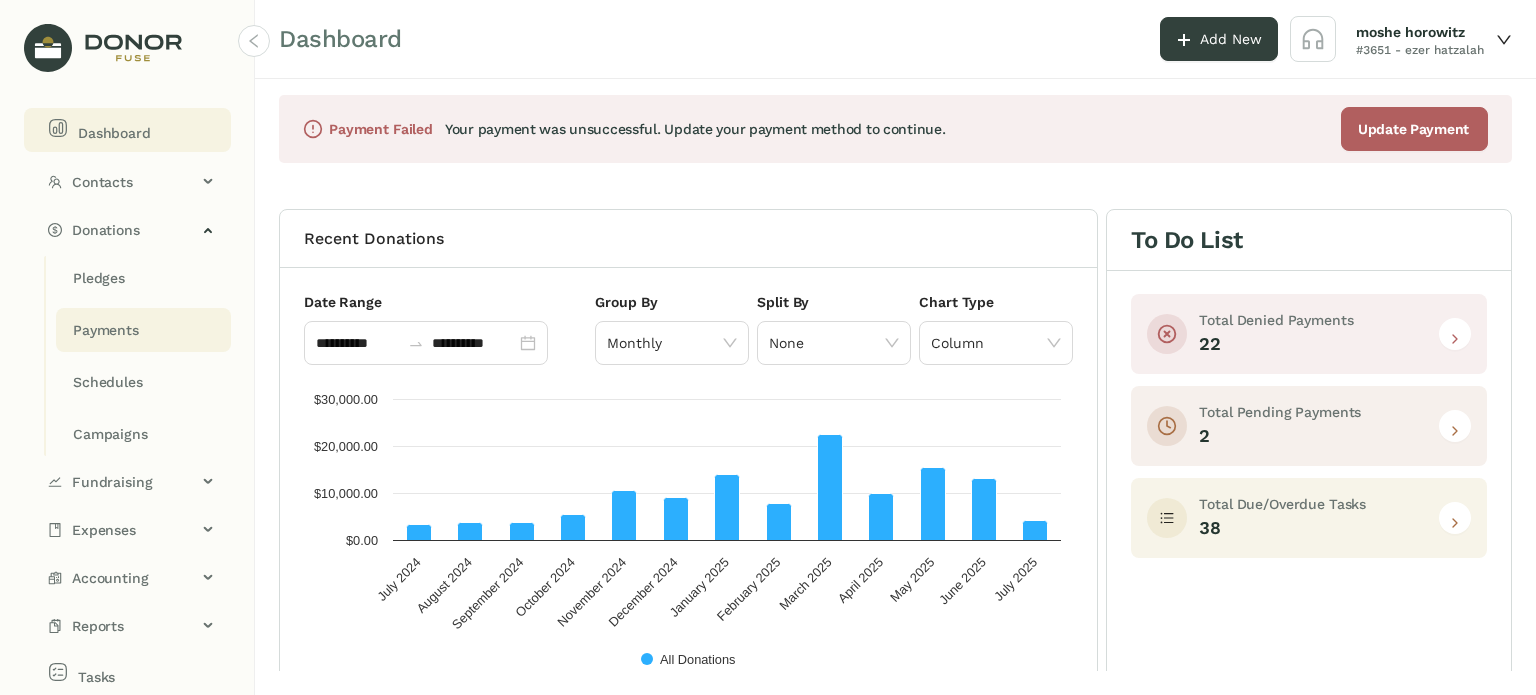 click on "Payments" at bounding box center (99, 278) 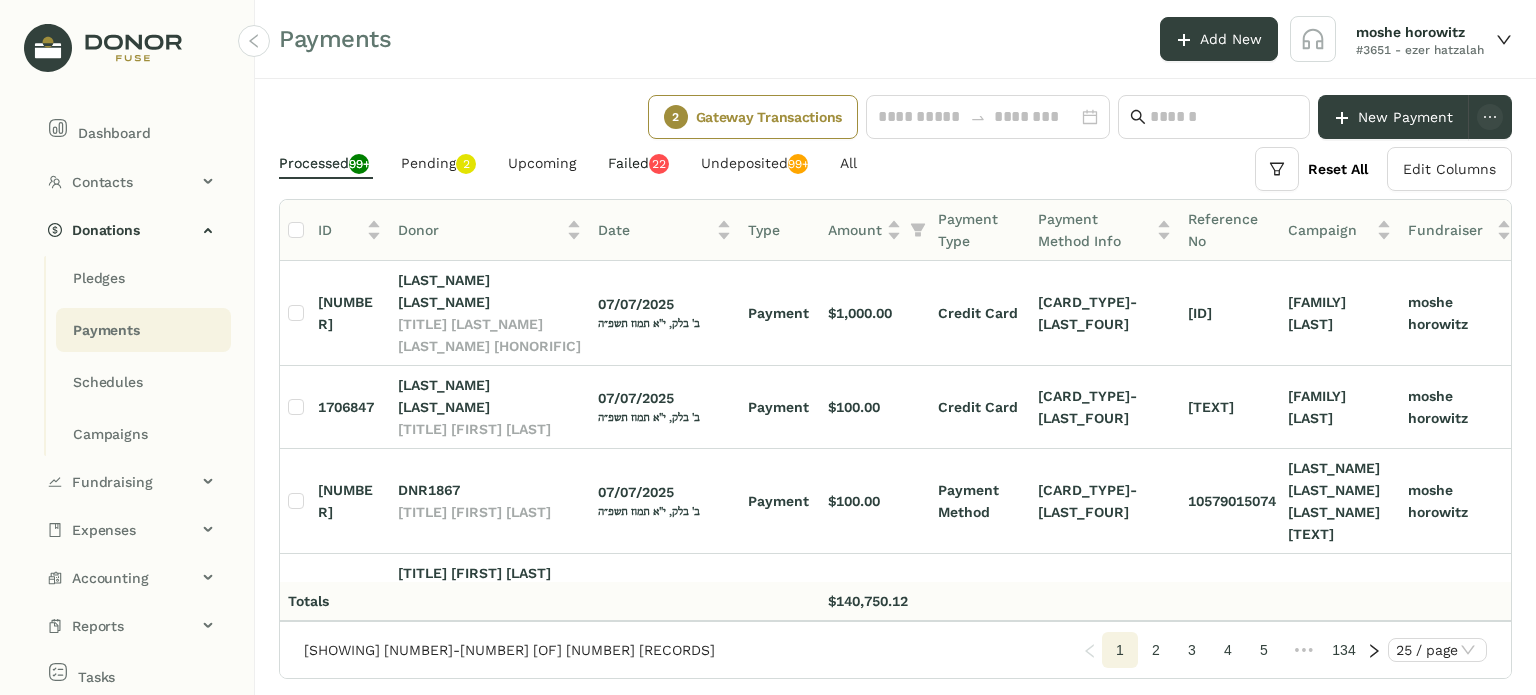 click on "Failed   0   1   2   3   4   5   6   7   8   9   0   1   2   3   4   5   6   7   8   9" at bounding box center (324, 163) 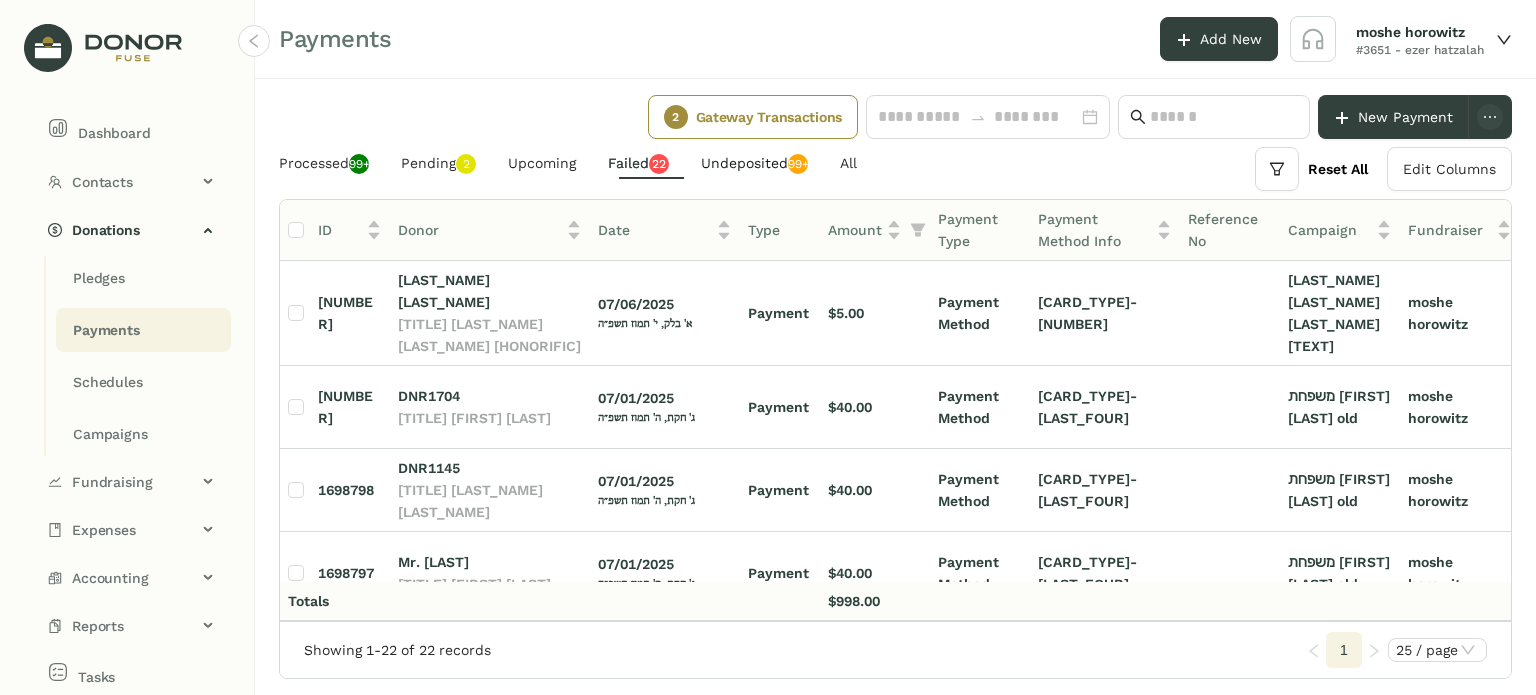 click on "Undeposited  99+" at bounding box center (754, 163) 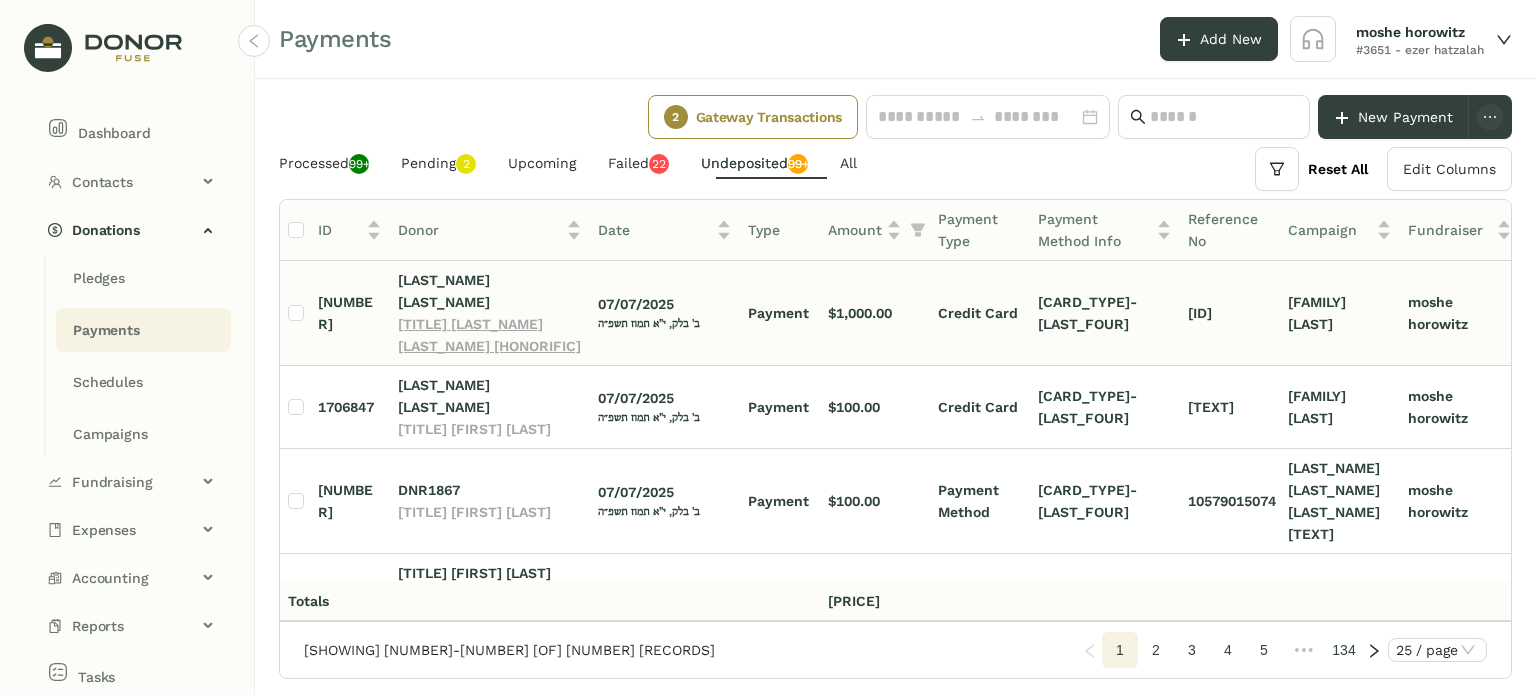 click on "[TITLE] [LAST_NAME] [LAST_NAME] [HONORIFIC]" at bounding box center [489, 335] 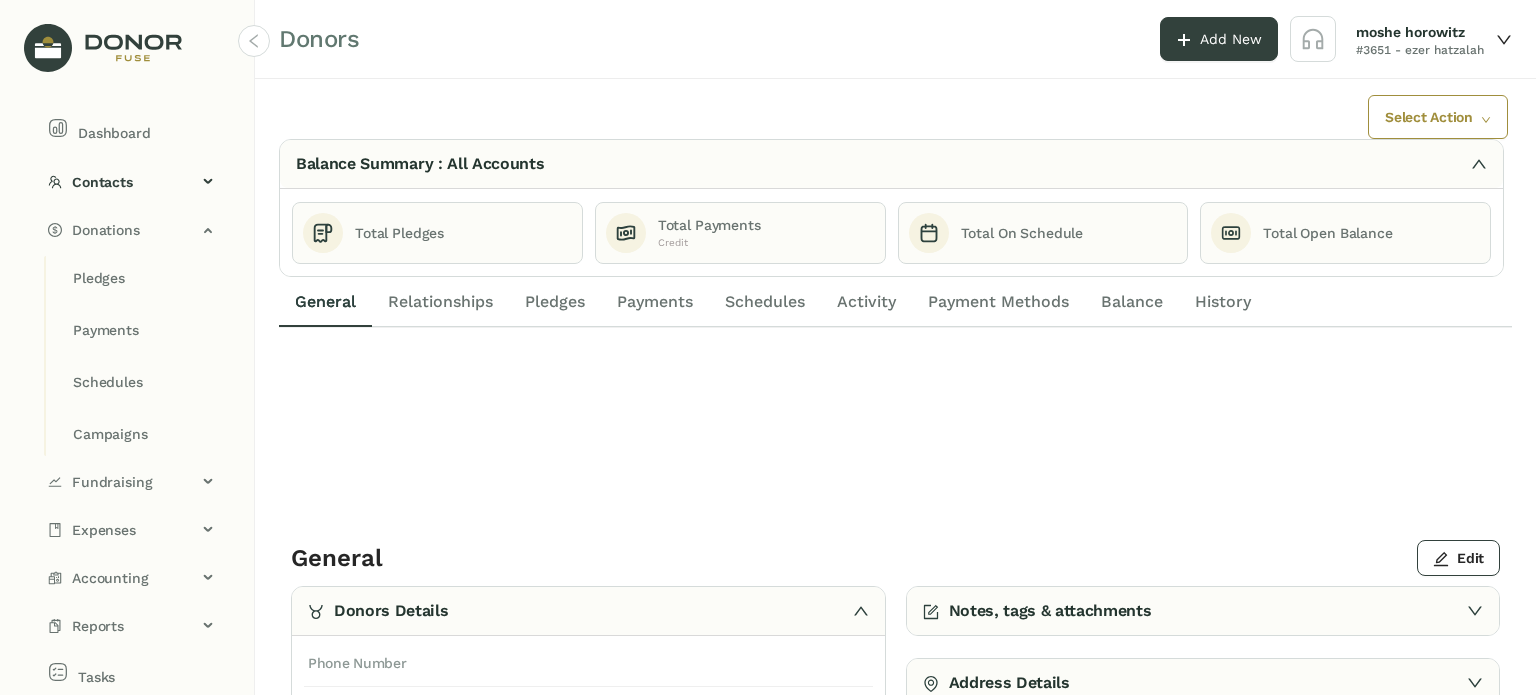 click on "Relationships" at bounding box center (440, 302) 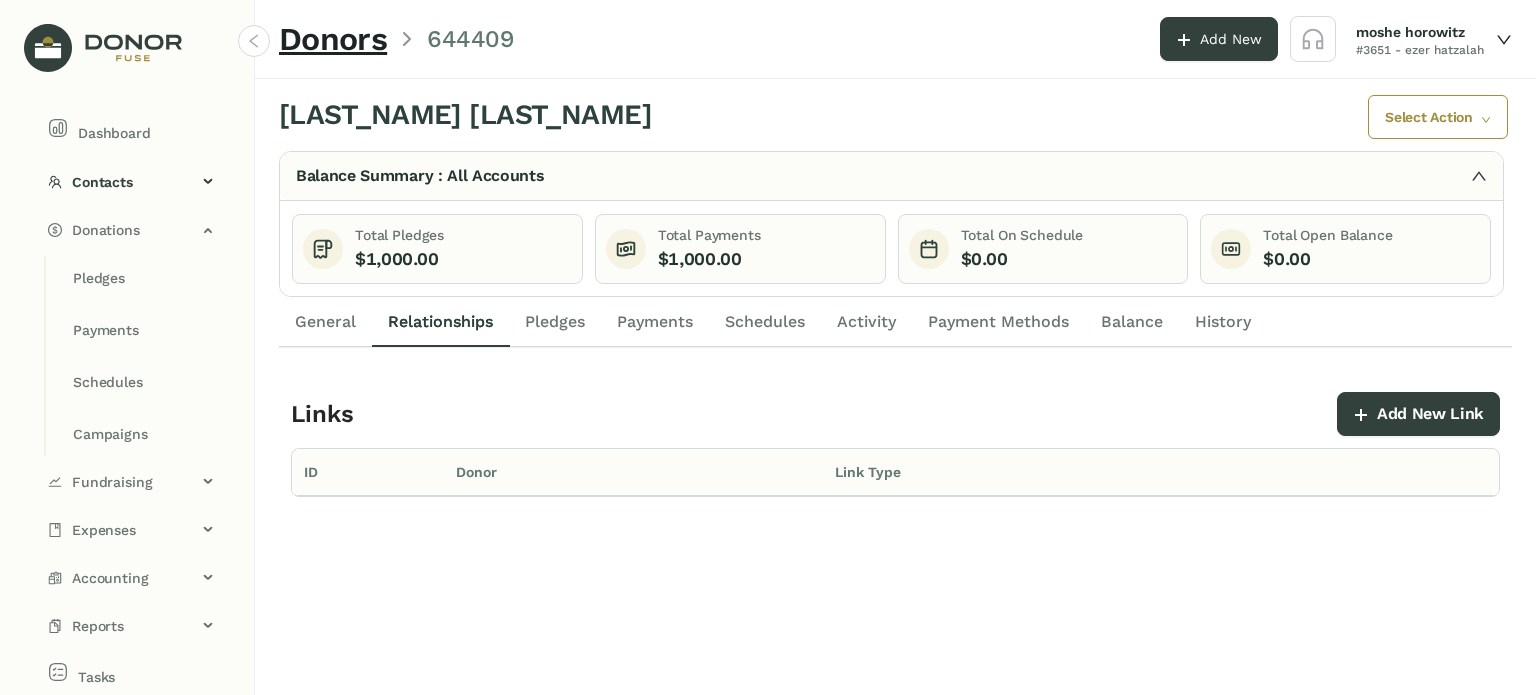 click on "General" at bounding box center (325, 322) 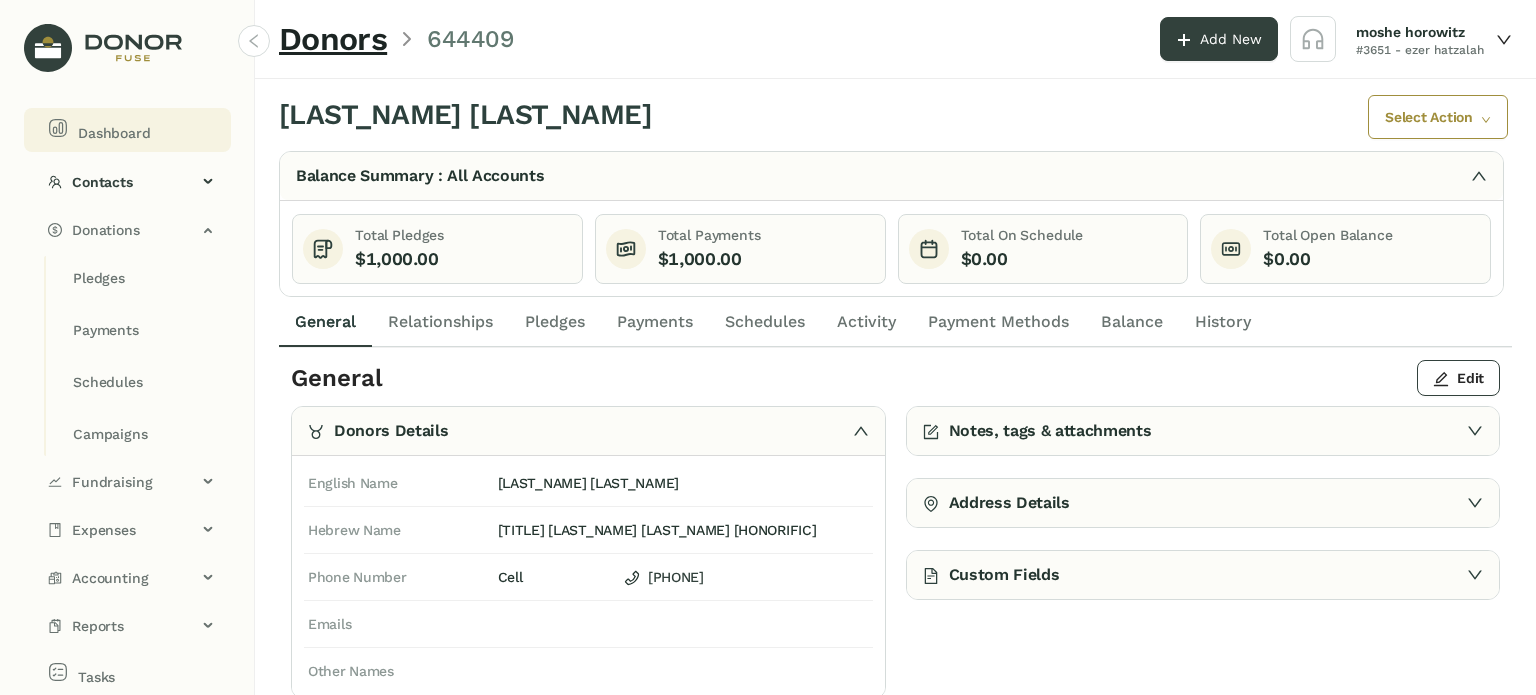 click on "Dashboard" at bounding box center [131, 130] 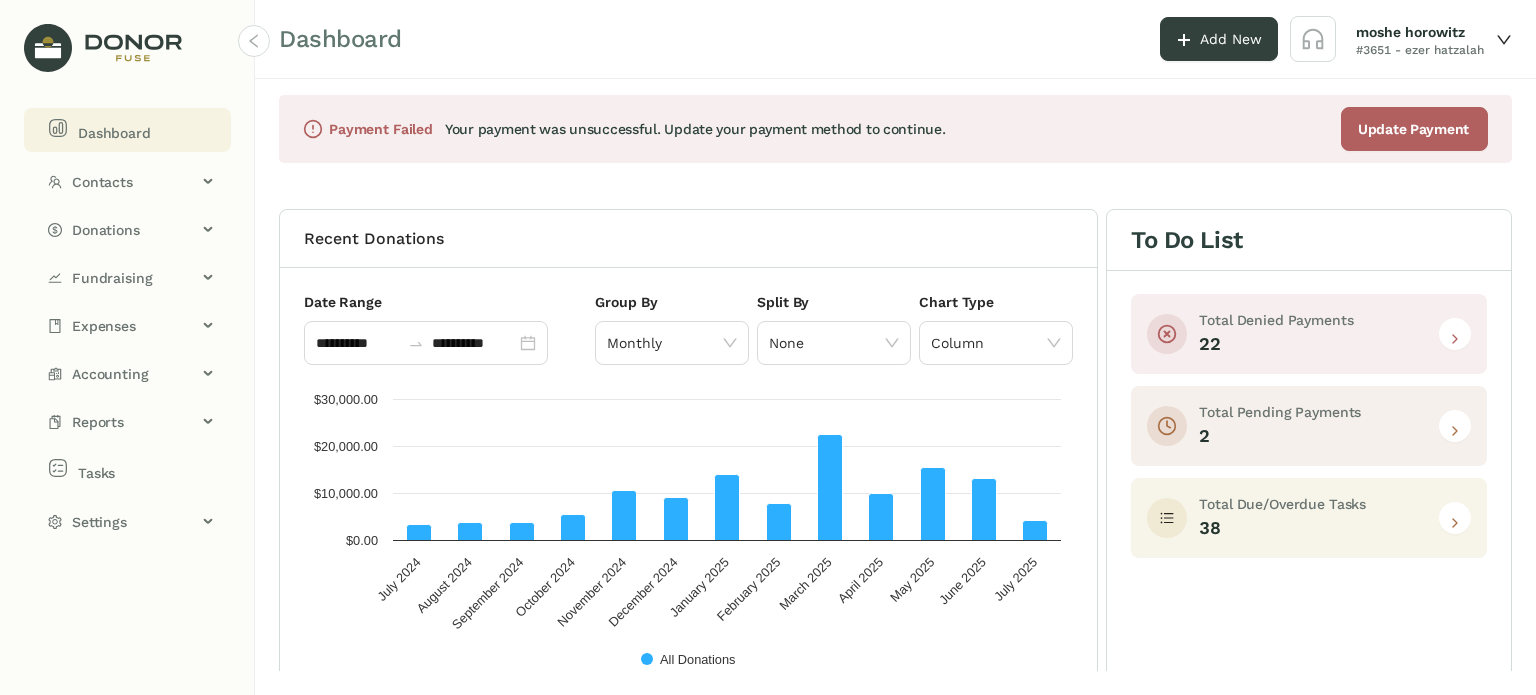 click on "Dashboard" at bounding box center (131, 130) 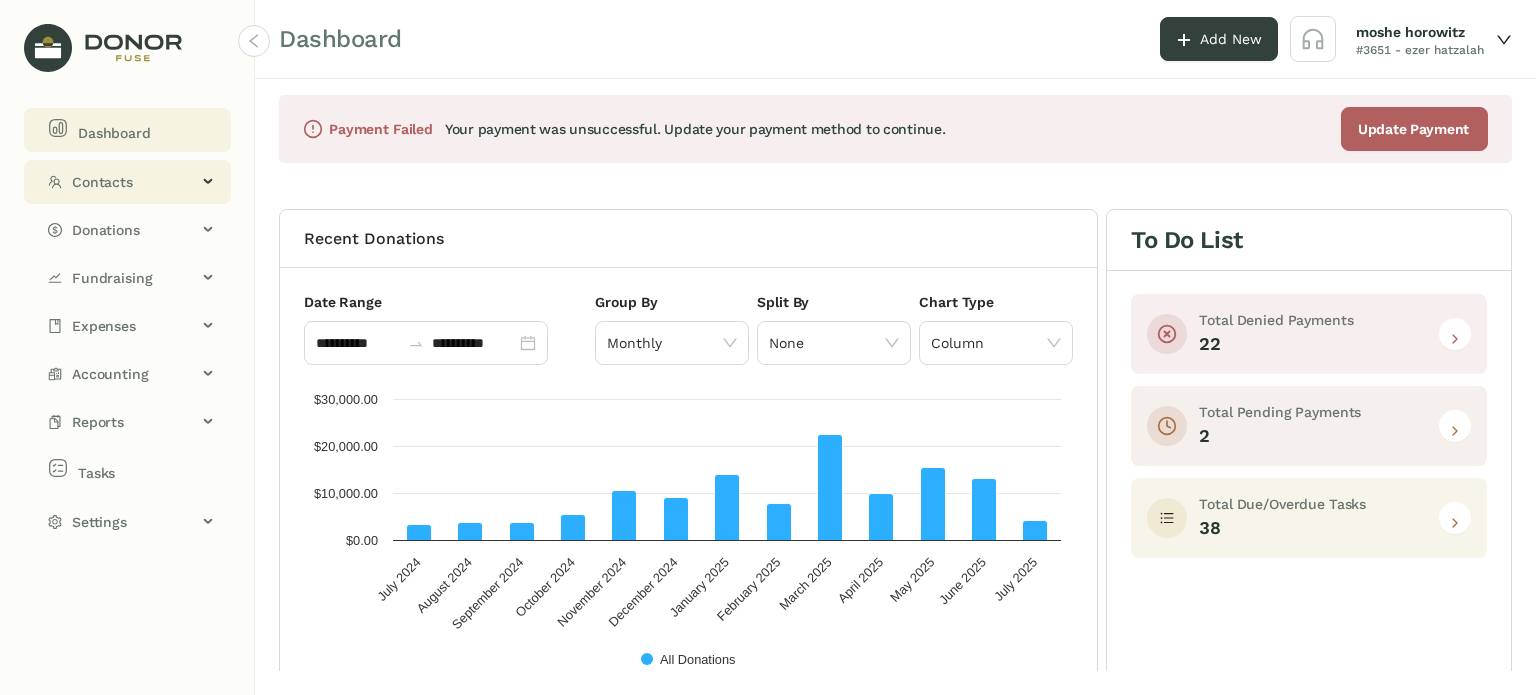 click on "Contacts" at bounding box center (127, 182) 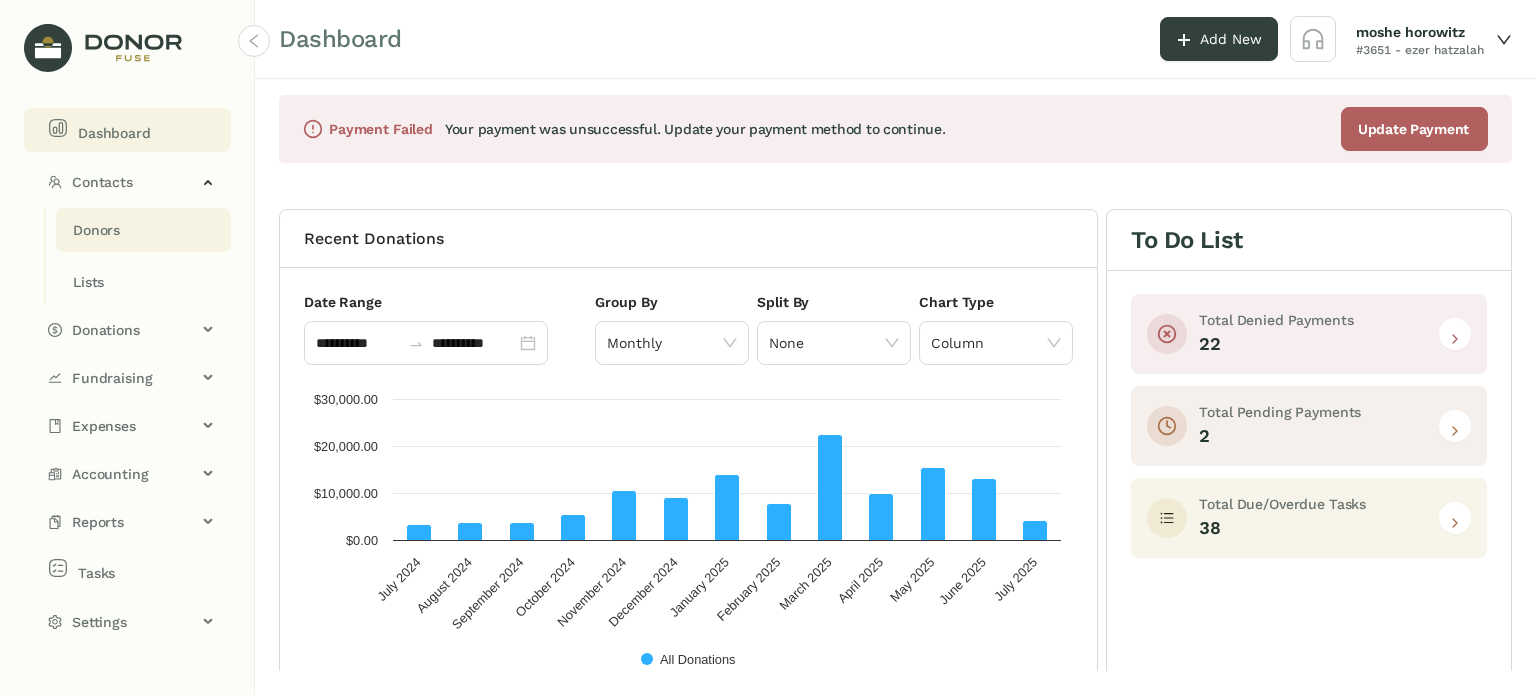 click on "Donors" at bounding box center (96, 230) 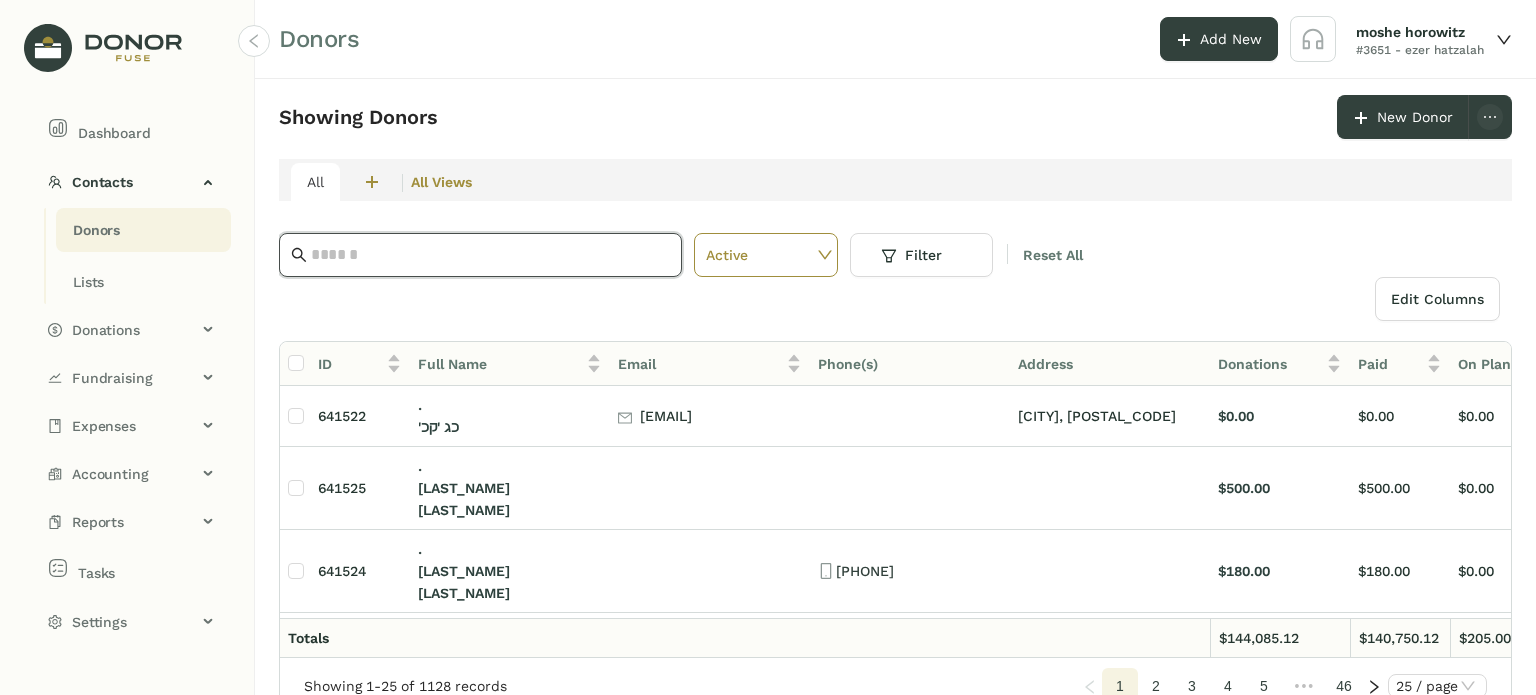 click at bounding box center (490, 255) 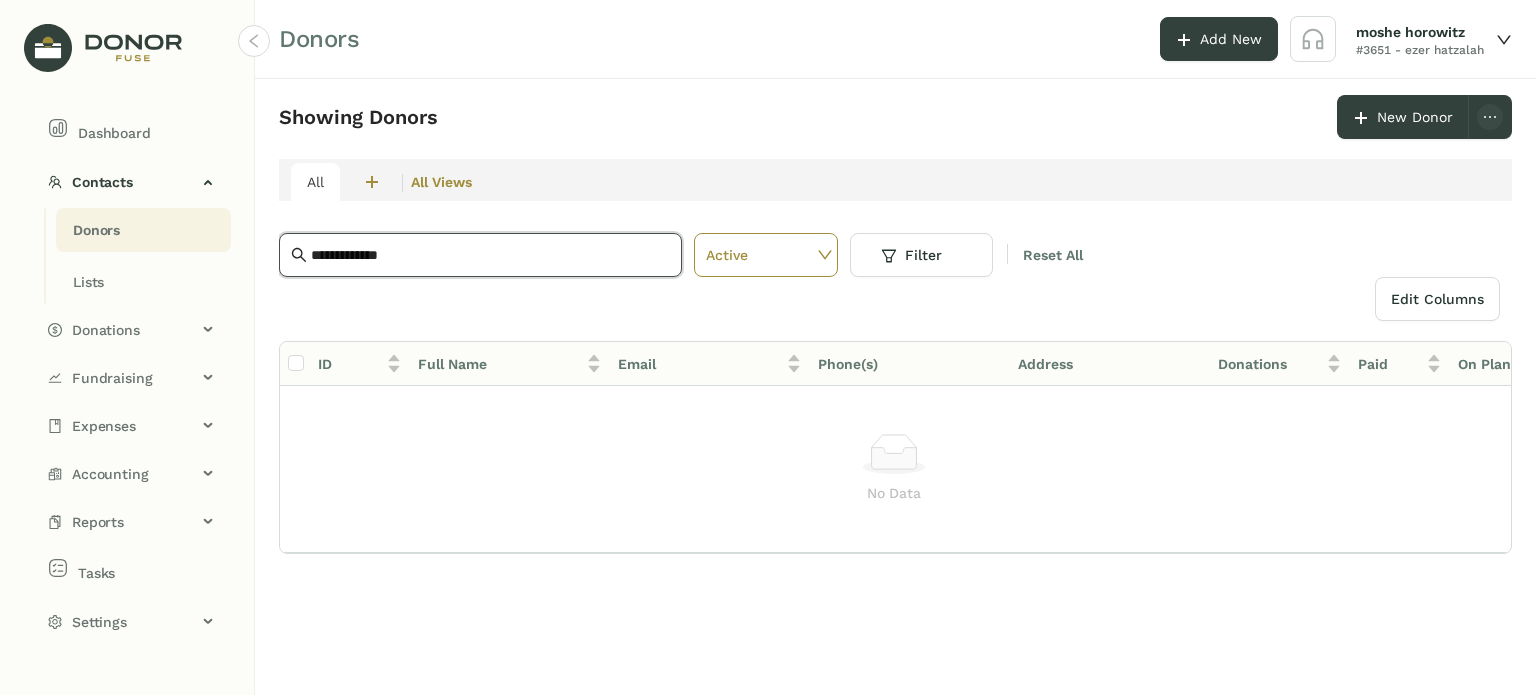 type on "**********" 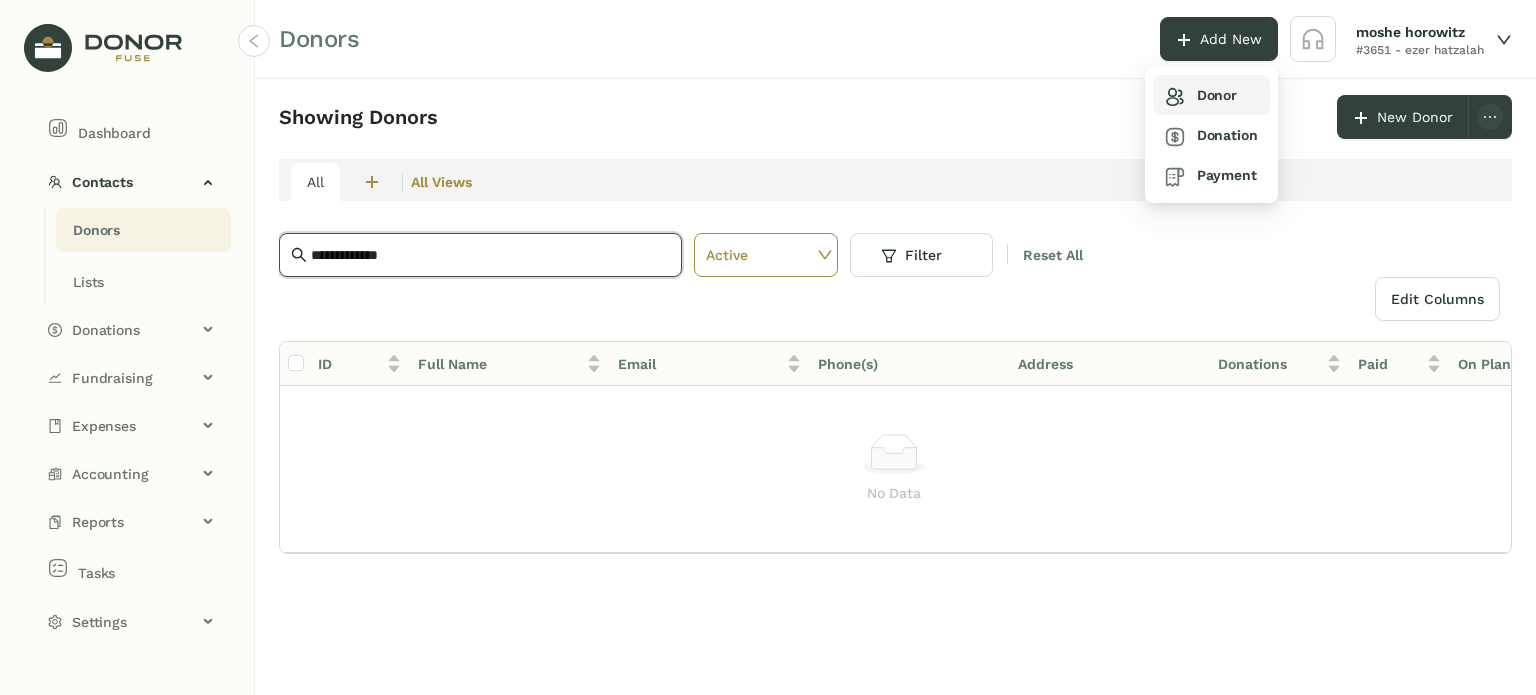 drag, startPoint x: 1217, startPoint y: 95, endPoint x: 1230, endPoint y: 101, distance: 14.3178215 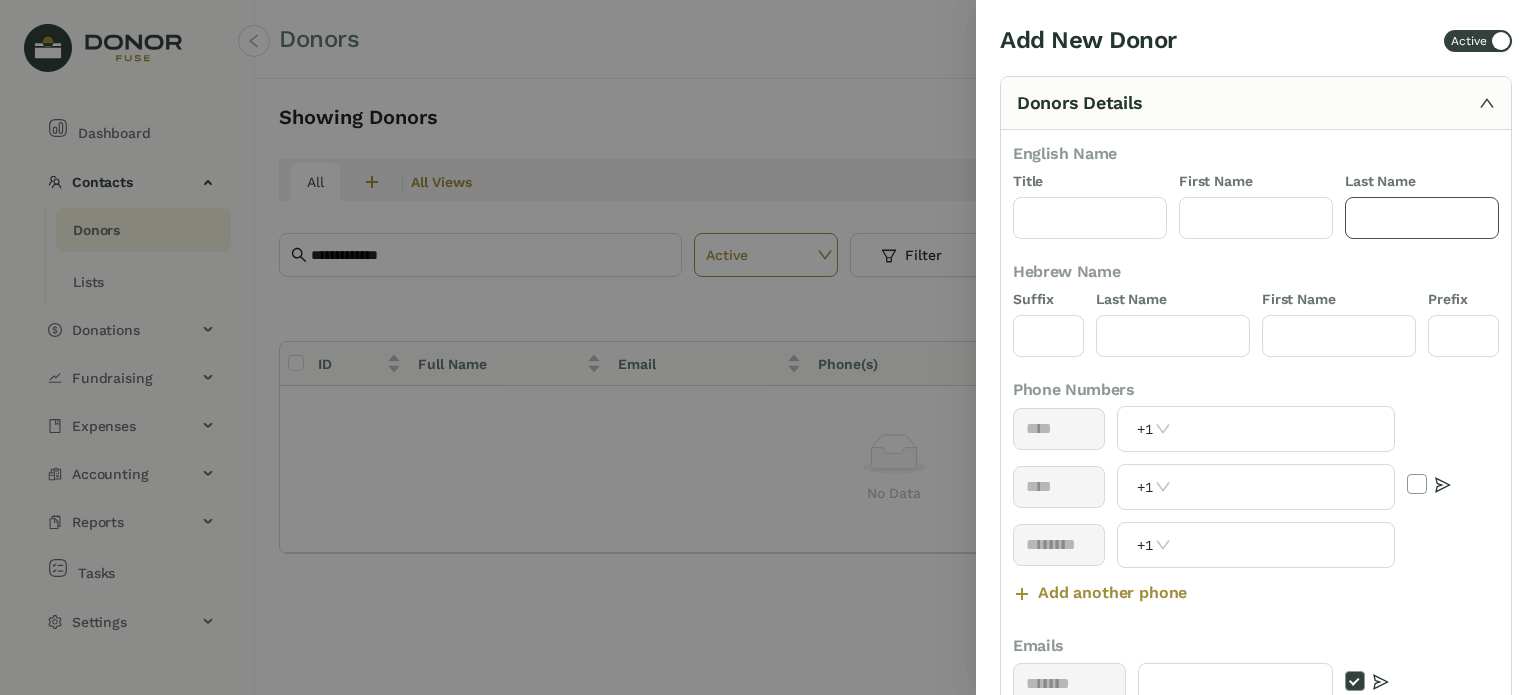 click at bounding box center [1422, 218] 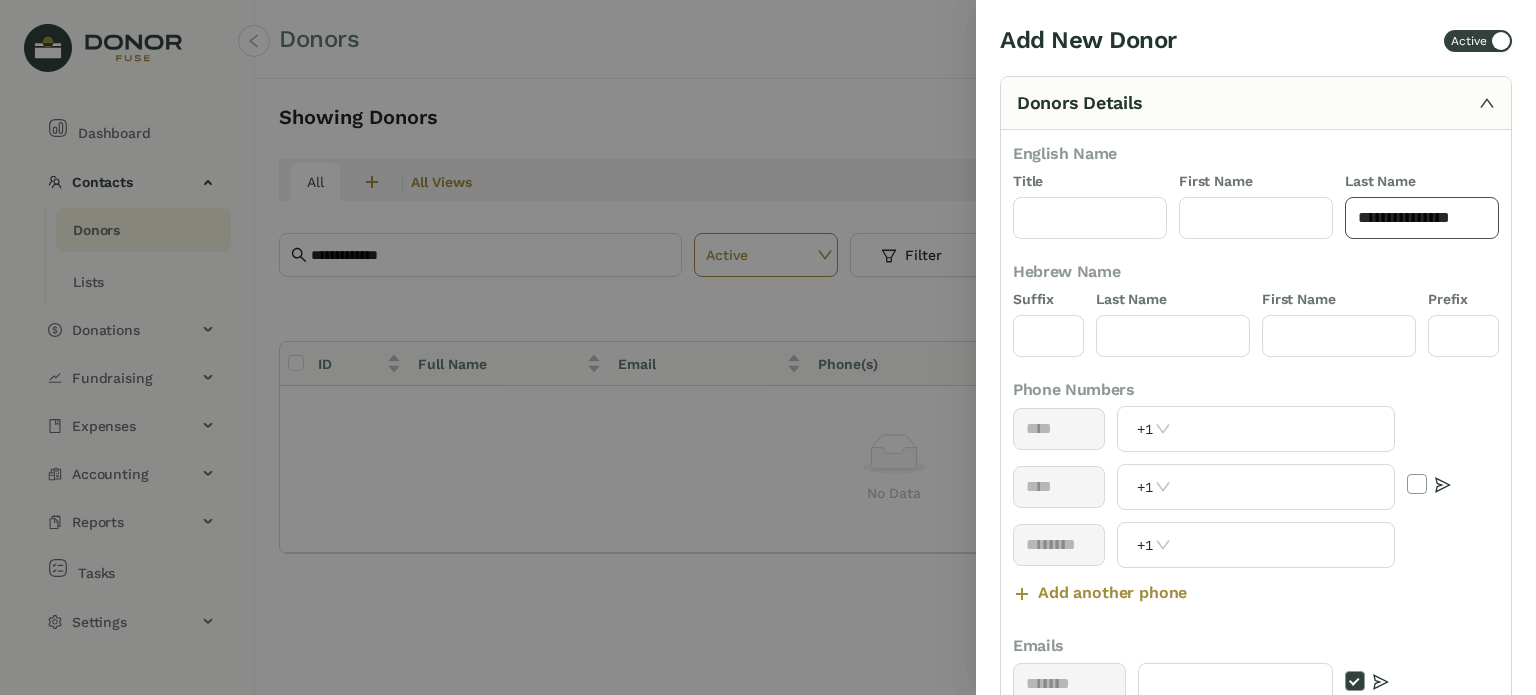 click on "**********" at bounding box center (1422, 218) 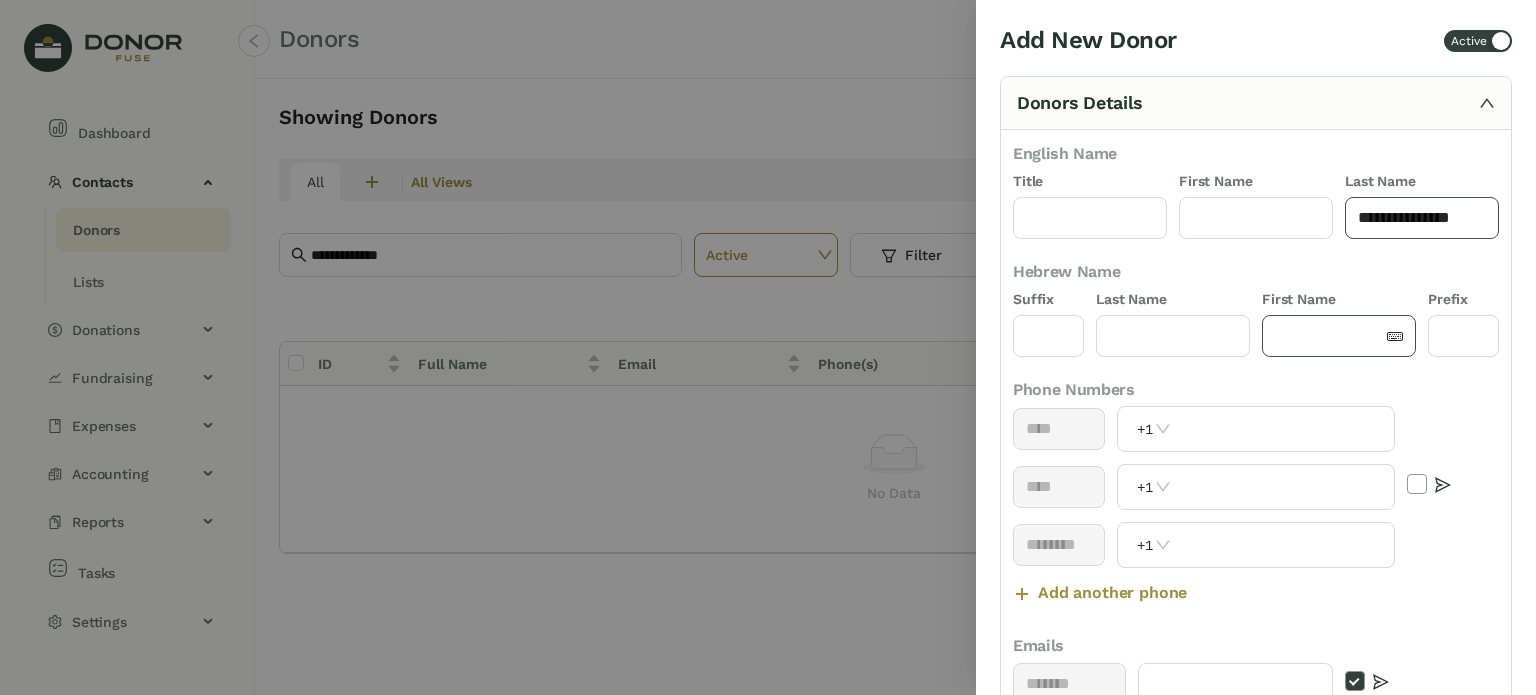 type on "**********" 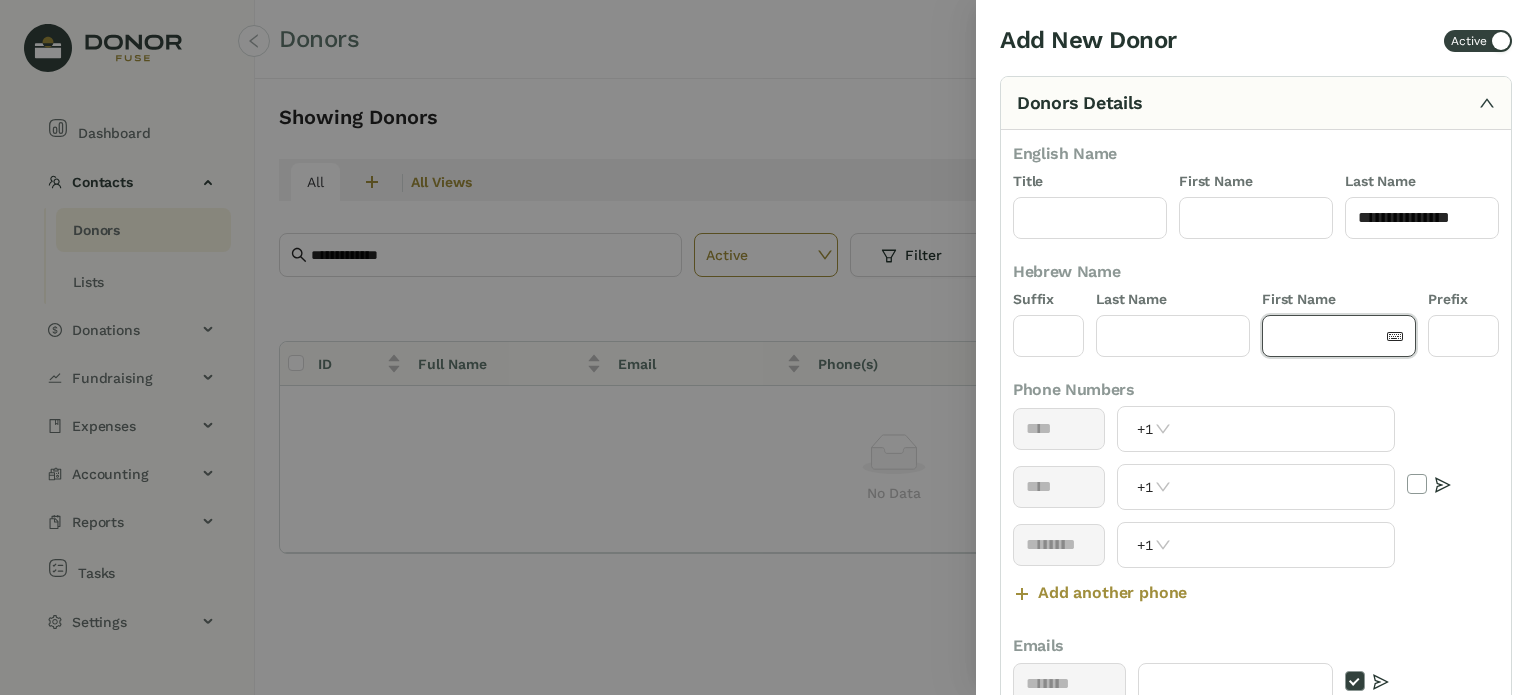 drag, startPoint x: 1348, startPoint y: 327, endPoint x: 1343, endPoint y: 316, distance: 12.083046 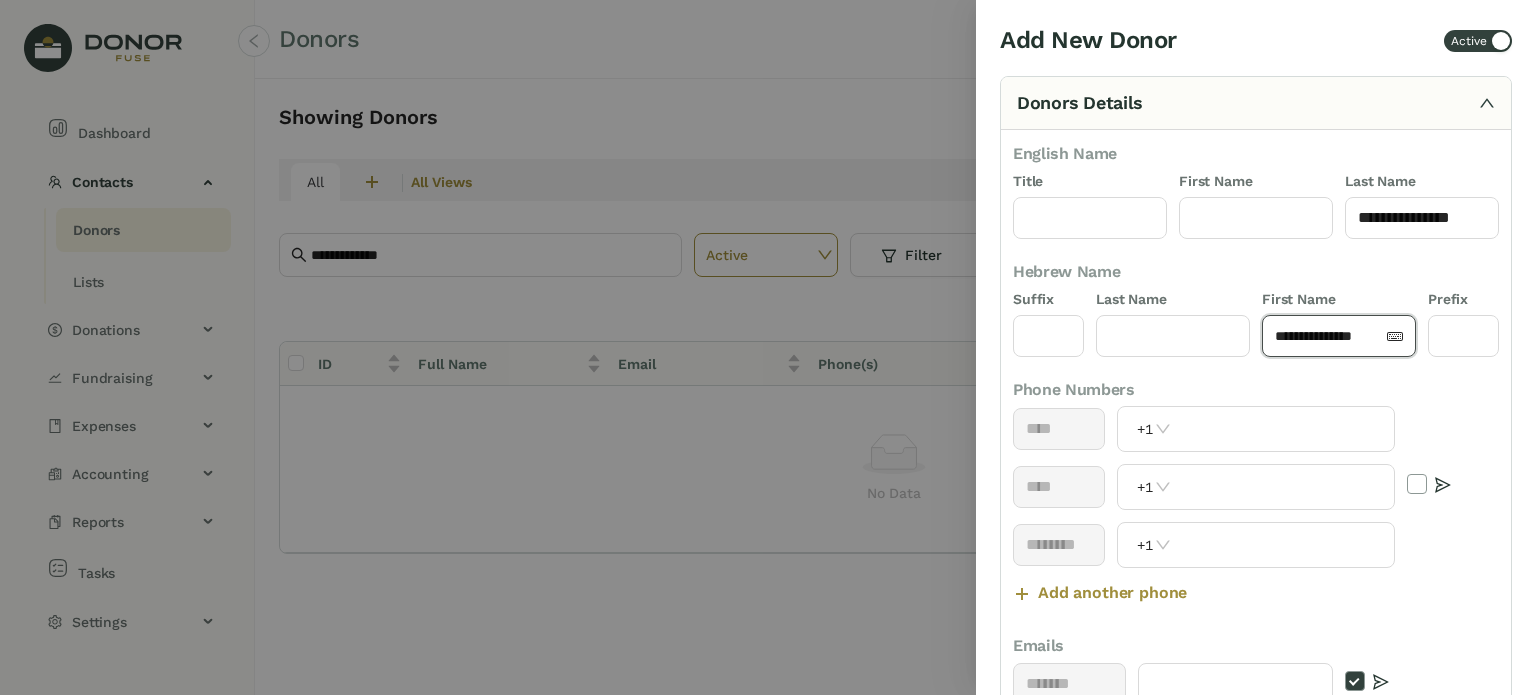 click on "**********" at bounding box center (1329, 336) 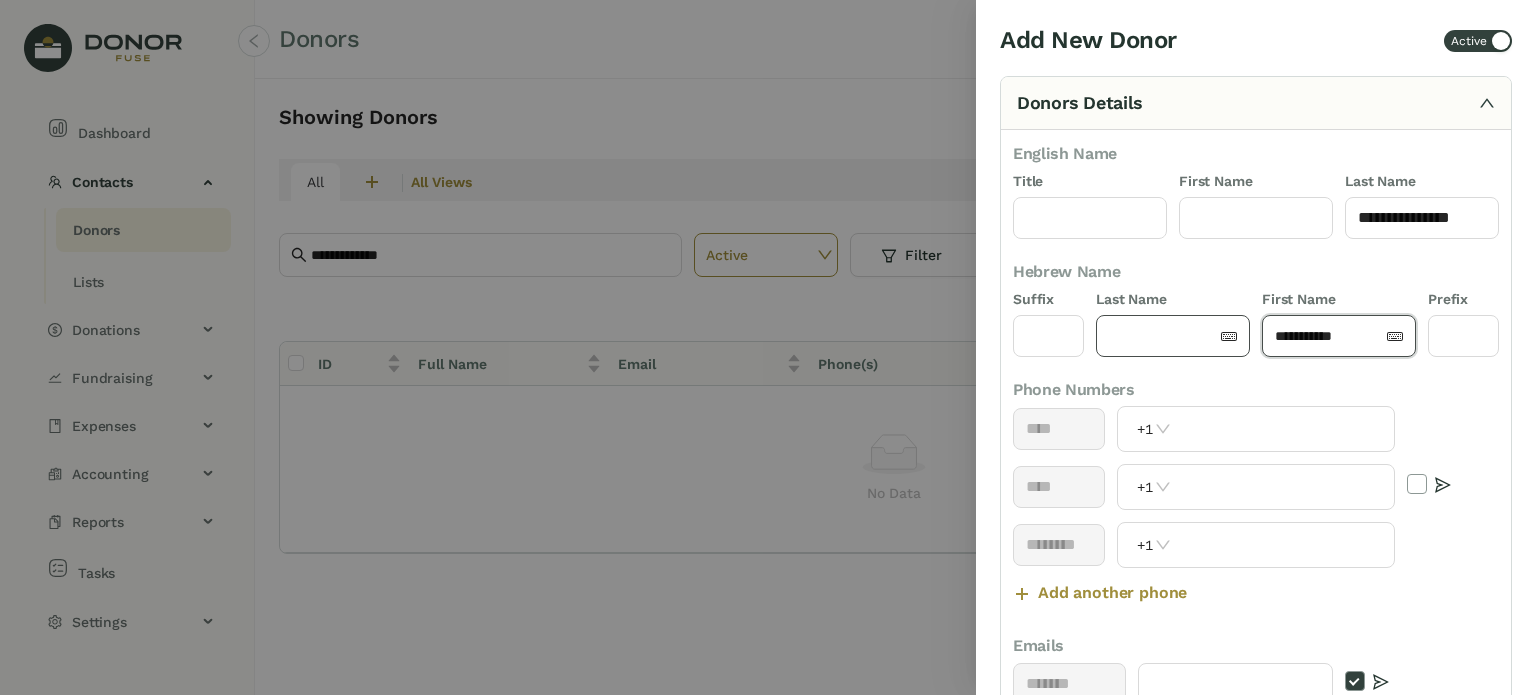 type on "**********" 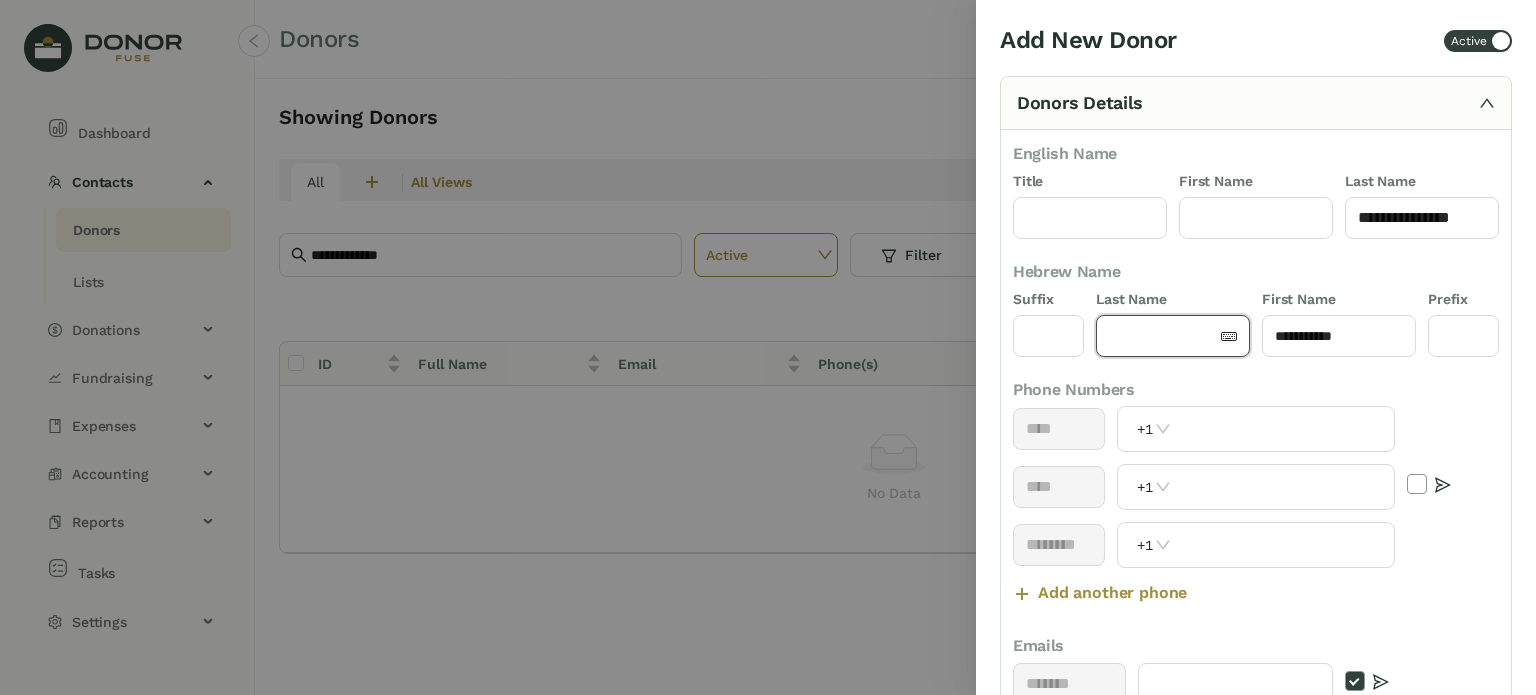 paste on "****" 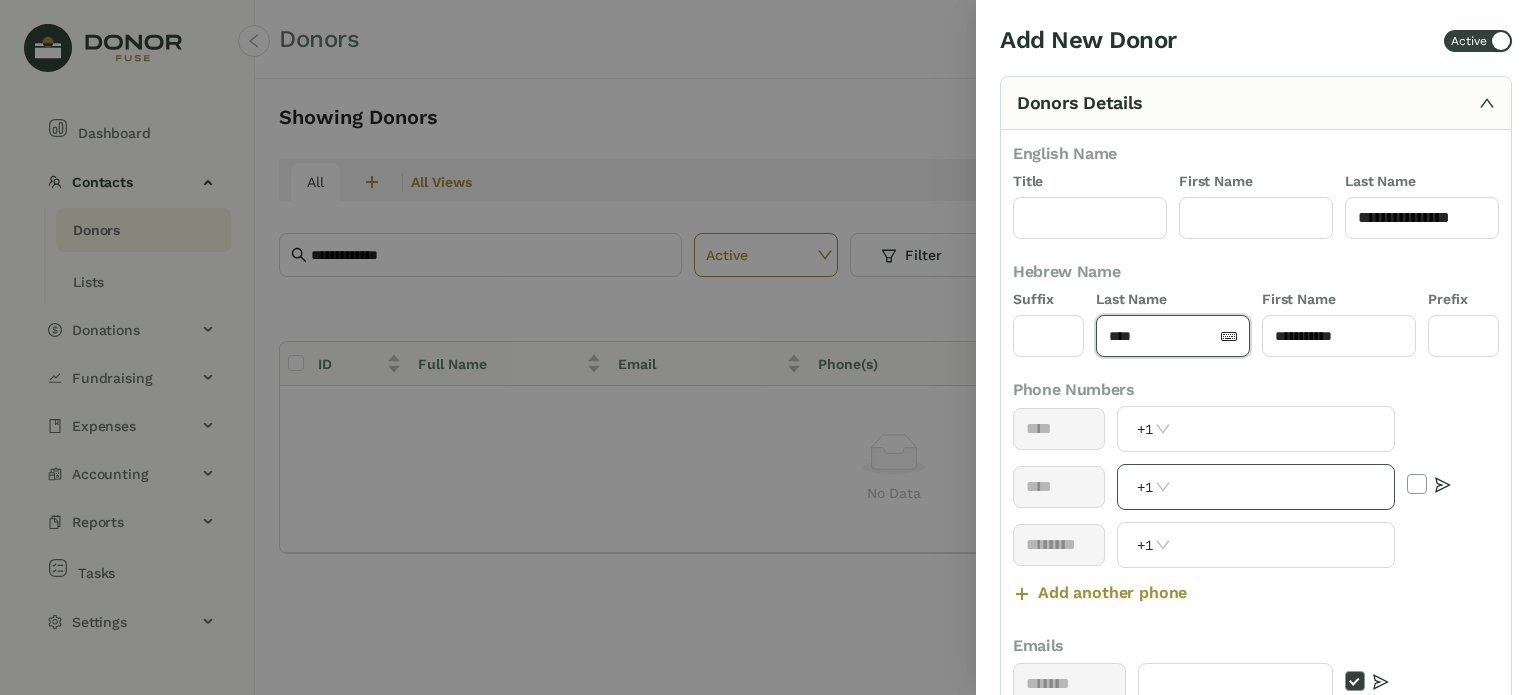 type on "****" 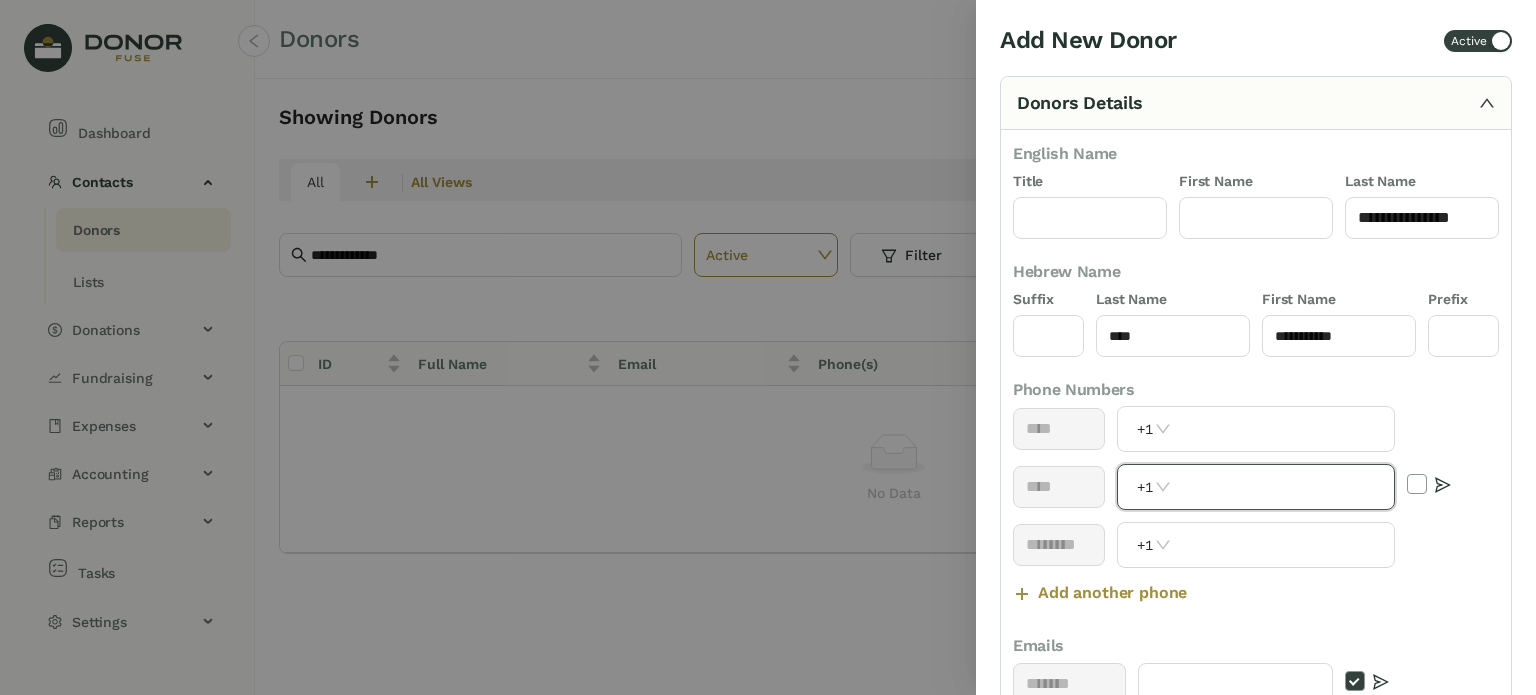 click at bounding box center [1285, 487] 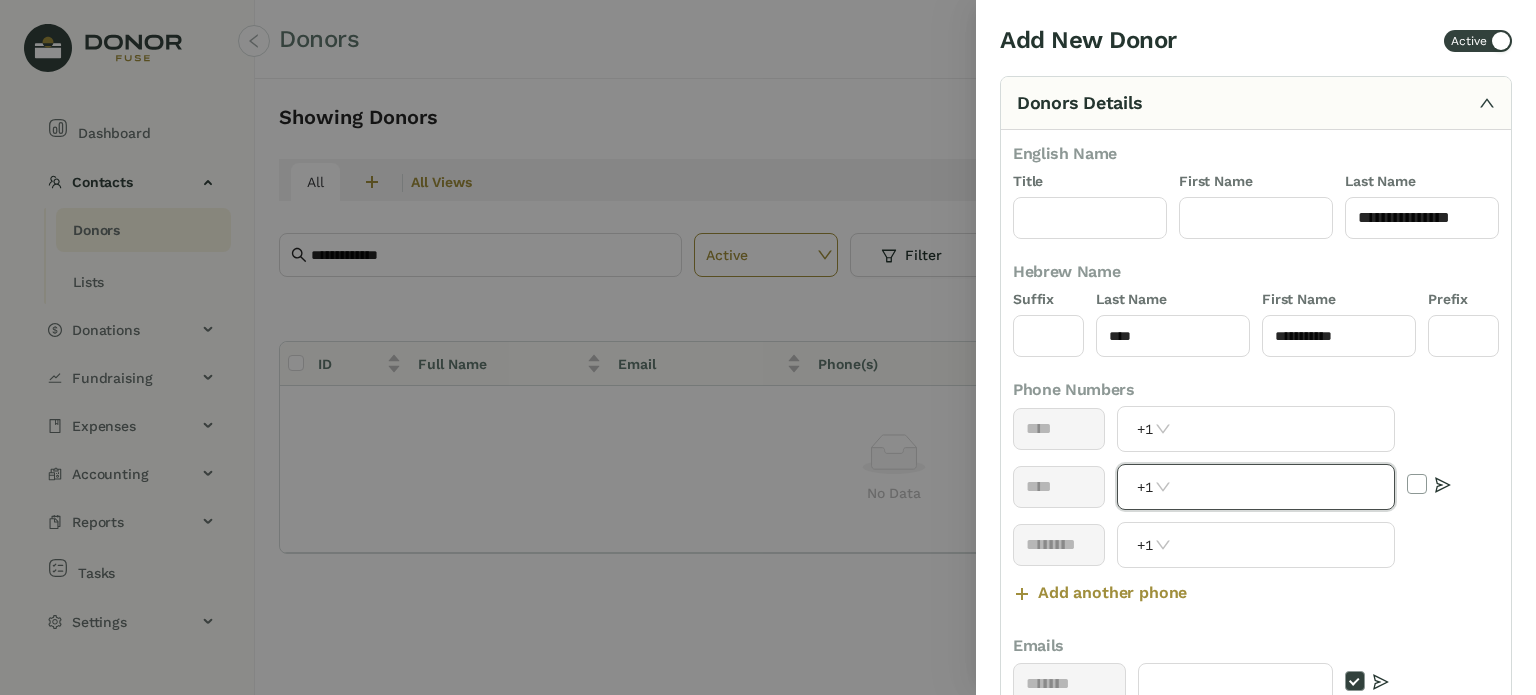paste on "**********" 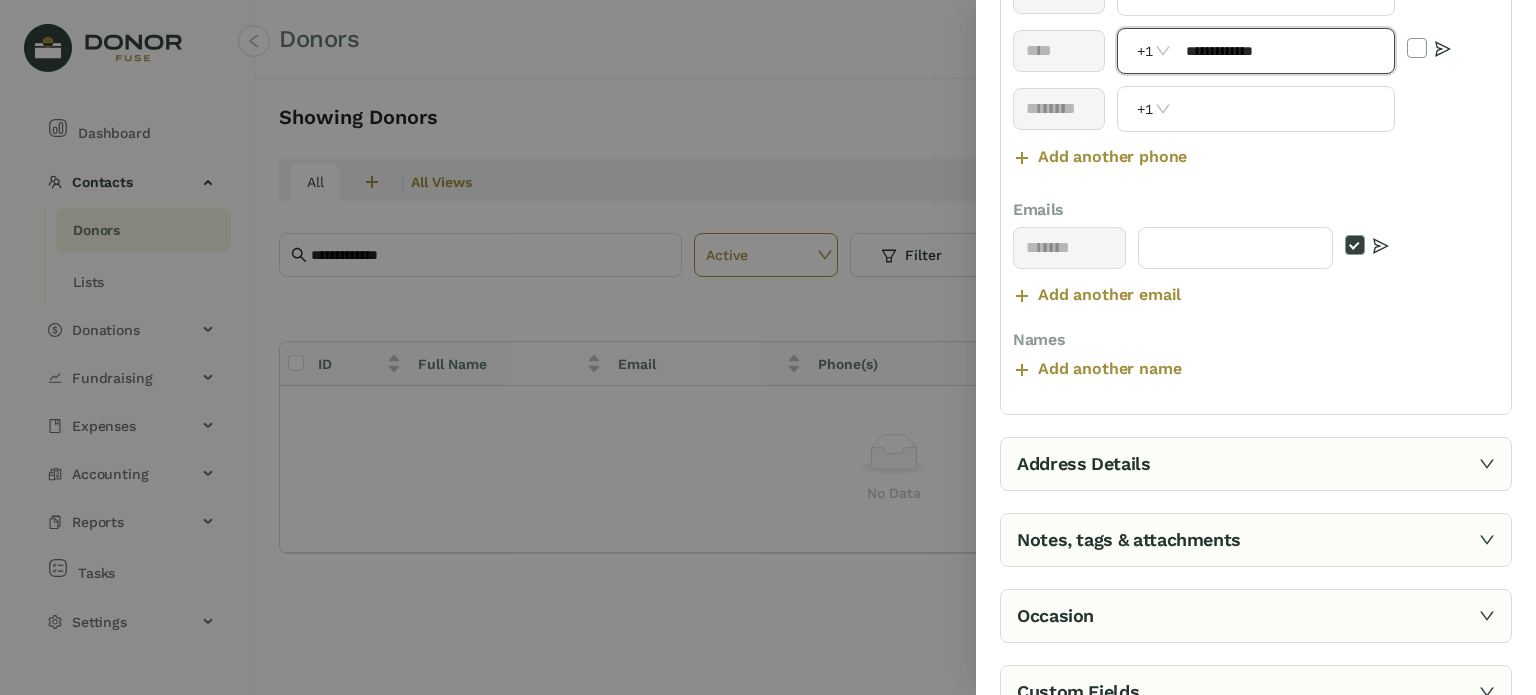 scroll, scrollTop: 500, scrollLeft: 0, axis: vertical 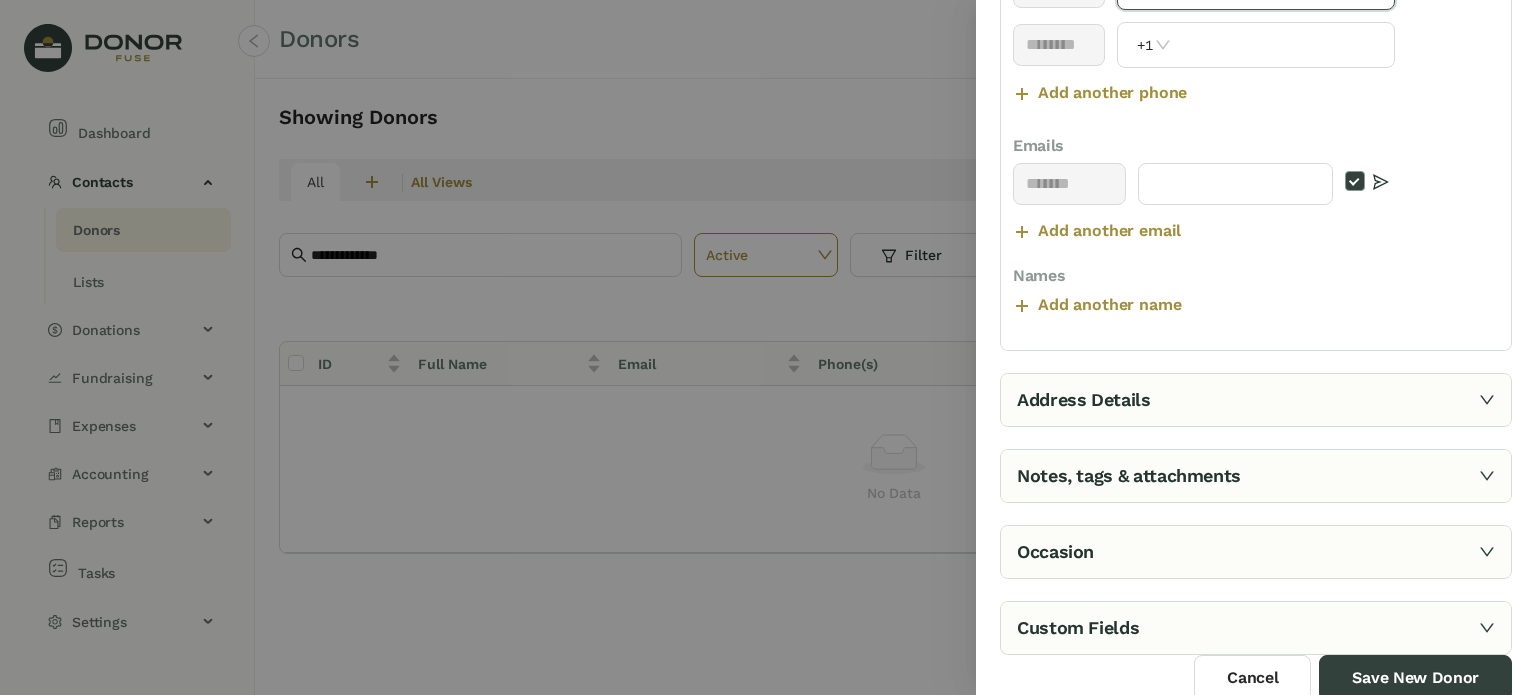 type on "**********" 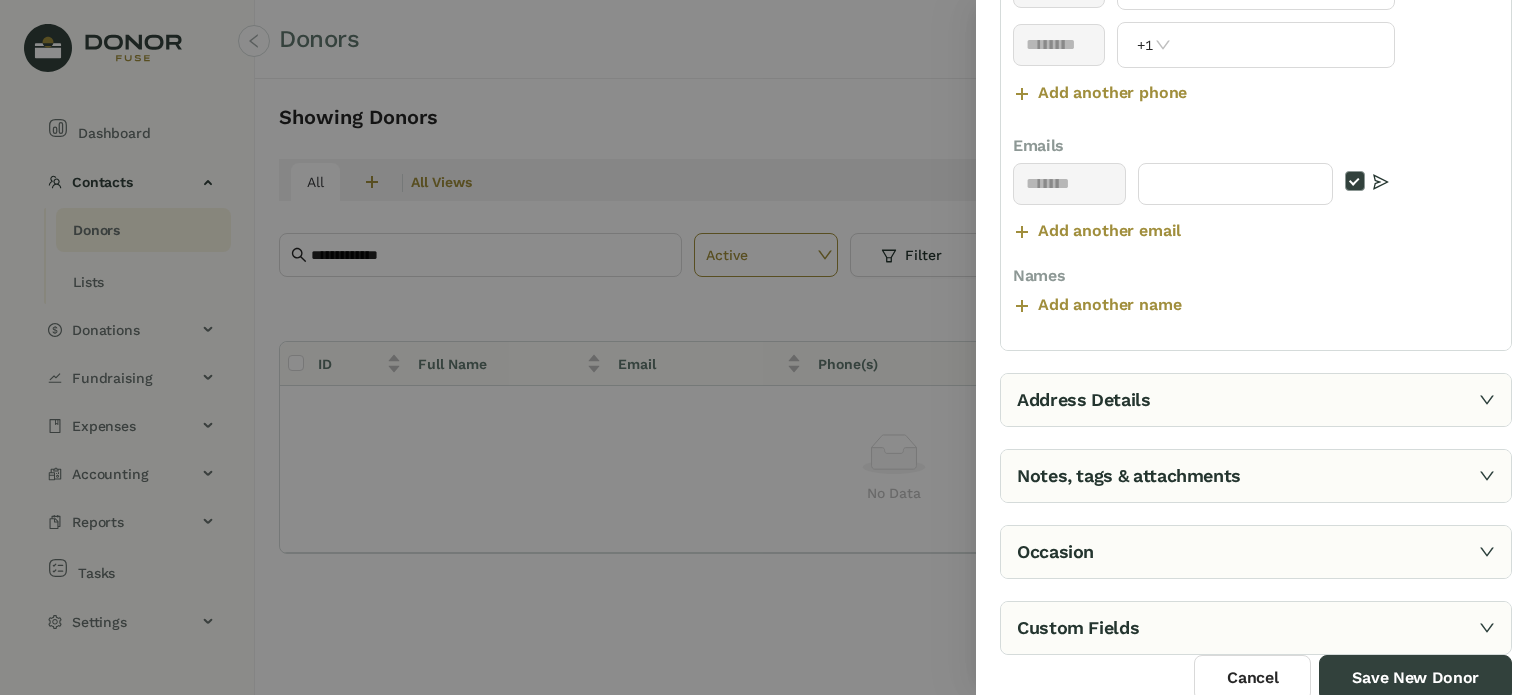 click on "Notes, tags & attachments" at bounding box center [1256, 476] 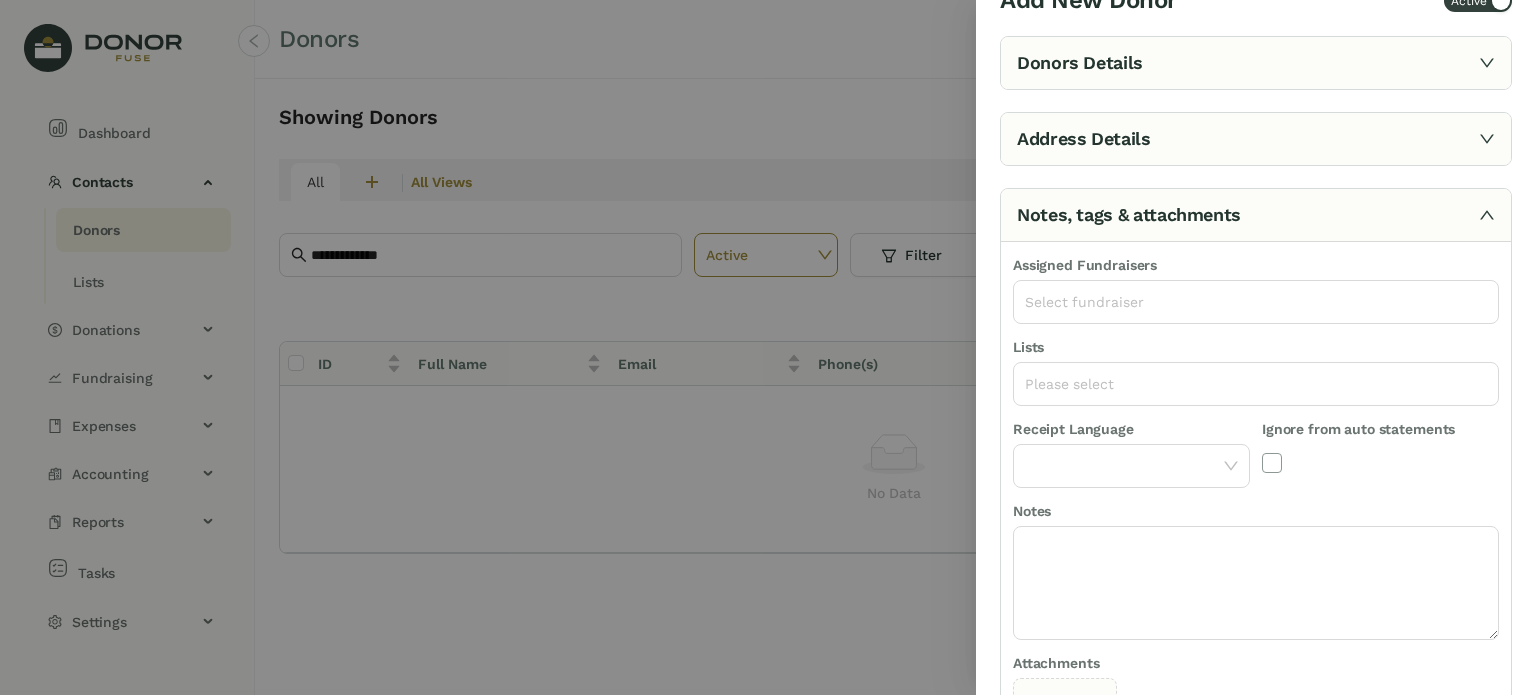 scroll, scrollTop: 0, scrollLeft: 0, axis: both 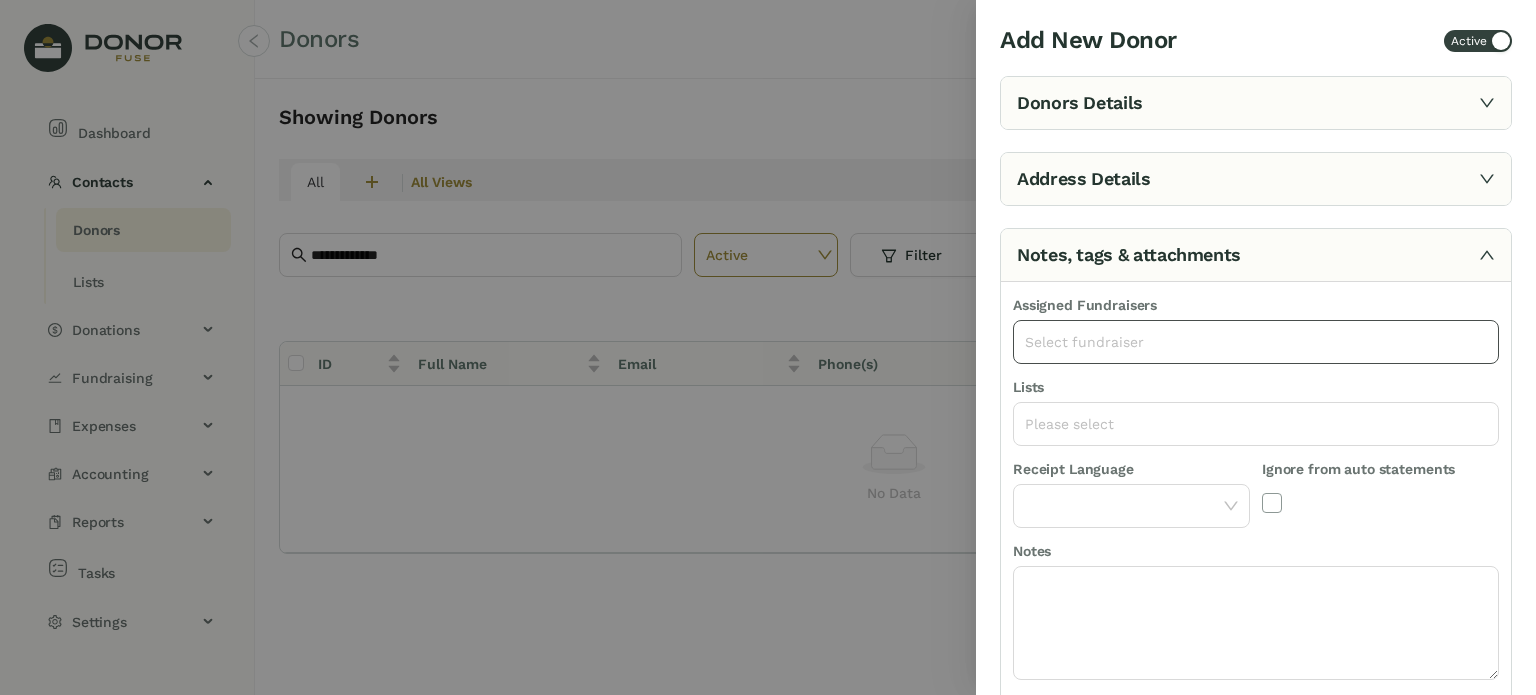 click on "Select fundraiser" at bounding box center [1256, 342] 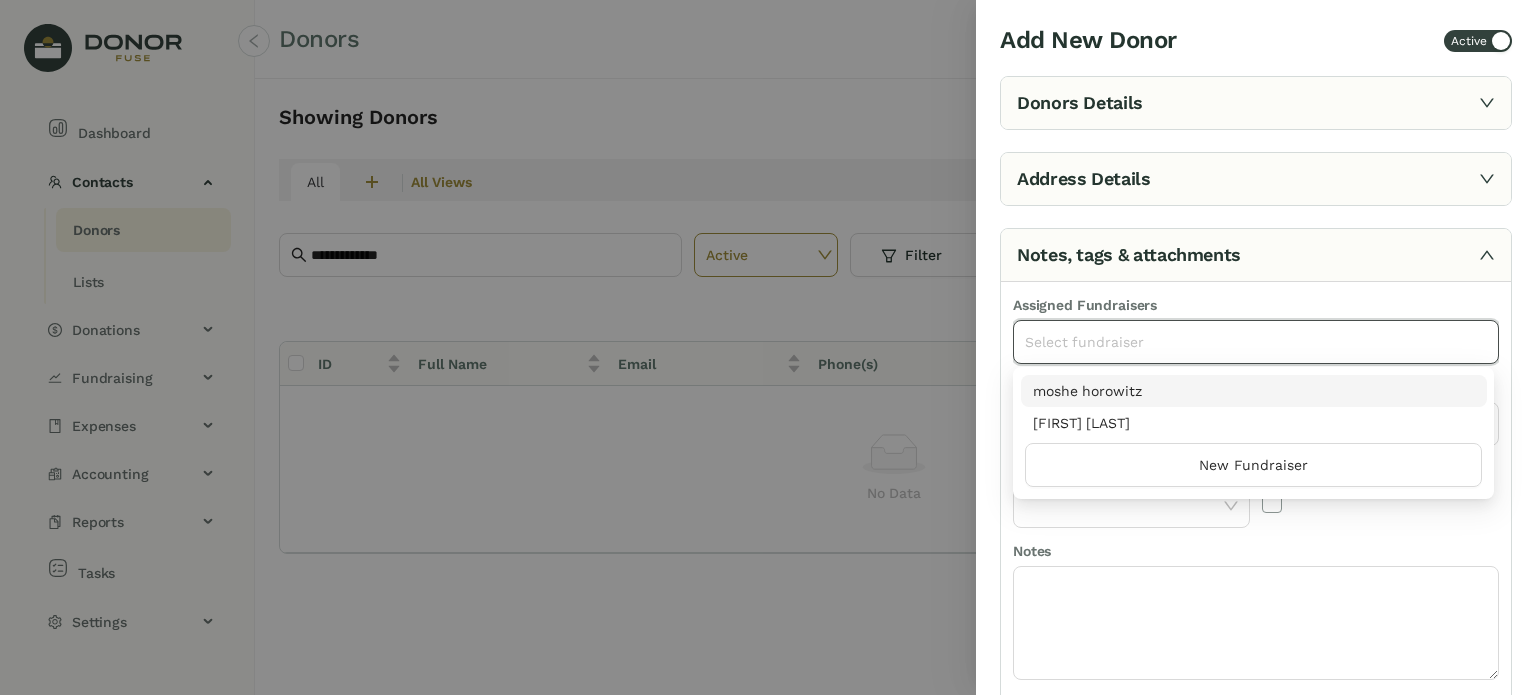 click on "moshe horowitz" at bounding box center (1254, 391) 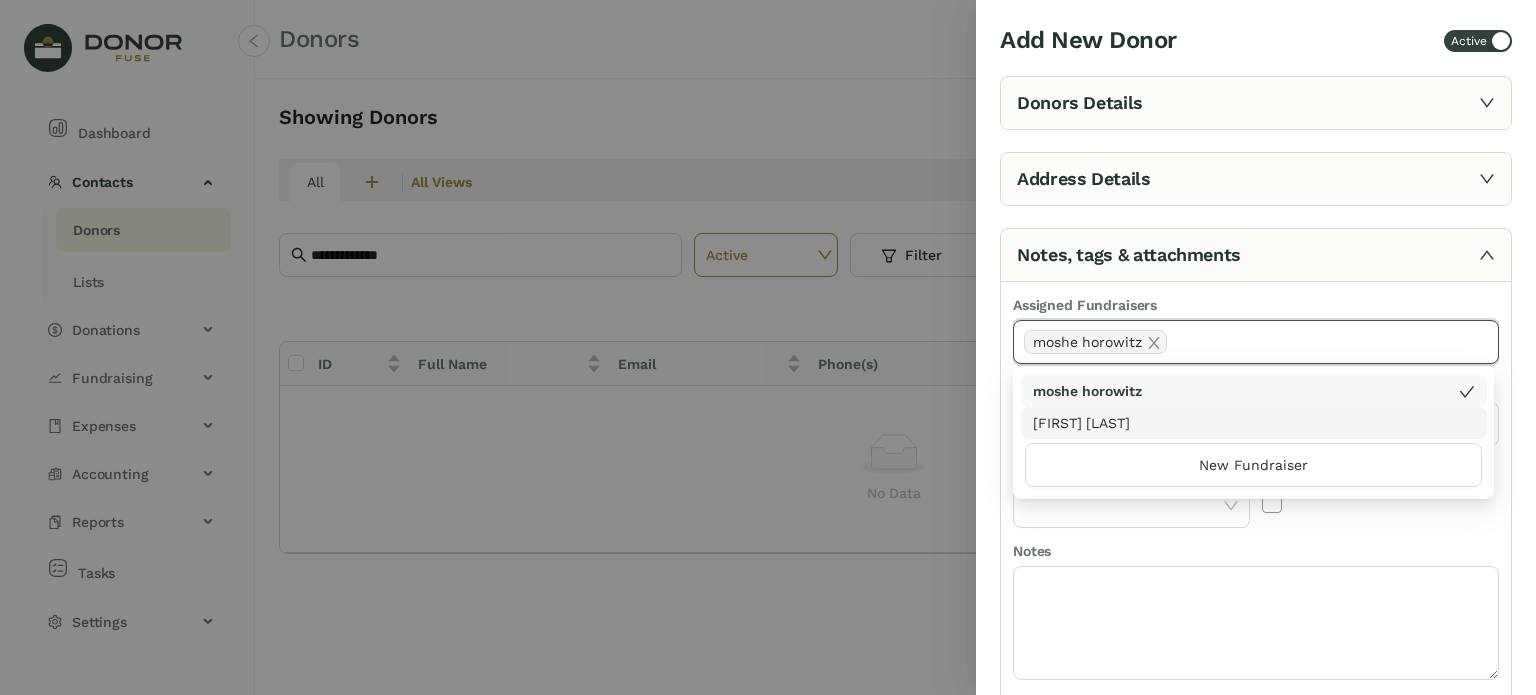 click on "Ignore from auto statements" at bounding box center [1380, 499] 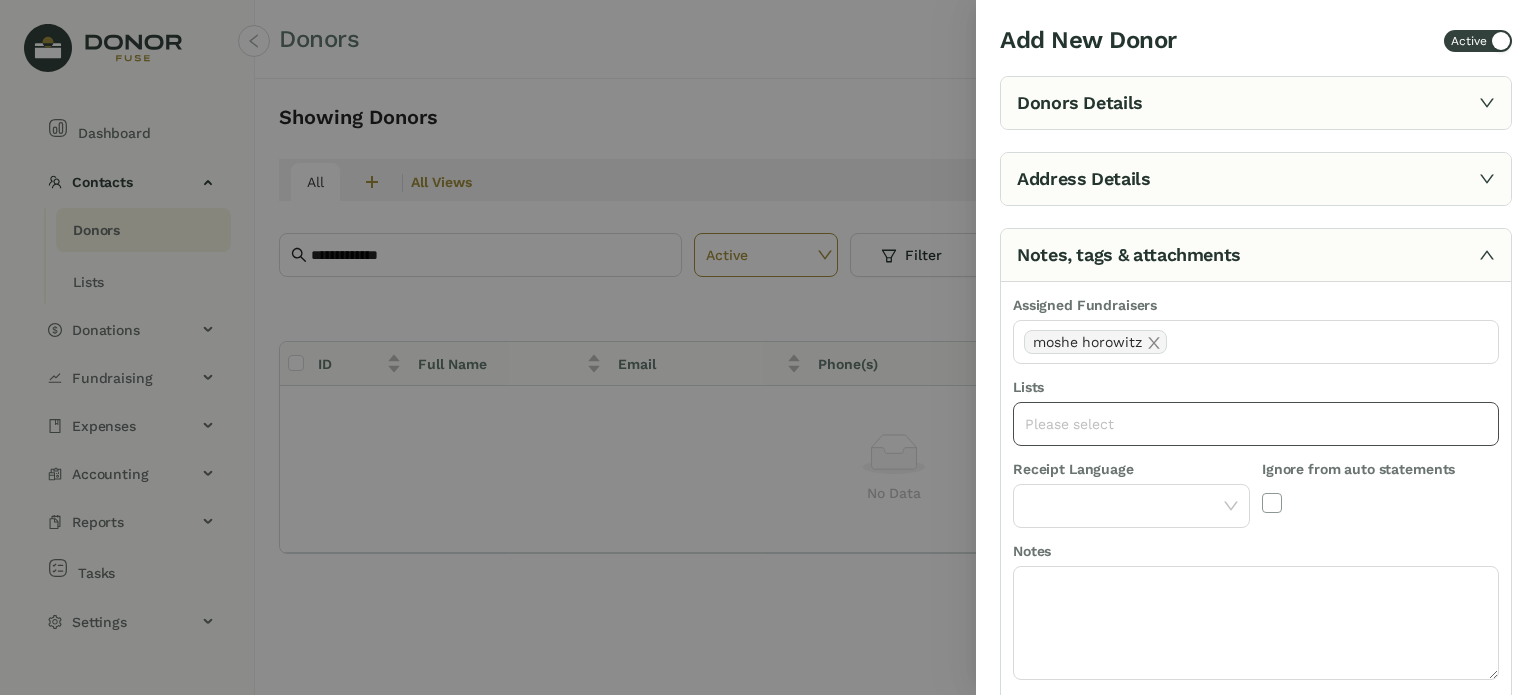 click on "Please select" at bounding box center (1256, 424) 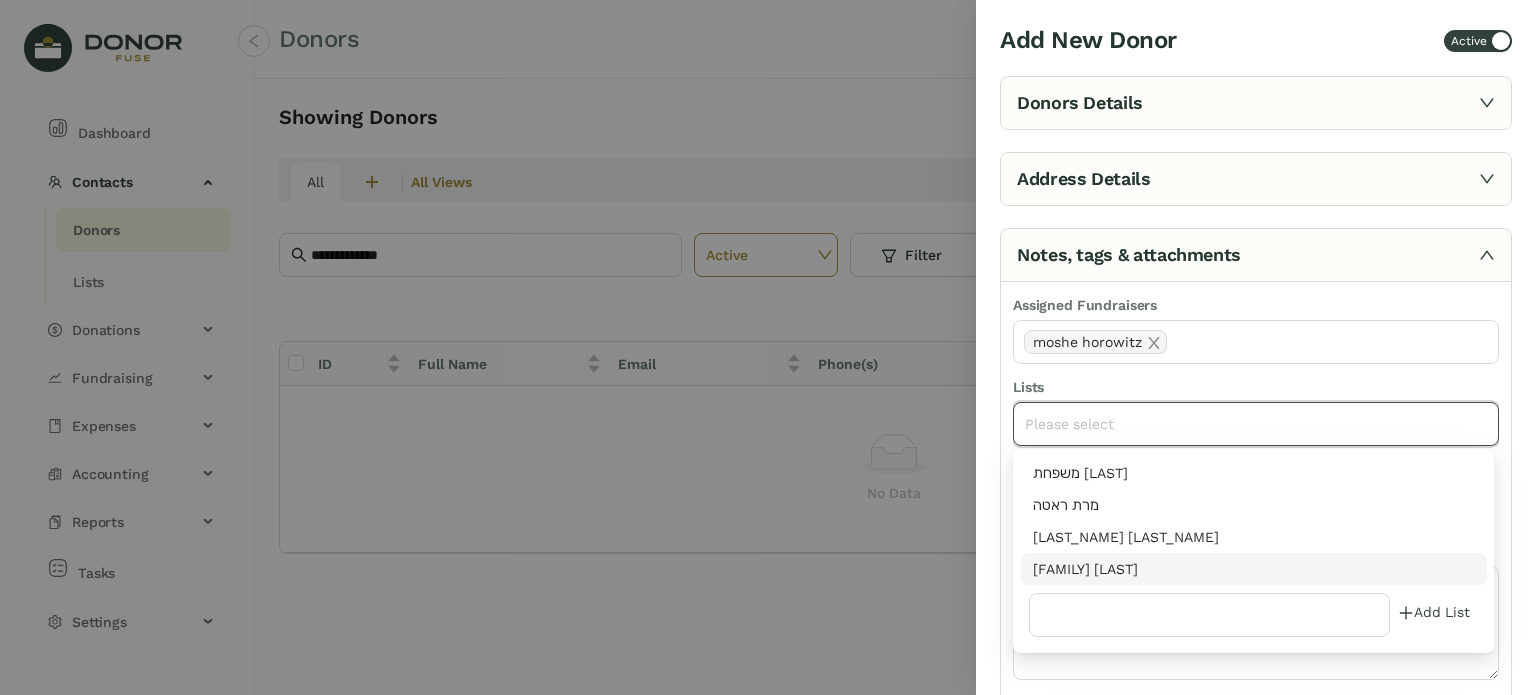 click on "[FAMILY] [LAST]" at bounding box center (1254, 569) 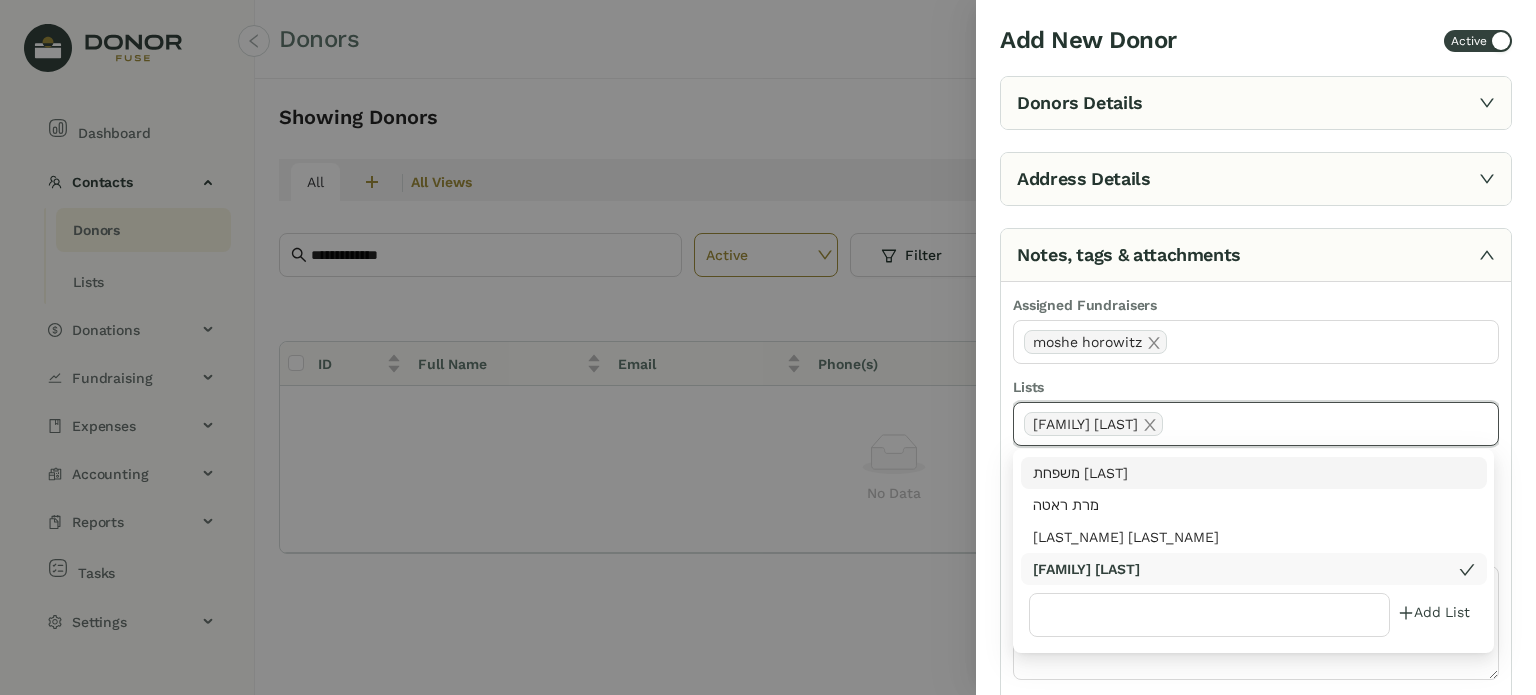 click at bounding box center [768, 347] 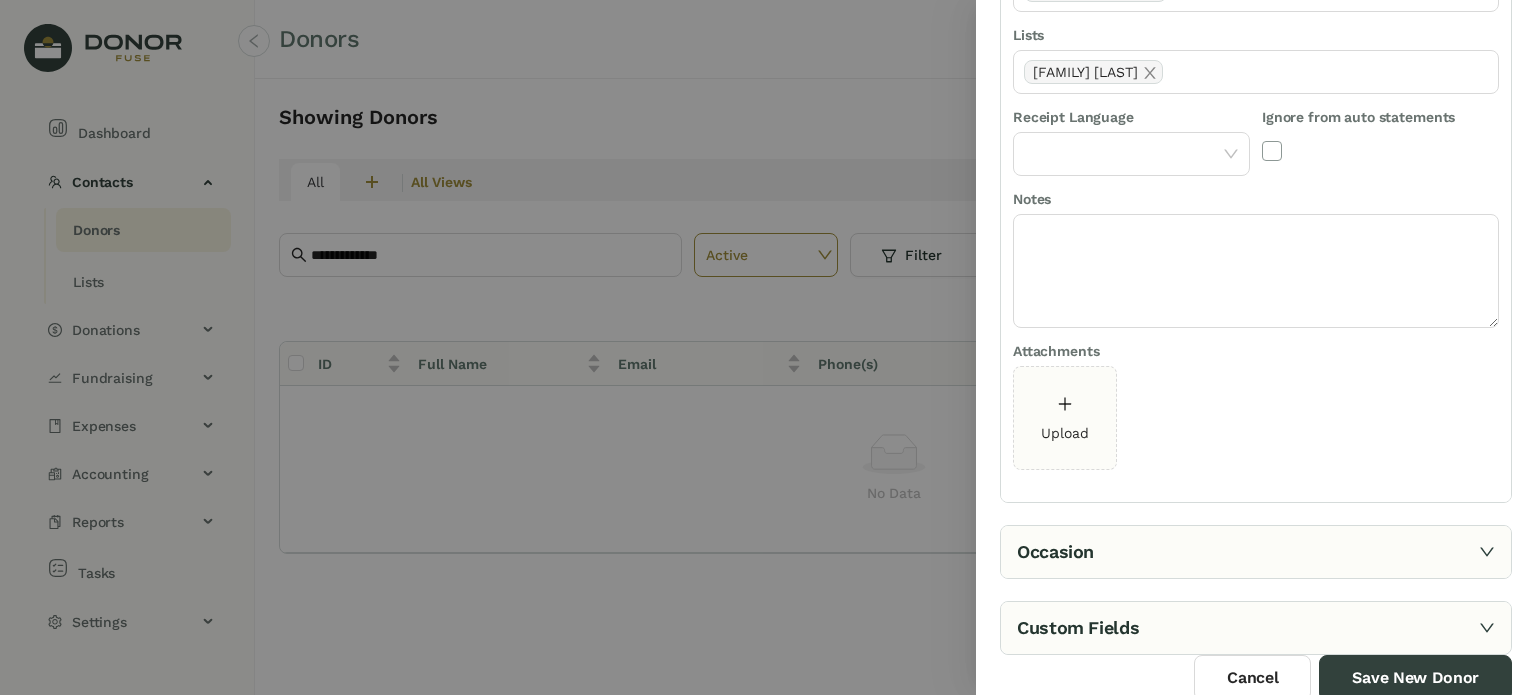 scroll, scrollTop: 355, scrollLeft: 0, axis: vertical 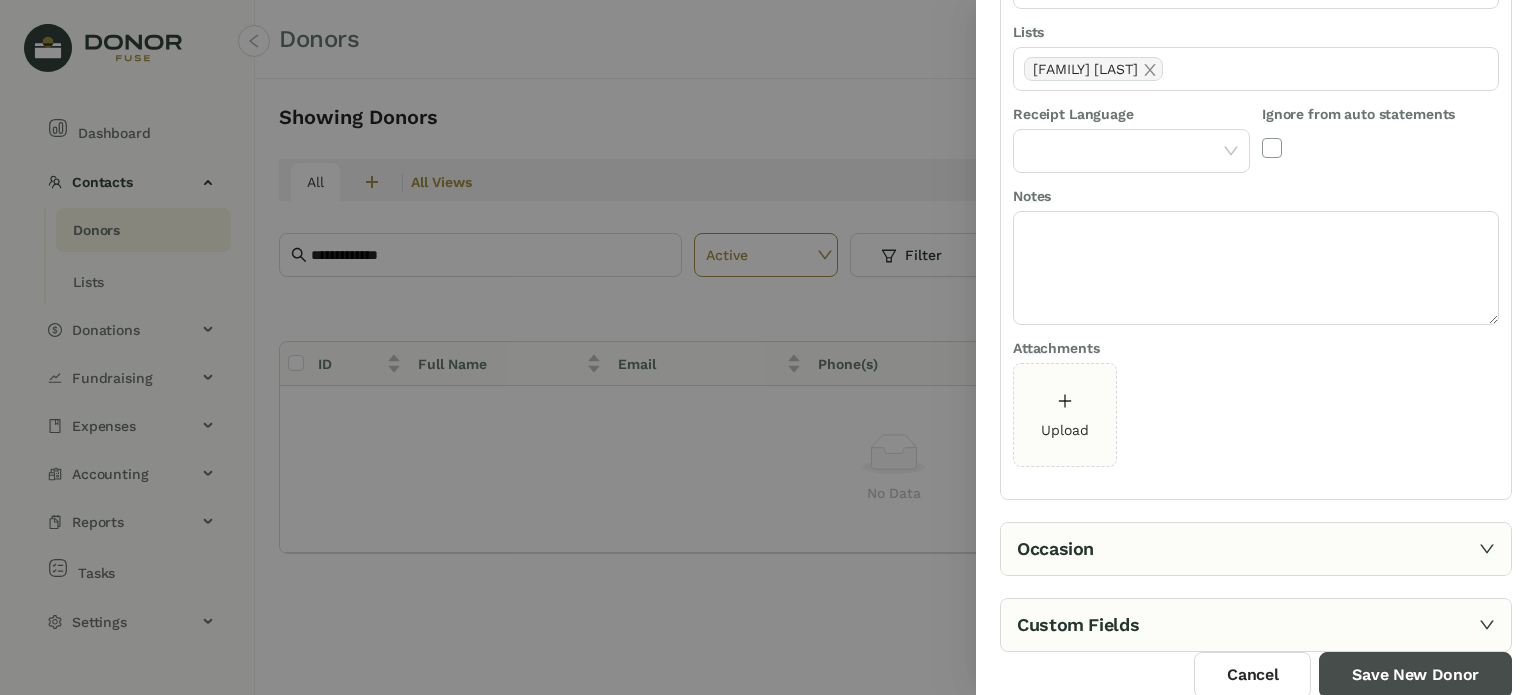 click on "Save New Donor" at bounding box center (1415, 675) 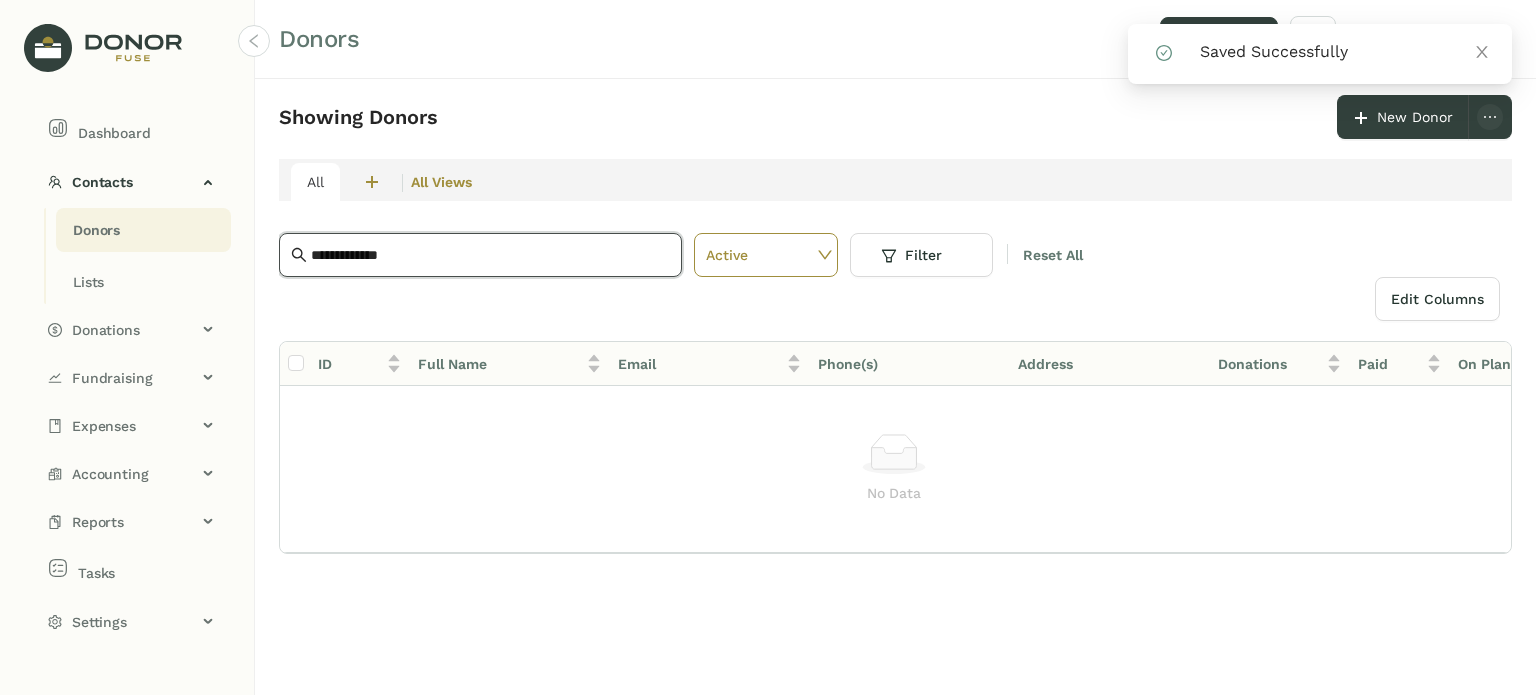 click on "**********" at bounding box center (490, 255) 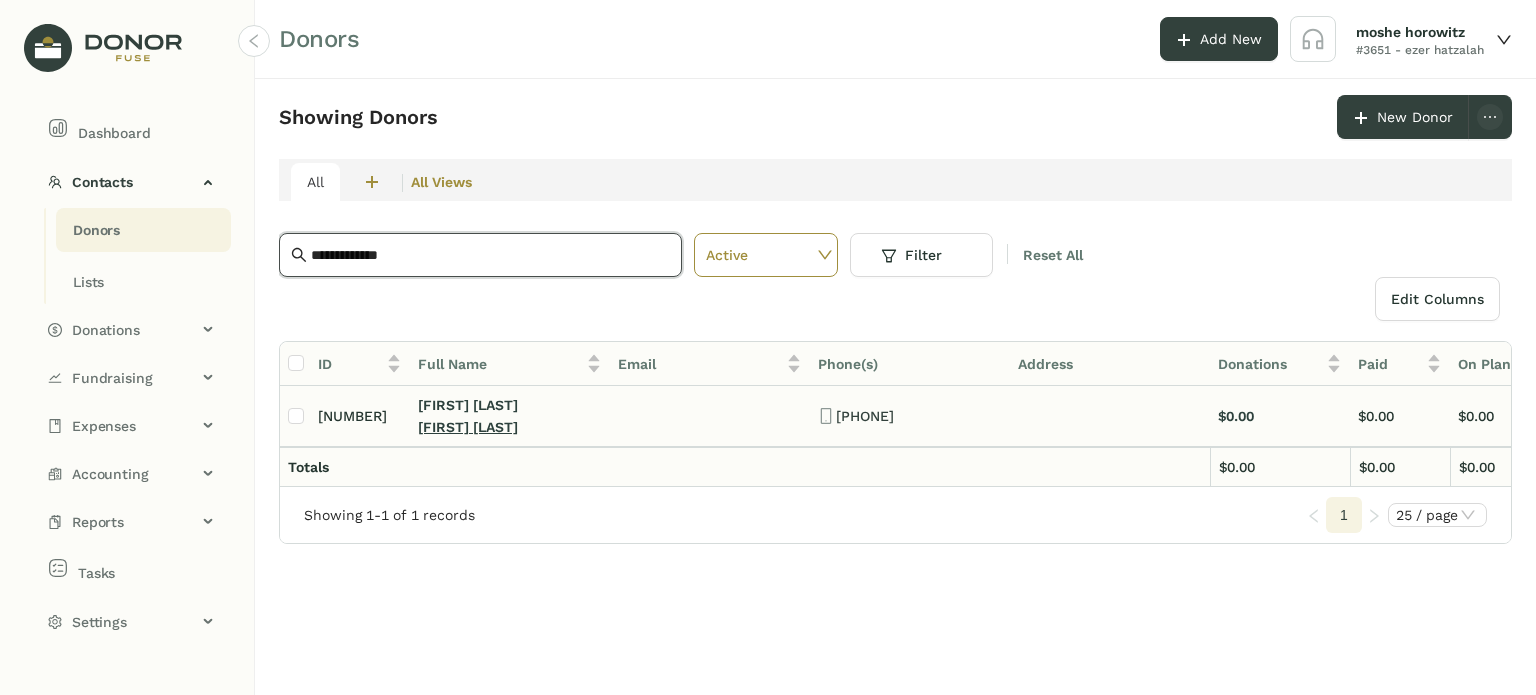 click on "[FIRST] [LAST]" at bounding box center [468, 427] 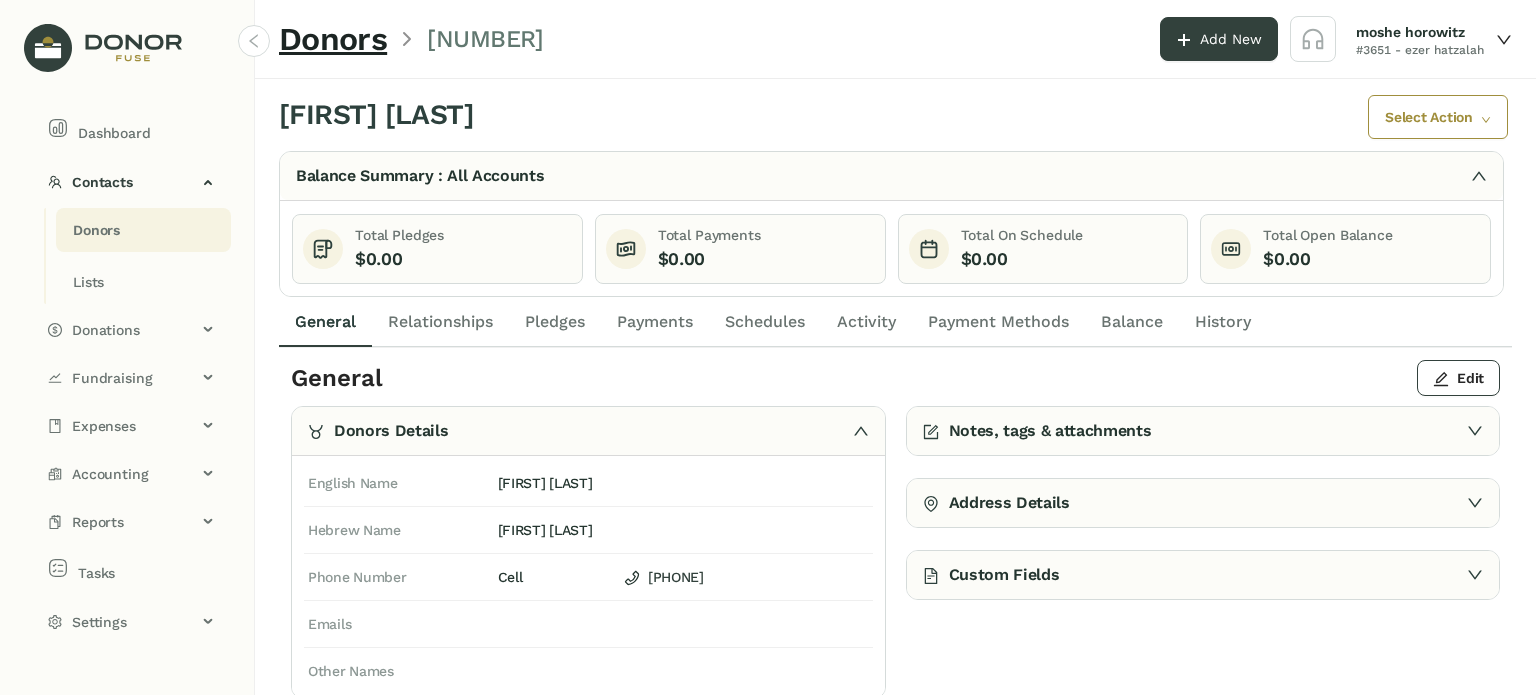 click on "Relationships" at bounding box center (325, 322) 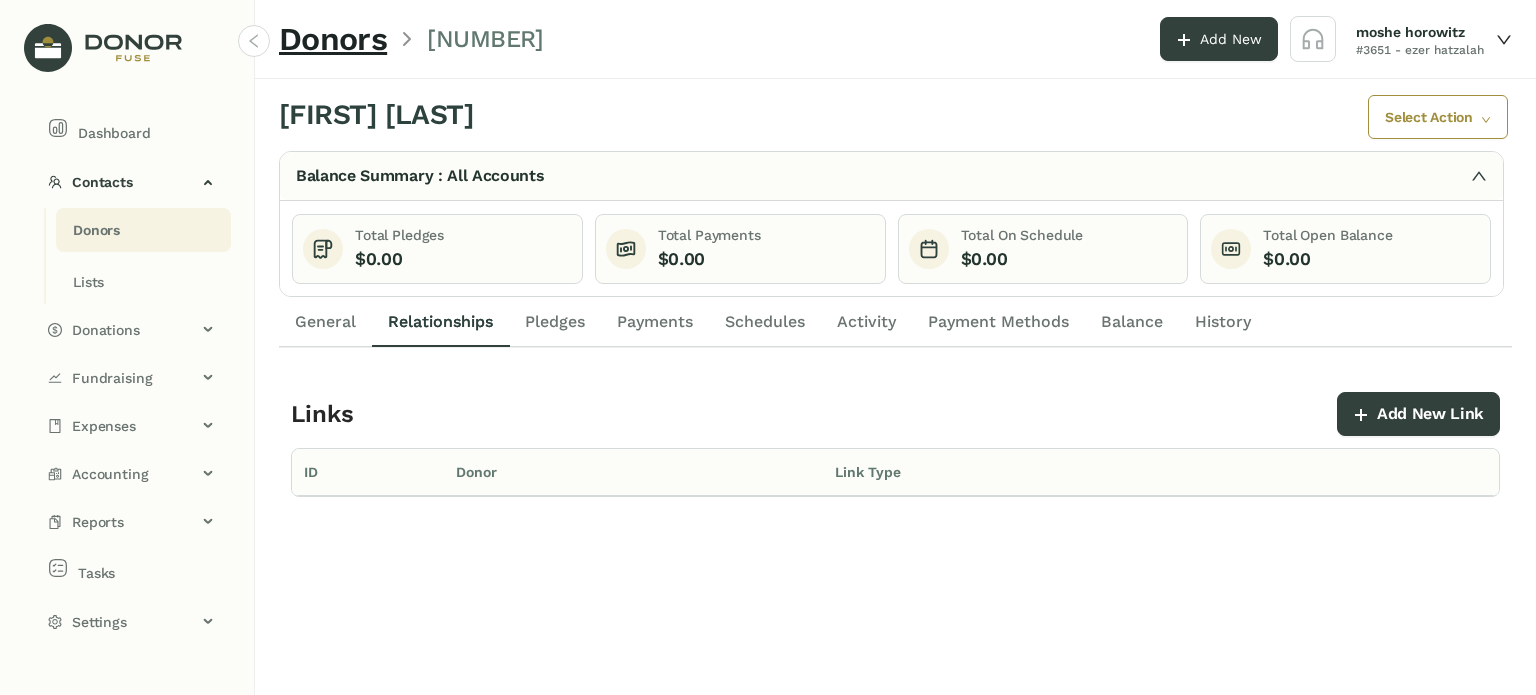 click on "General" at bounding box center (325, 322) 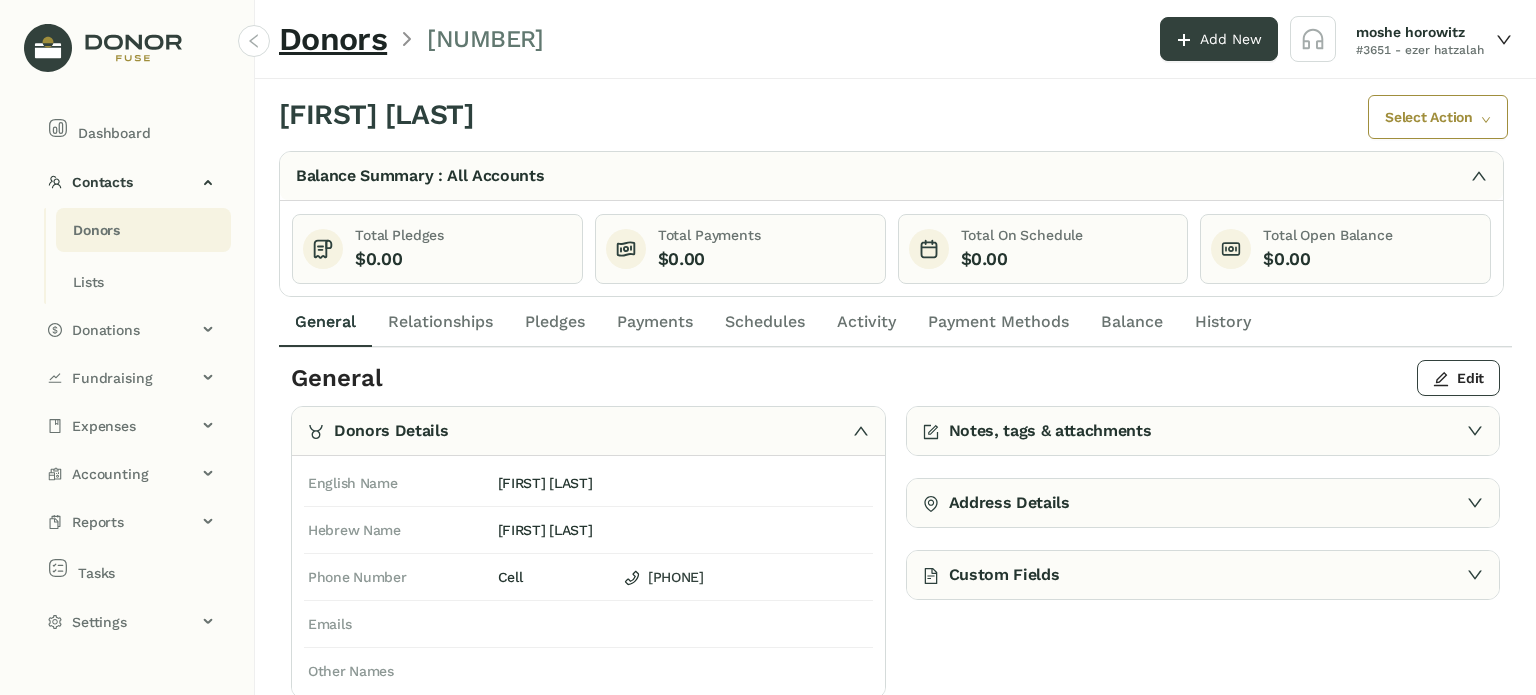 click on "Pledges" at bounding box center (555, 322) 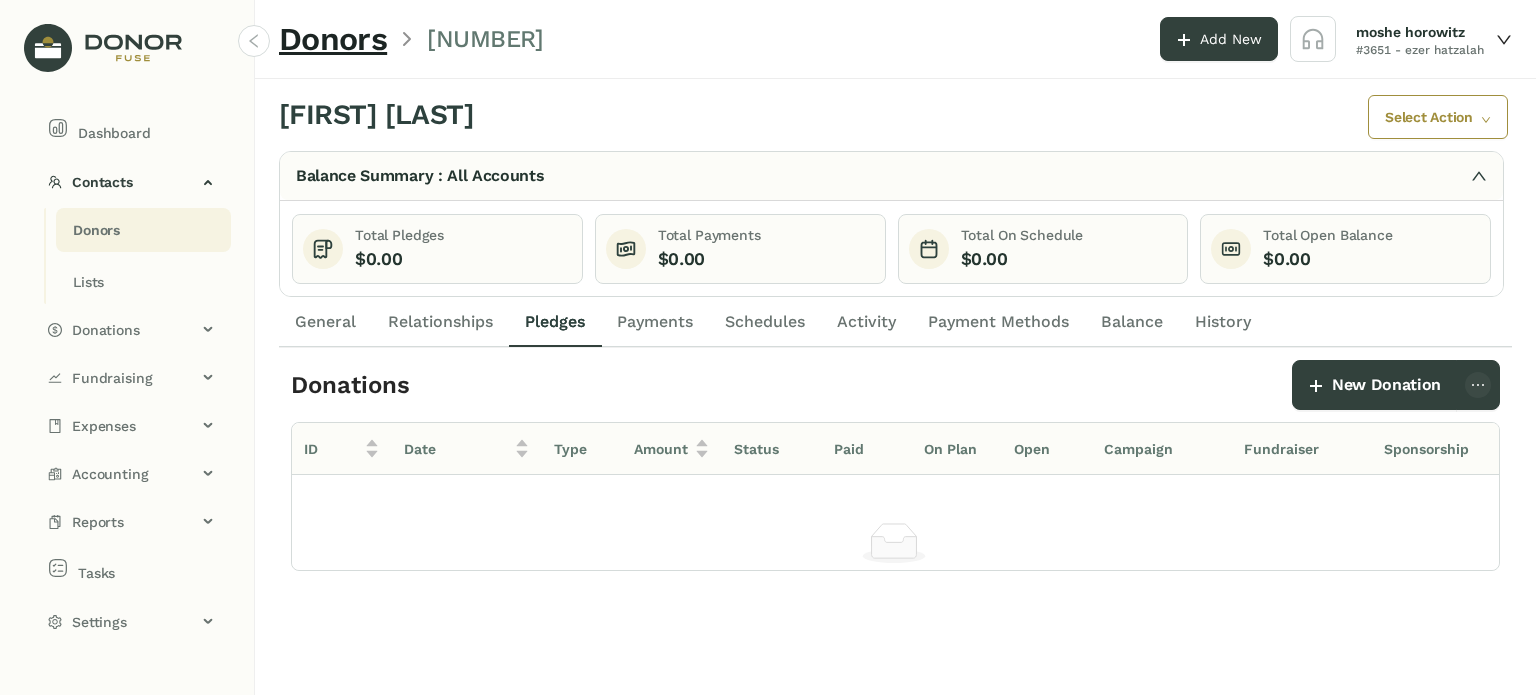 click on "General" at bounding box center [325, 322] 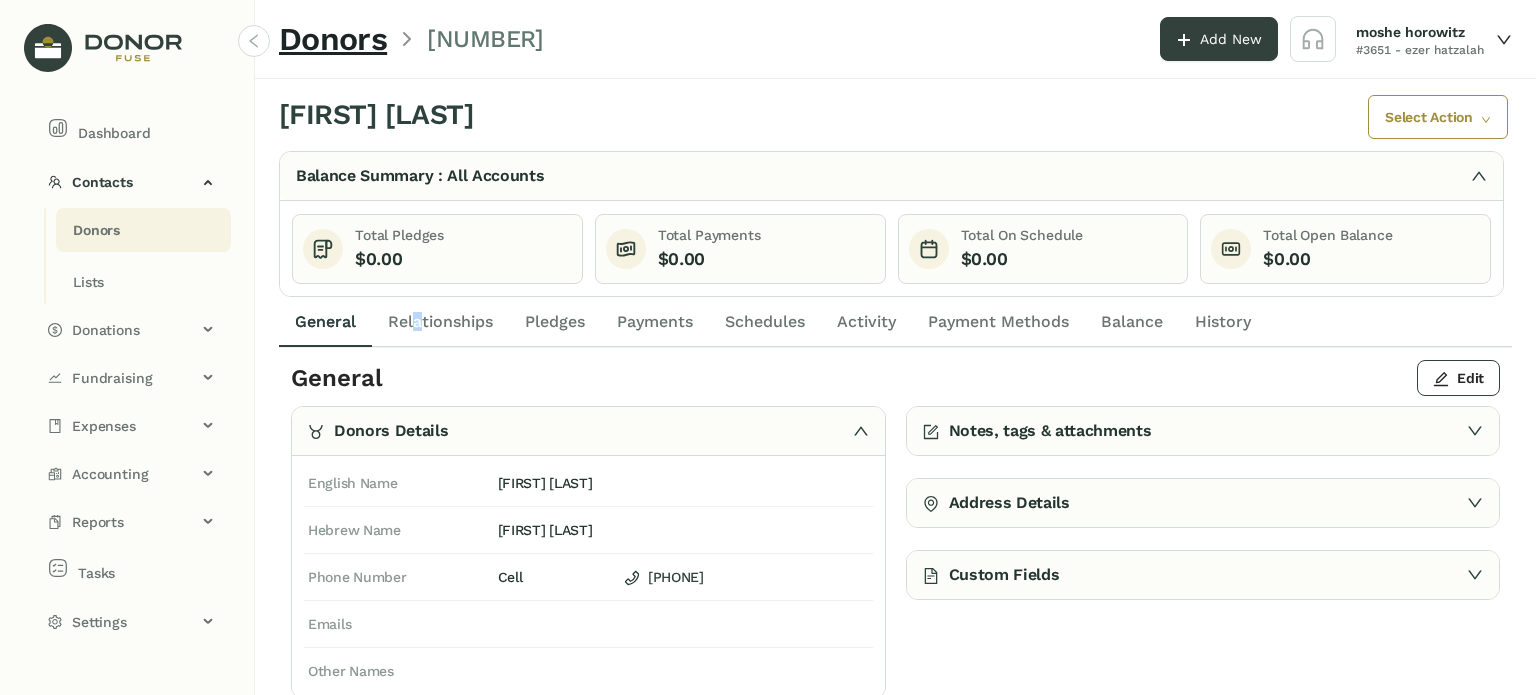 click on "Relationships" at bounding box center [325, 322] 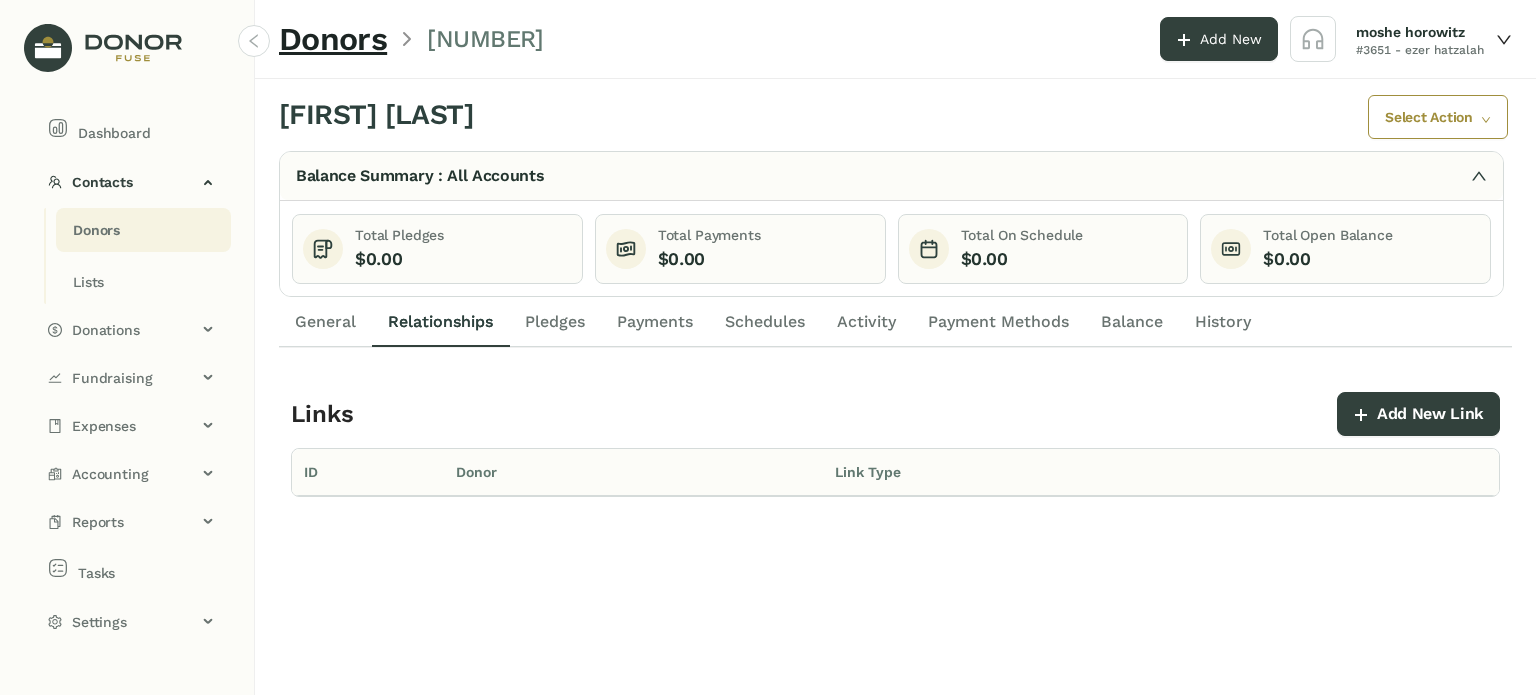 click on "Pledges" at bounding box center (325, 322) 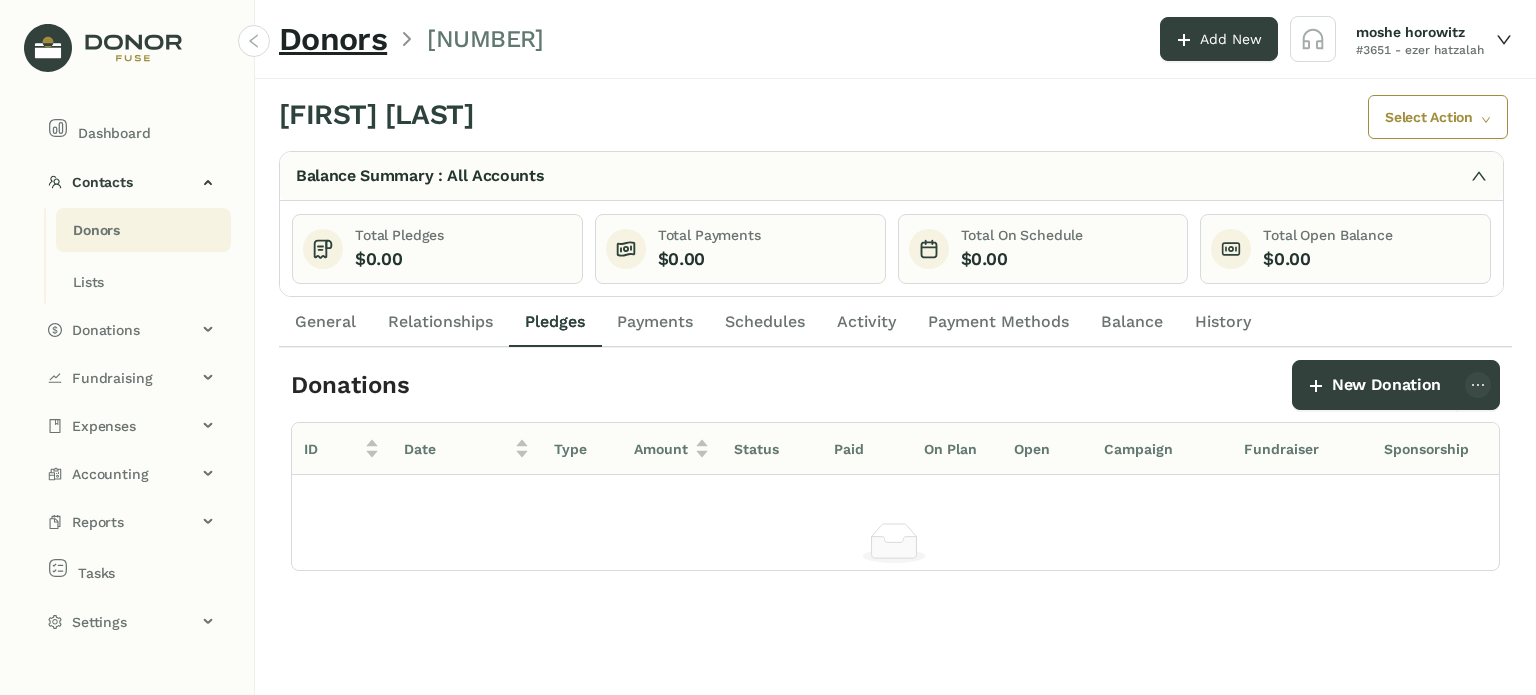 click on "Payments" at bounding box center [655, 322] 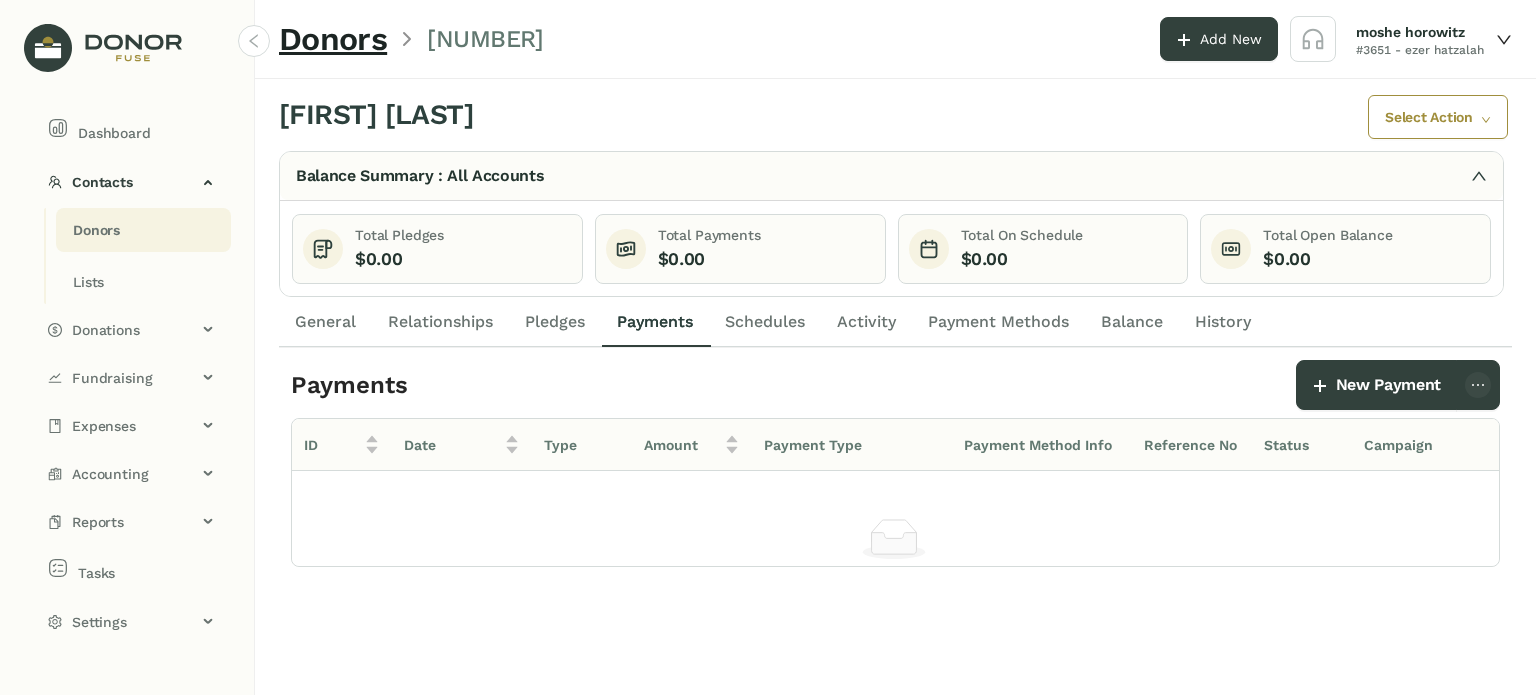 click on "General" at bounding box center [325, 322] 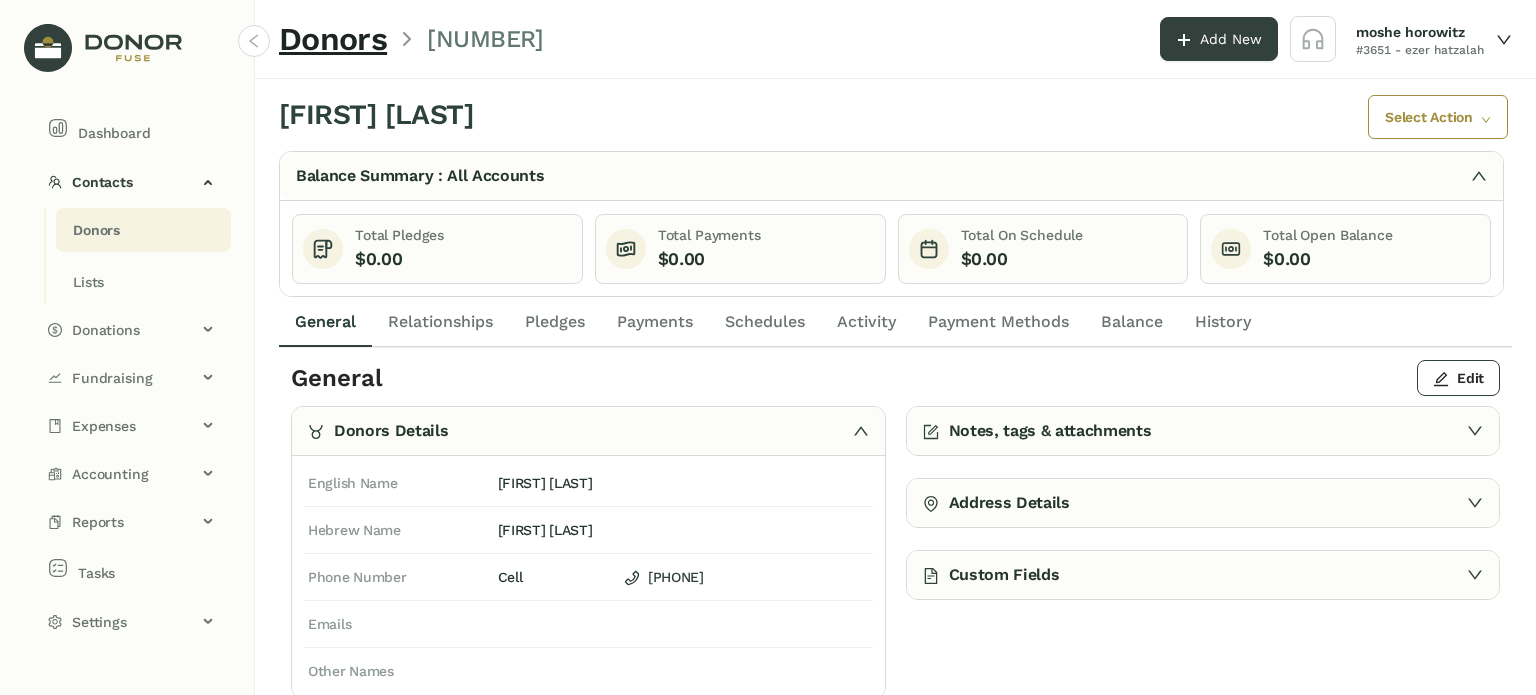 click on "Activity" at bounding box center [325, 322] 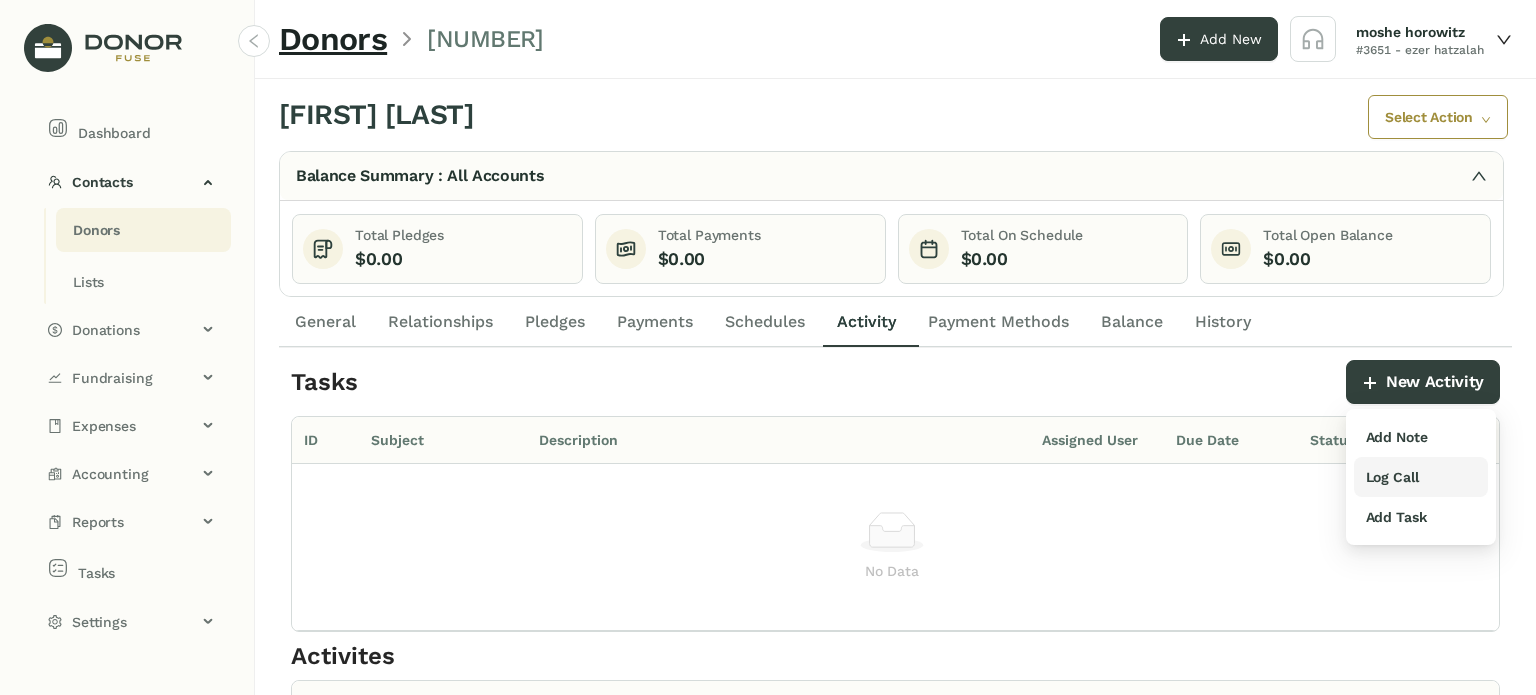 click on "Log Call" at bounding box center [1397, 437] 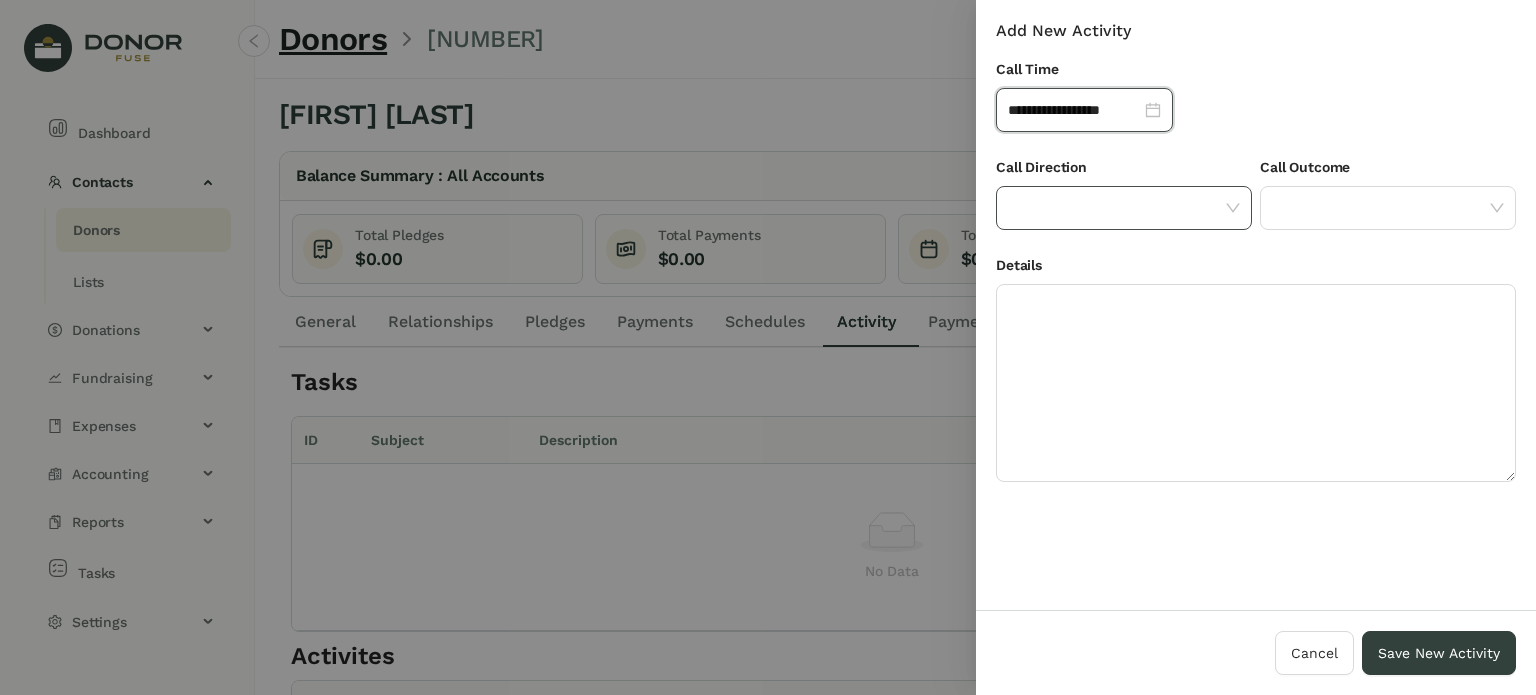 click at bounding box center (1117, 208) 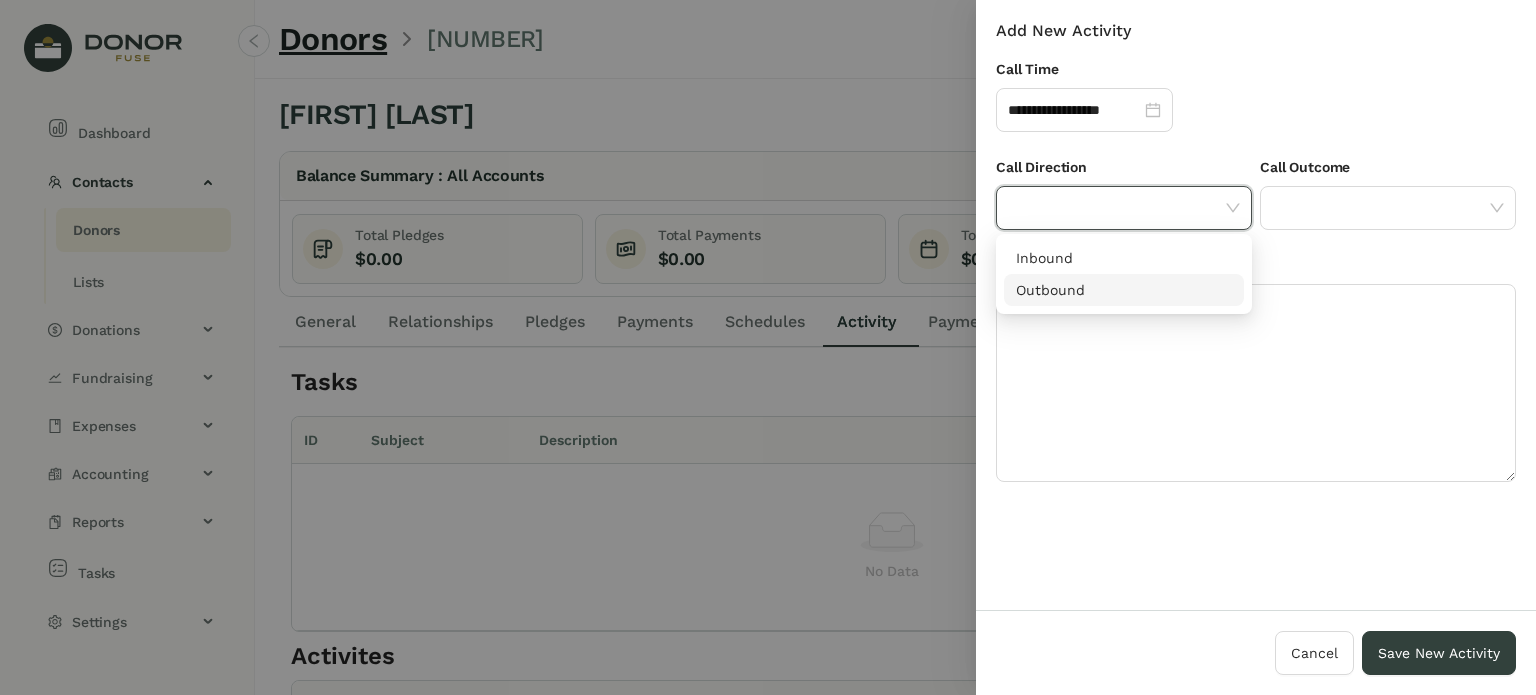click on "Outbound" at bounding box center (1124, 290) 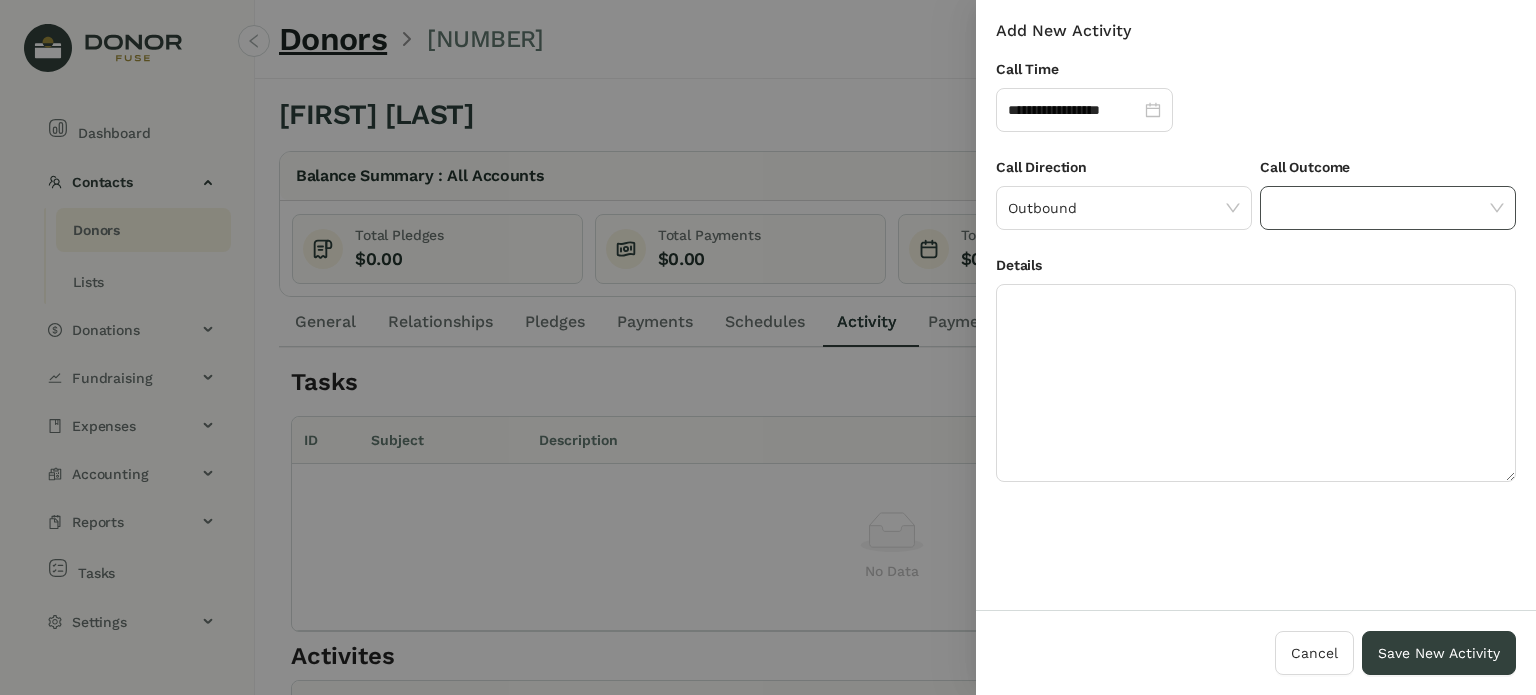 click at bounding box center [1381, 208] 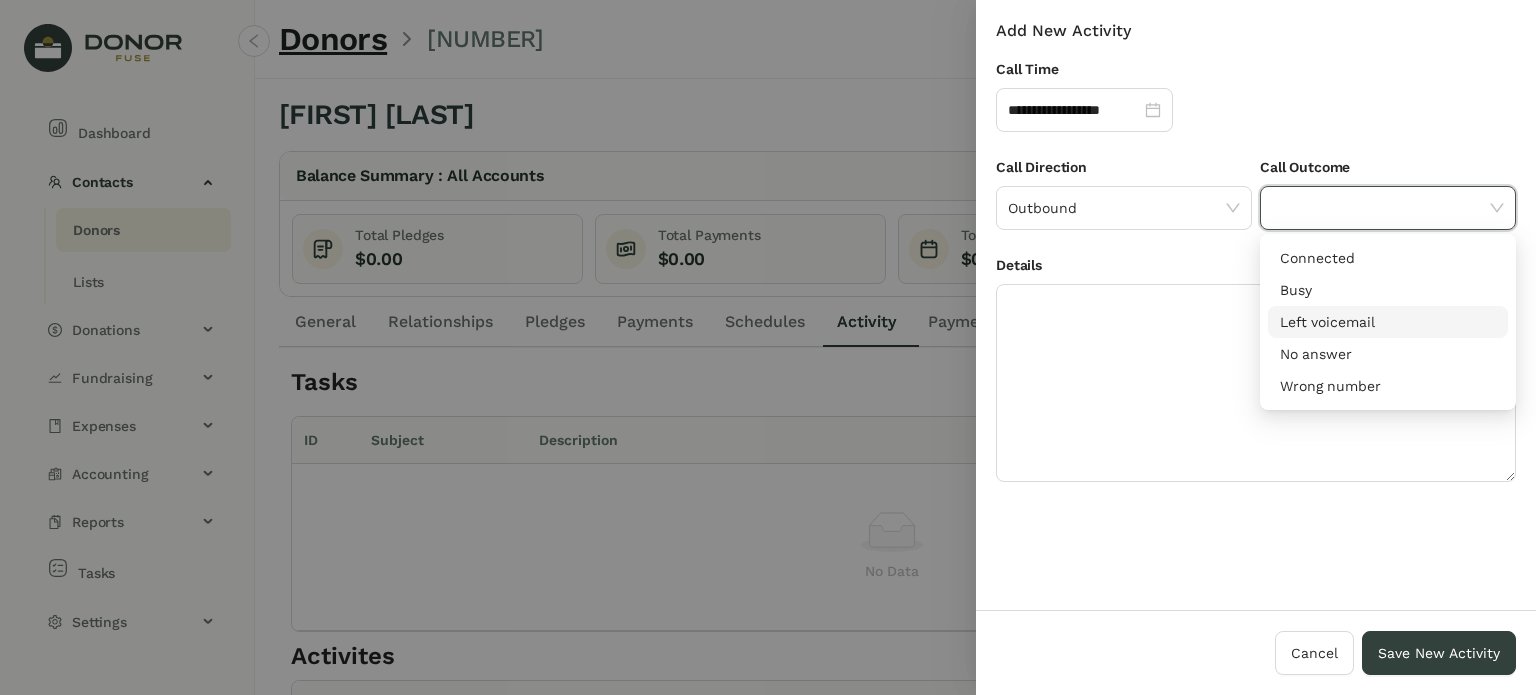 click on "Left voicemail" at bounding box center [1388, 322] 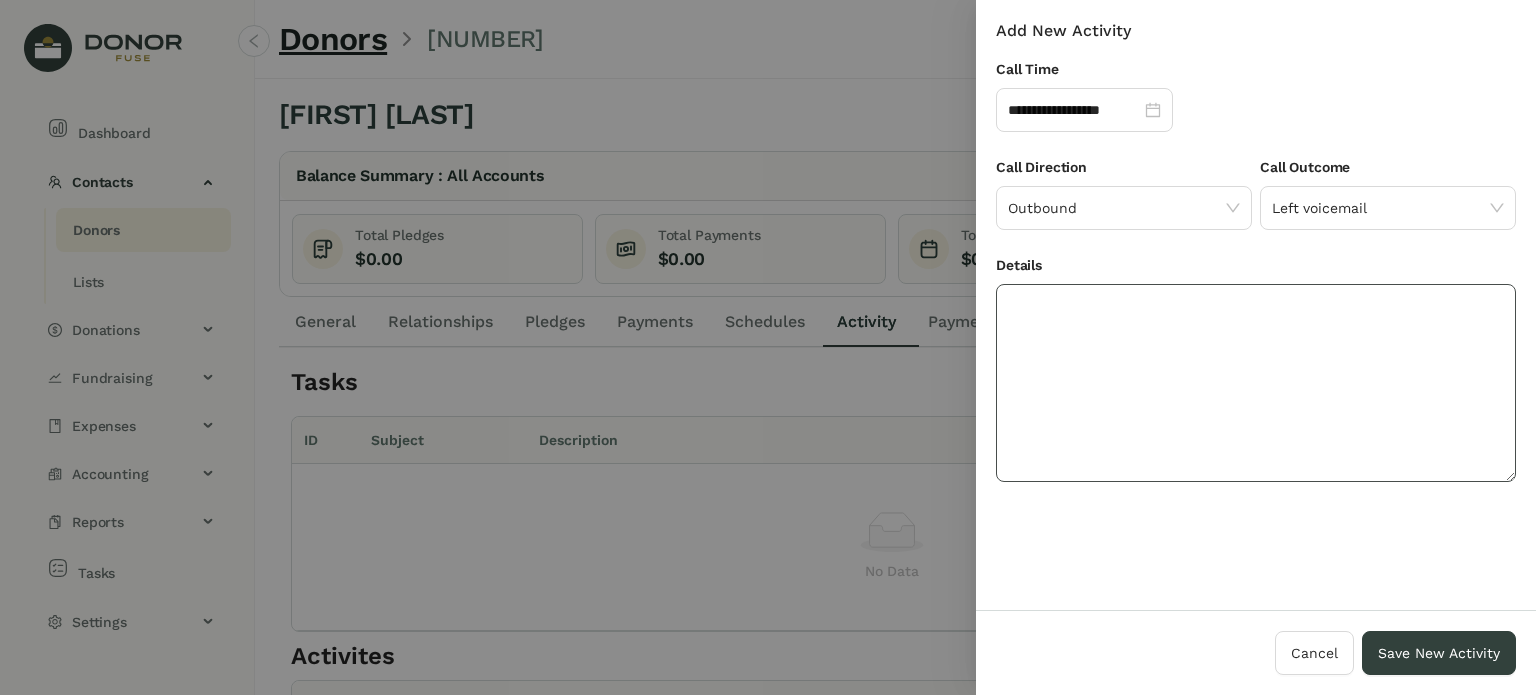 click at bounding box center [1256, 383] 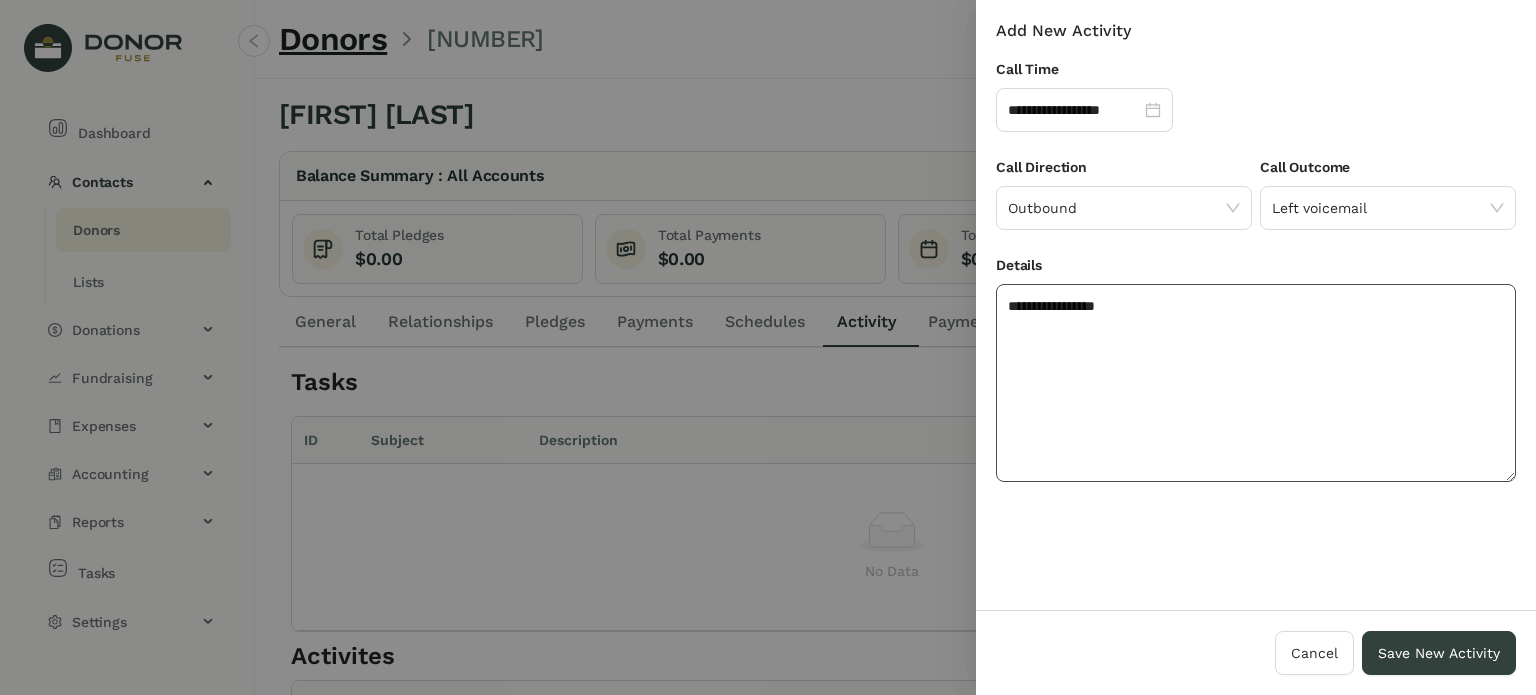 click on "**********" at bounding box center (1256, 383) 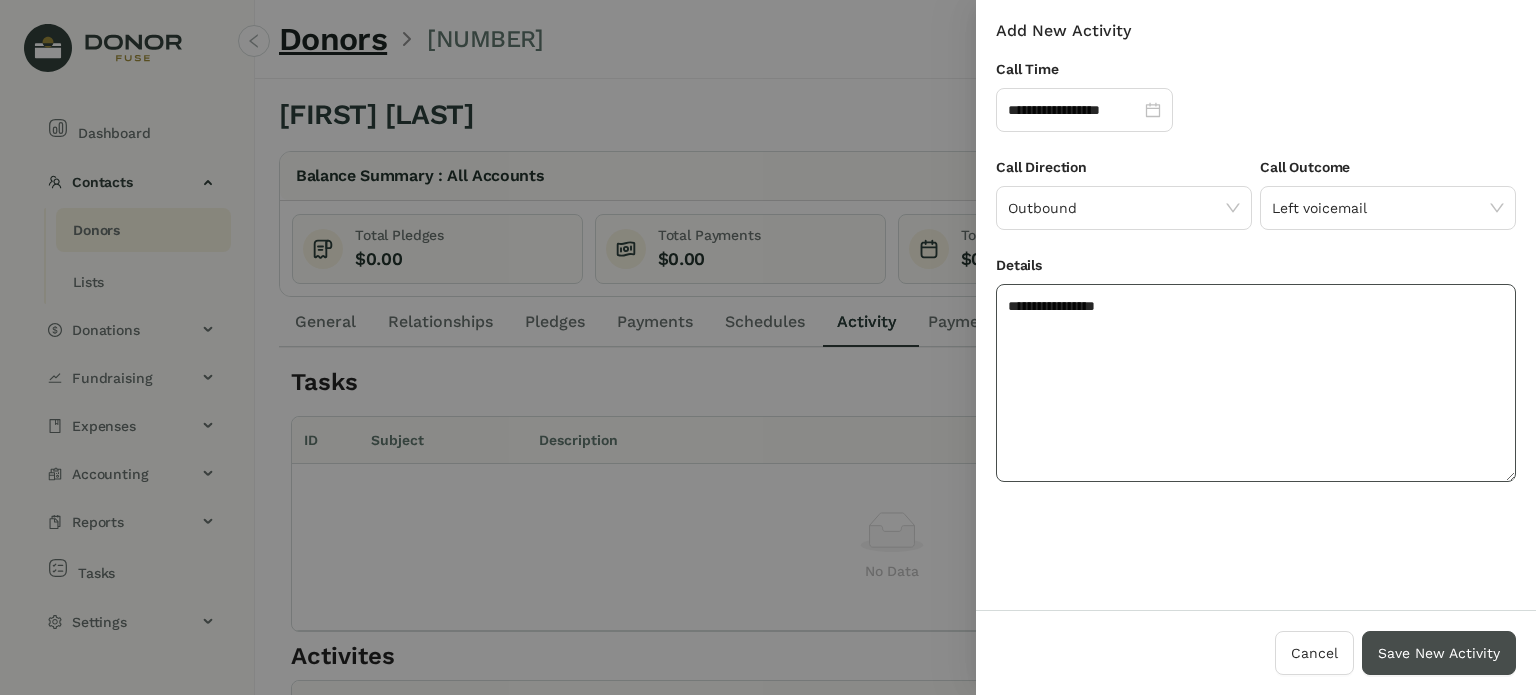 type on "**********" 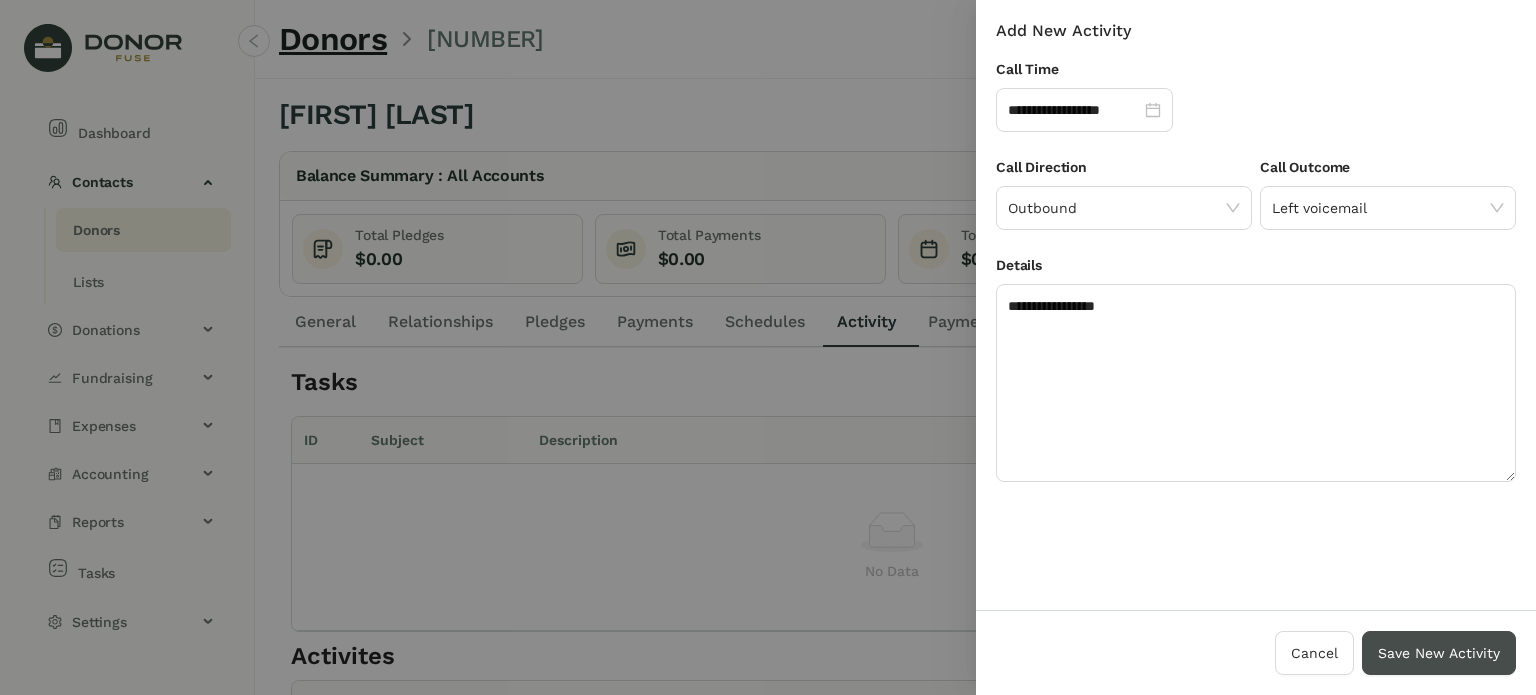 click on "Save New Activity" at bounding box center (1439, 653) 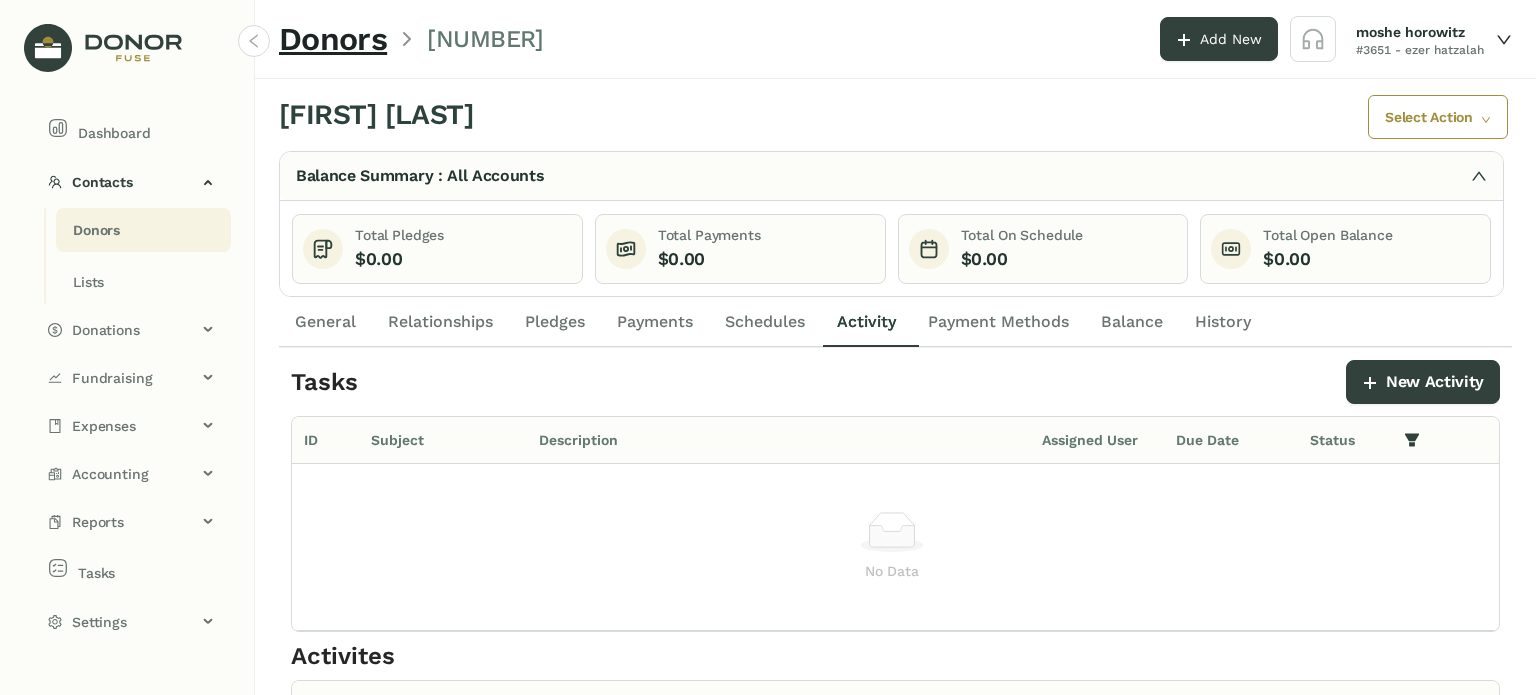 click on "General" at bounding box center (325, 322) 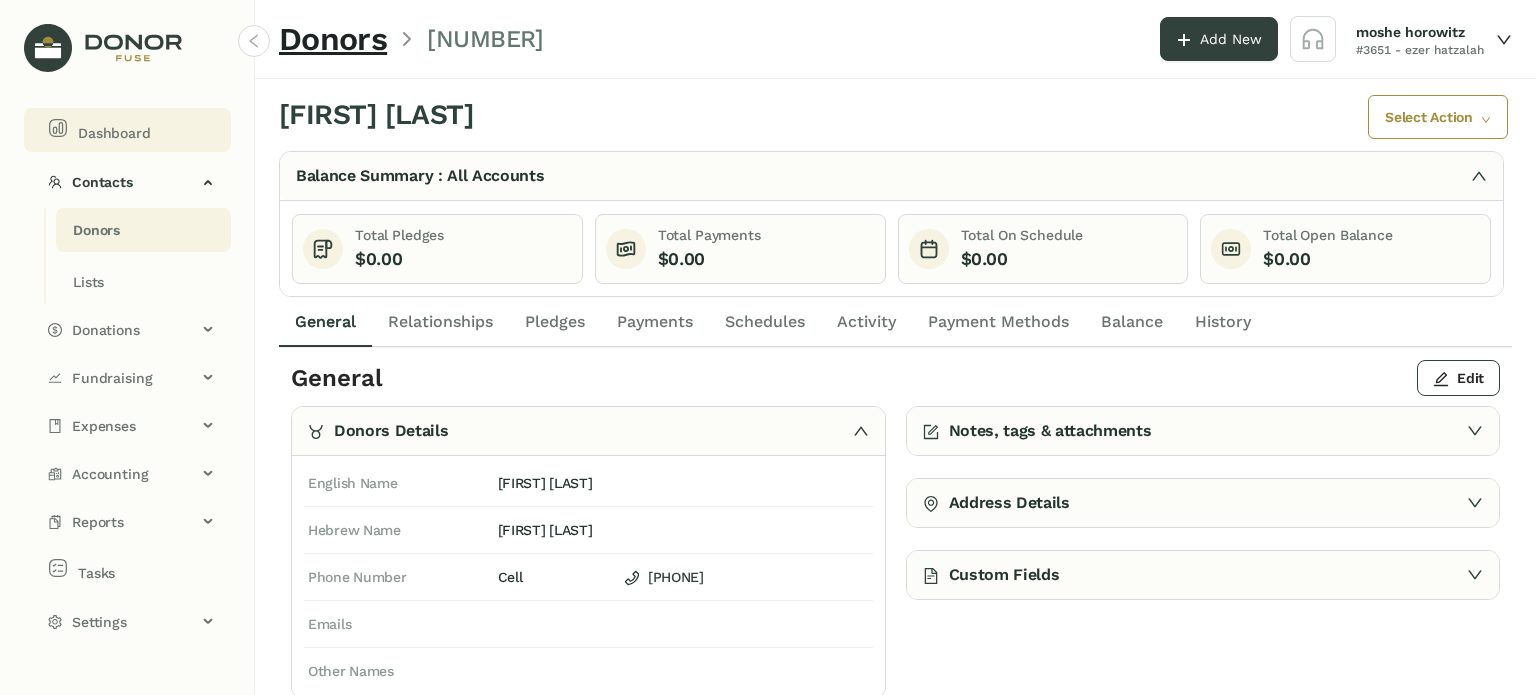 click on "Dashboard" at bounding box center [131, 130] 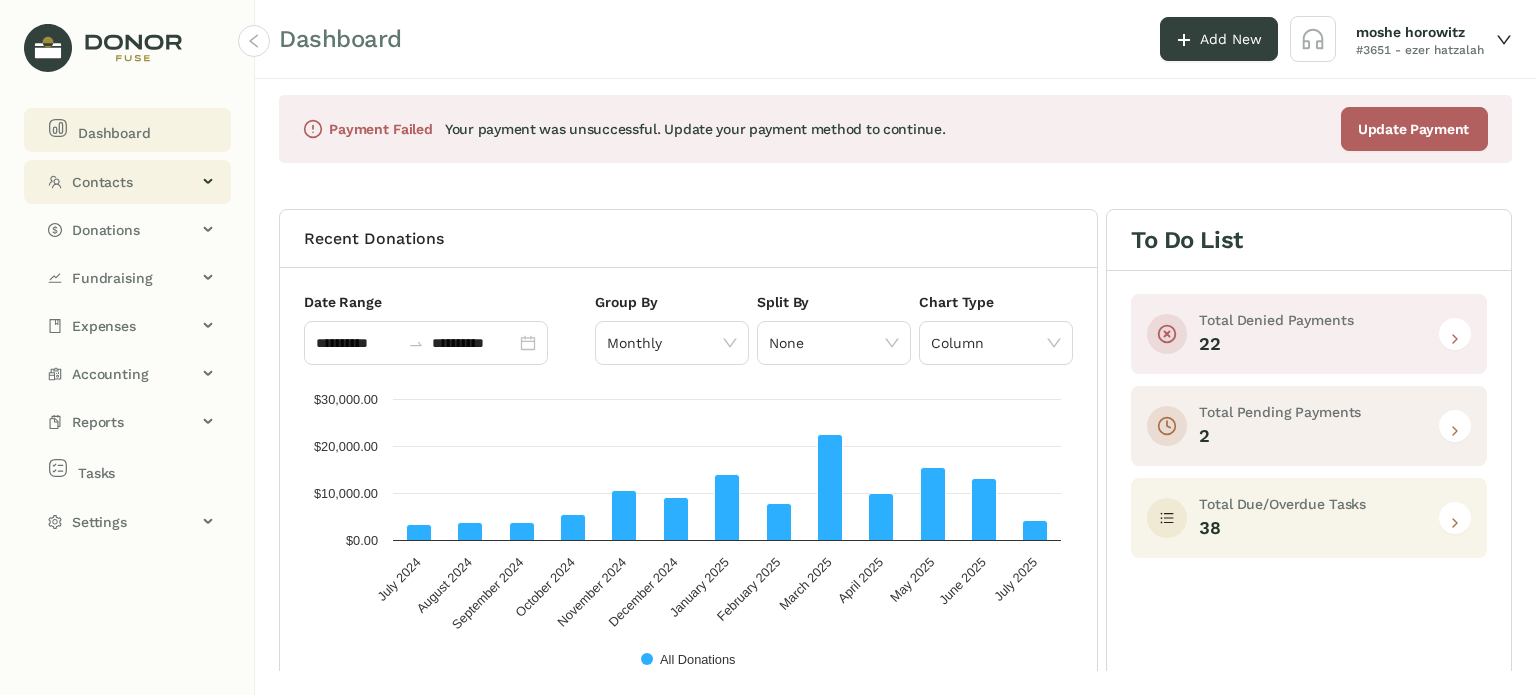 click on "Contacts" at bounding box center (134, 182) 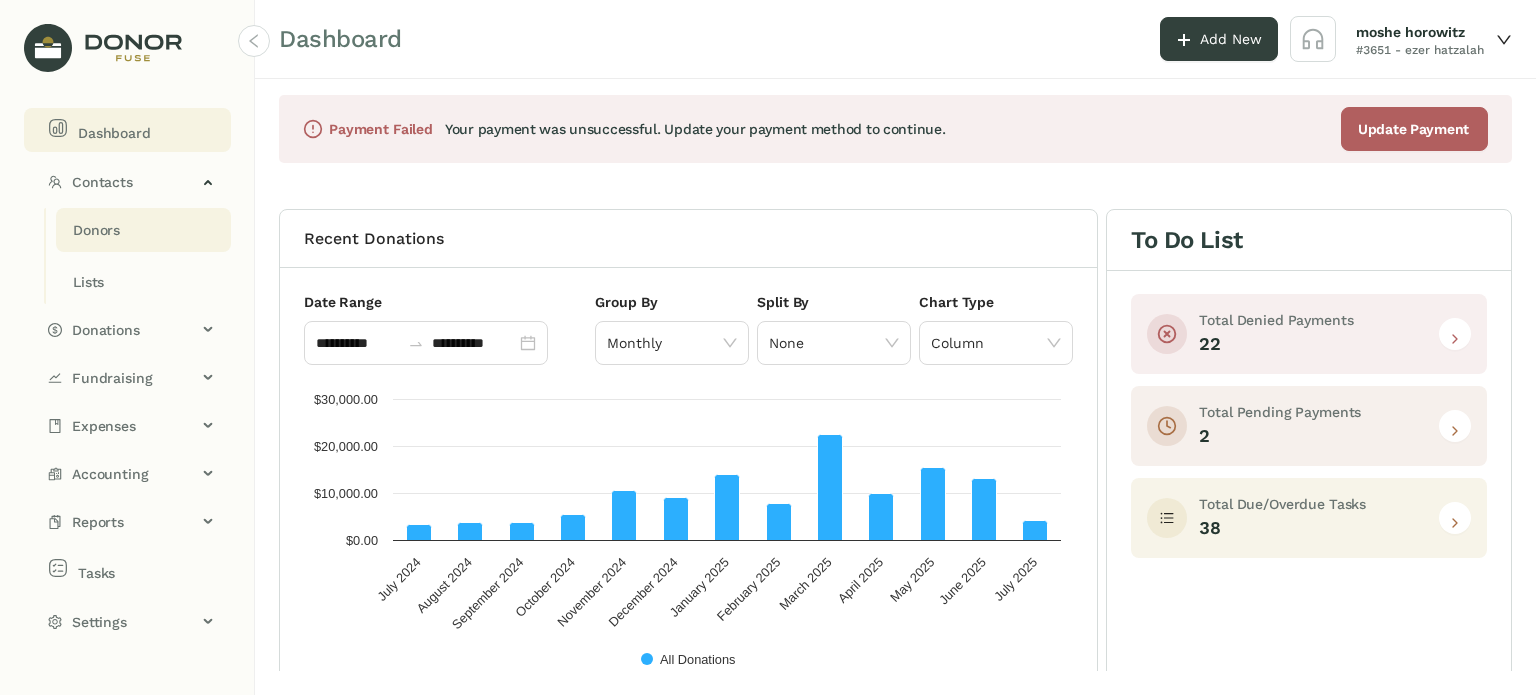 click on "Donors" at bounding box center [96, 230] 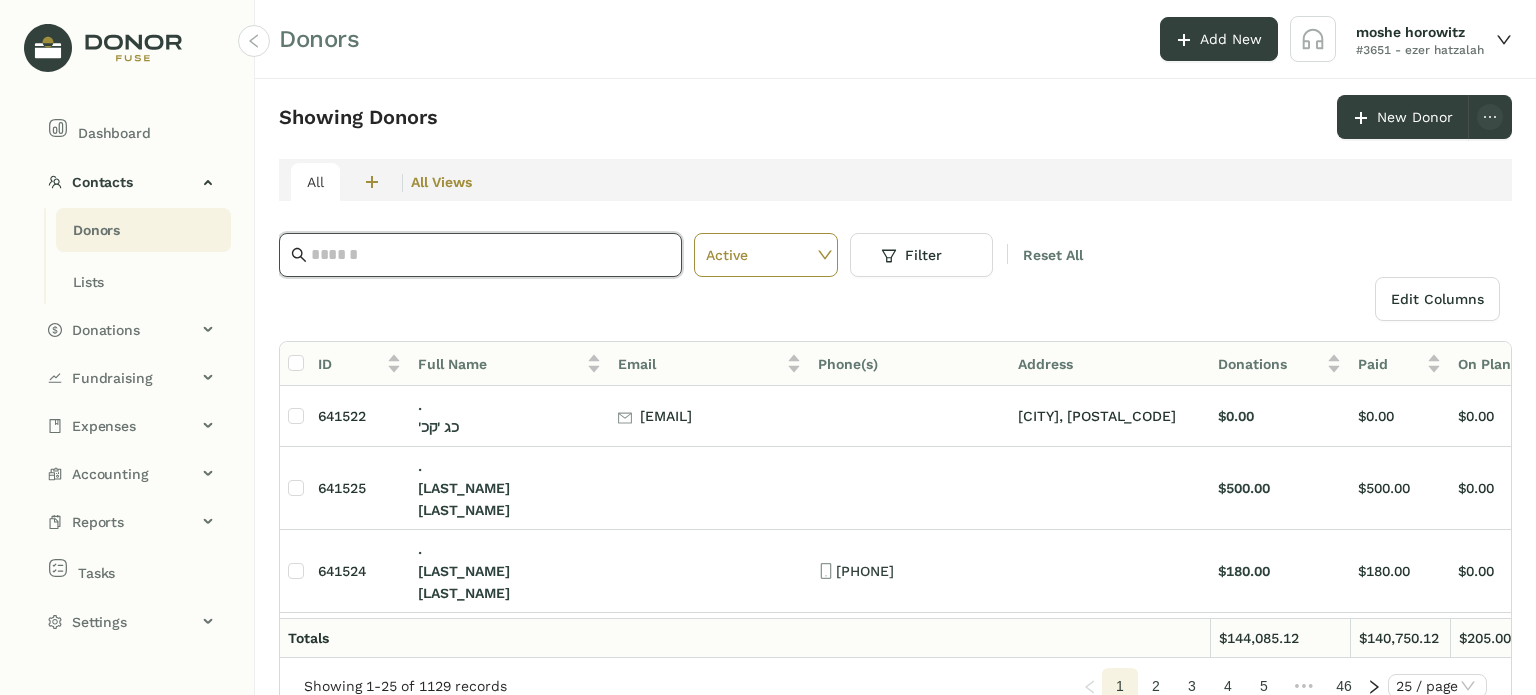 click at bounding box center (490, 255) 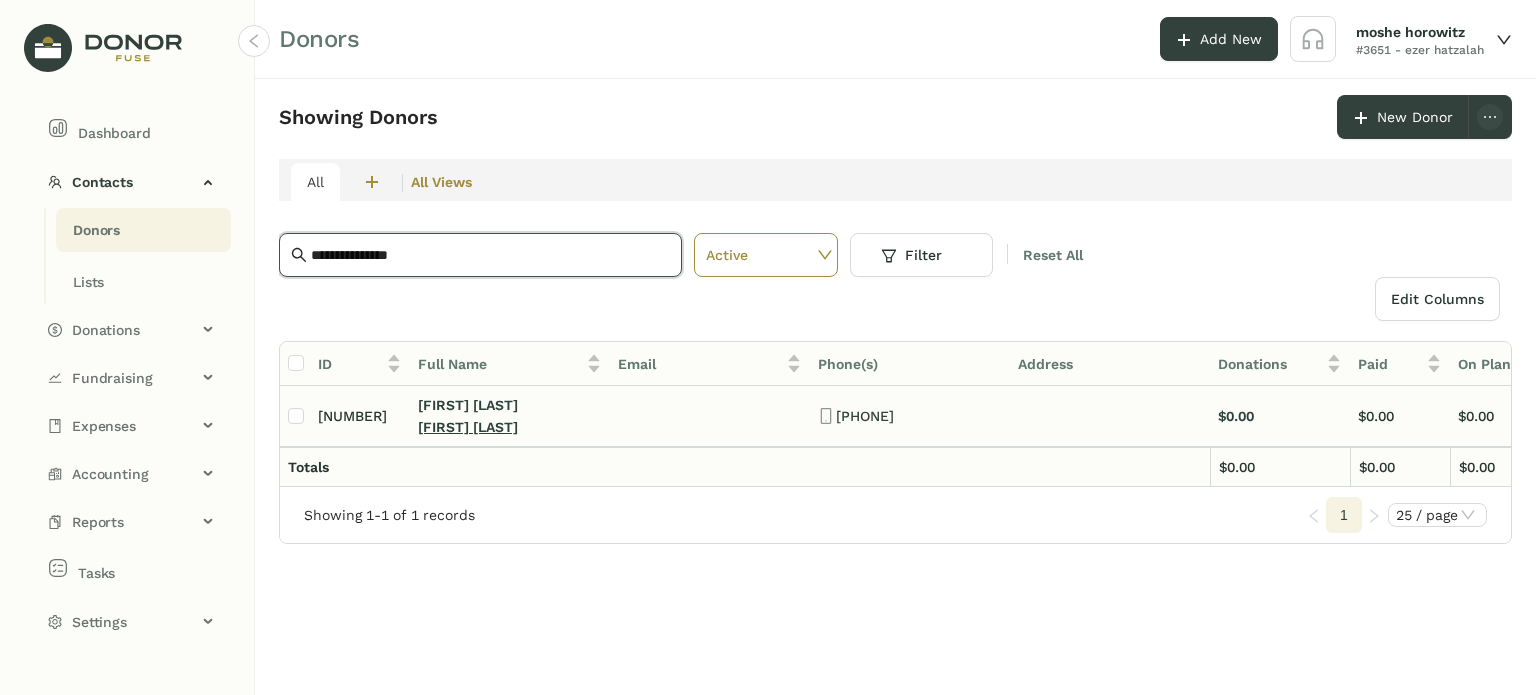 type on "**********" 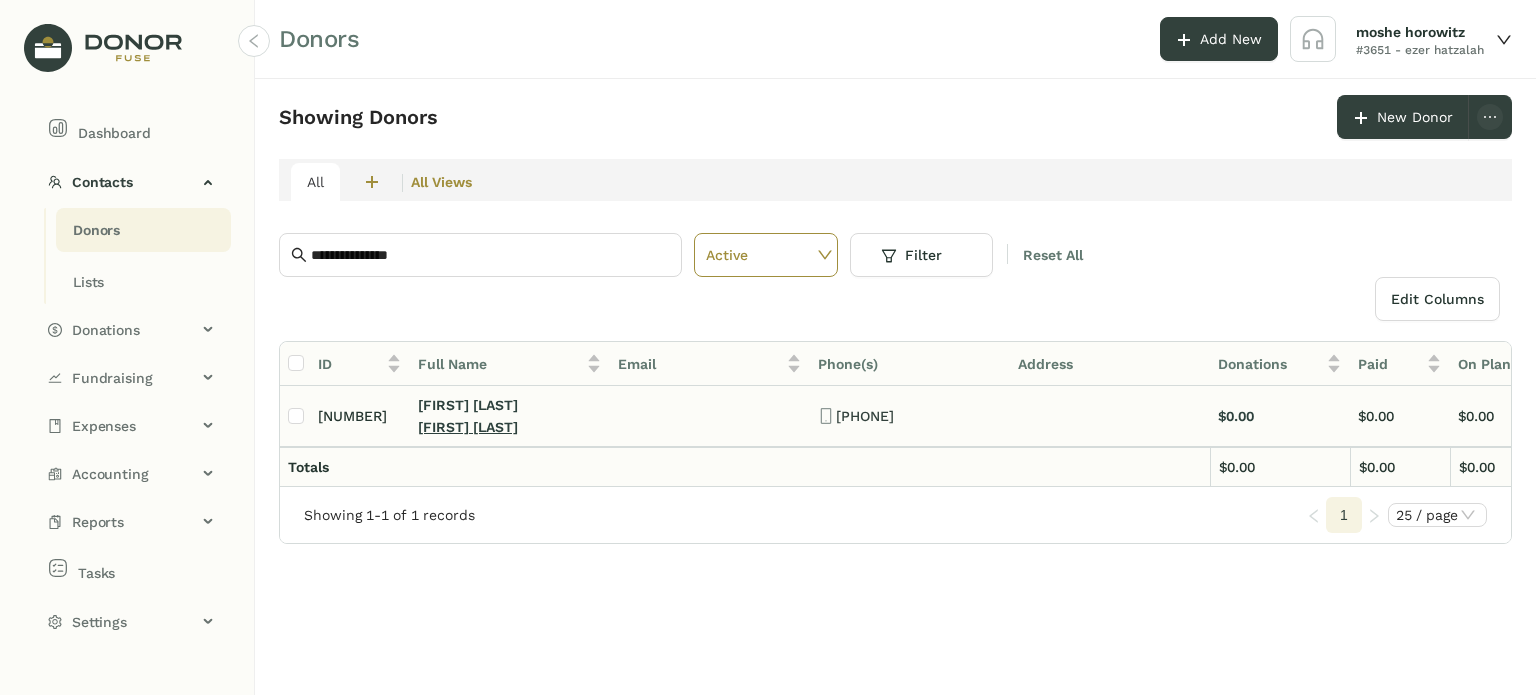 click on "[FIRST] [LAST]" at bounding box center (468, 427) 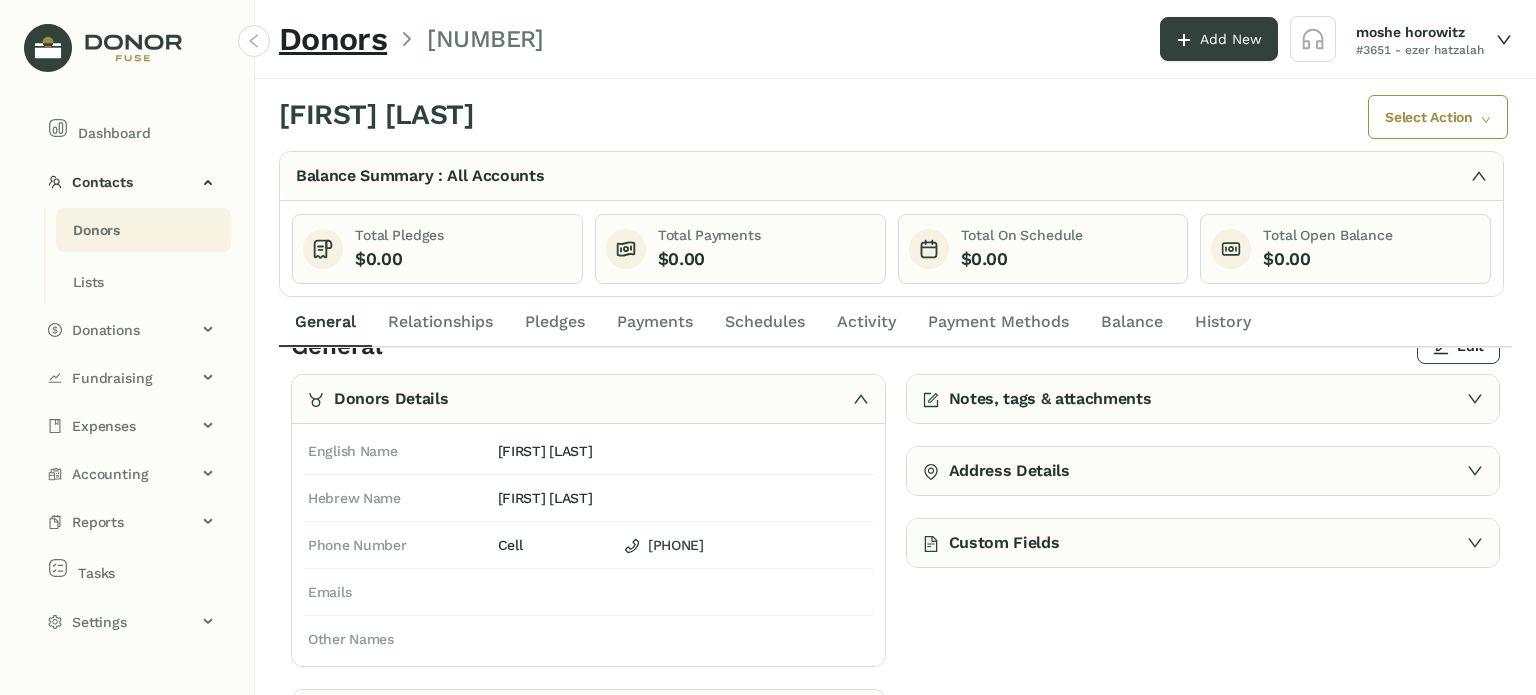 scroll, scrollTop: 50, scrollLeft: 0, axis: vertical 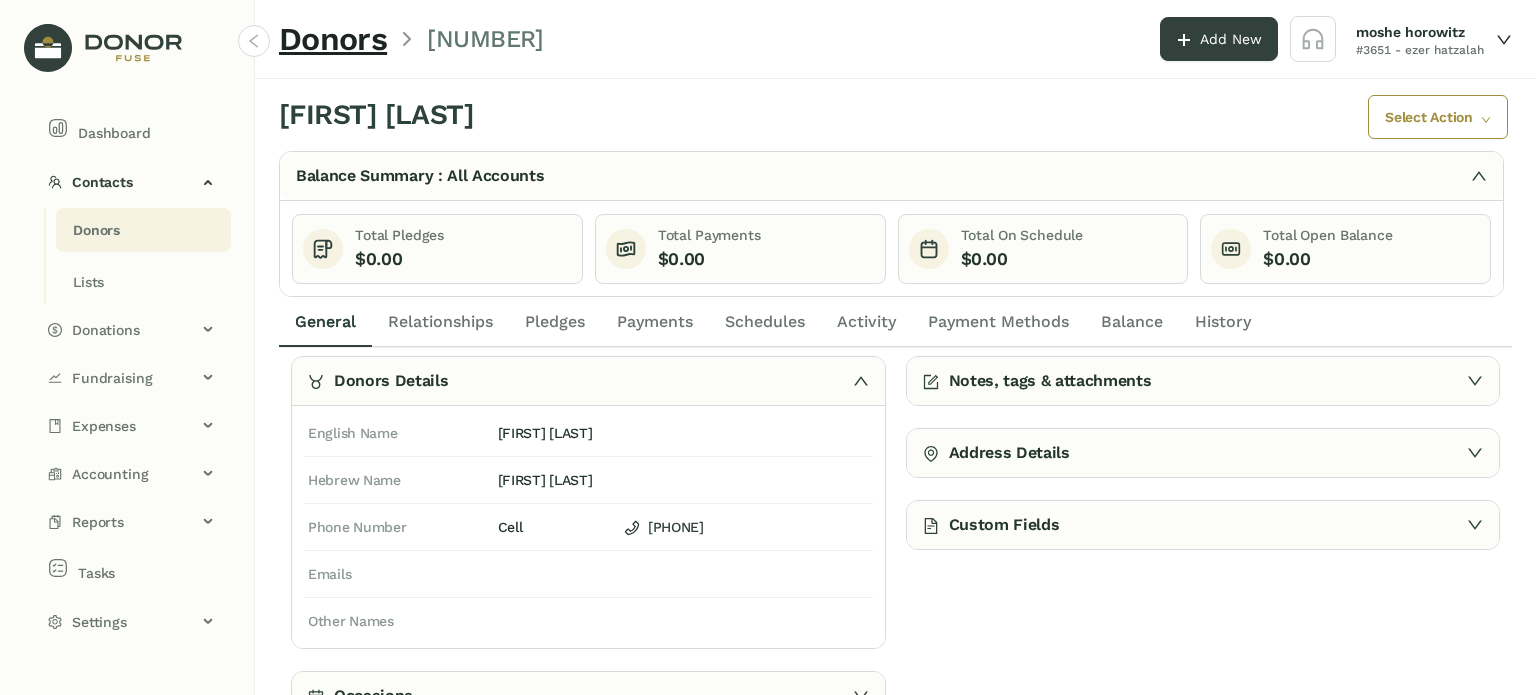 click on "Activity" at bounding box center (866, 322) 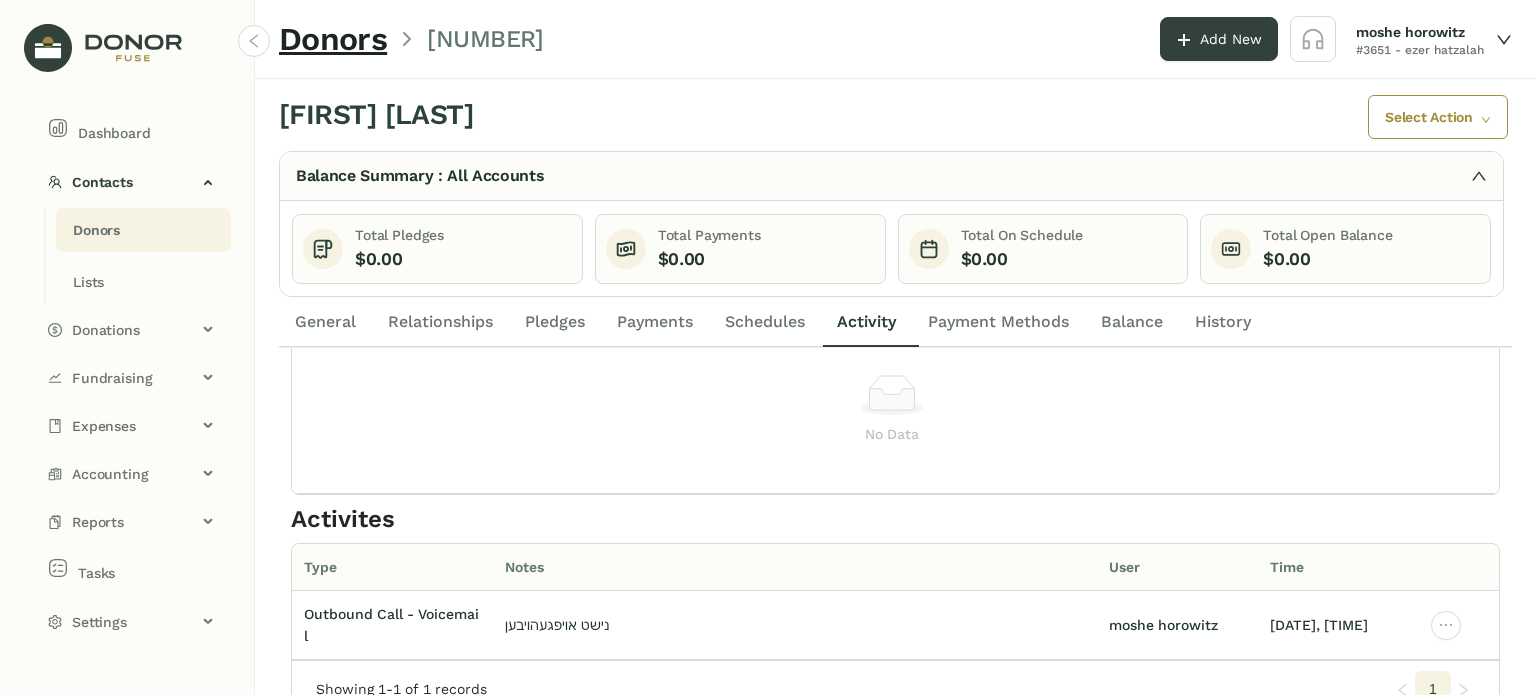 scroll, scrollTop: 0, scrollLeft: 0, axis: both 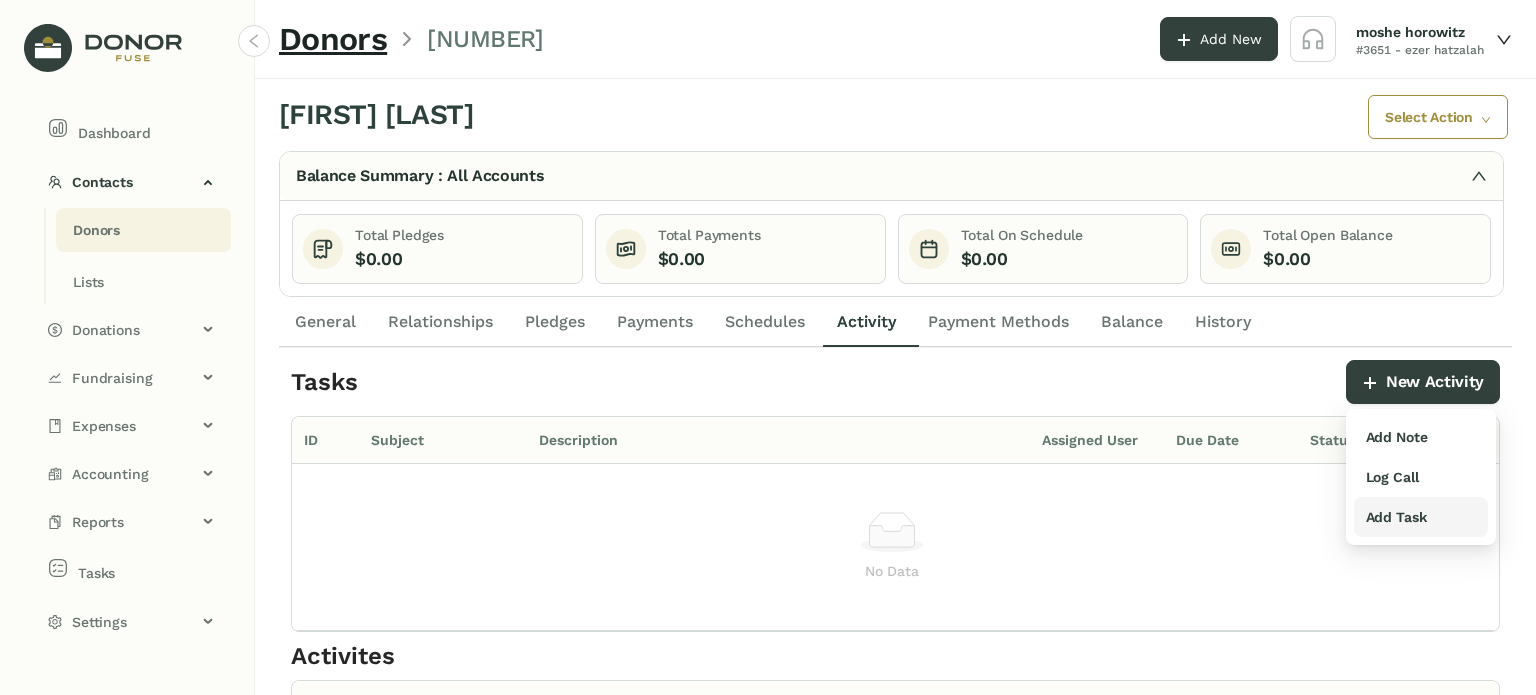 click on "Add Task" at bounding box center [1397, 437] 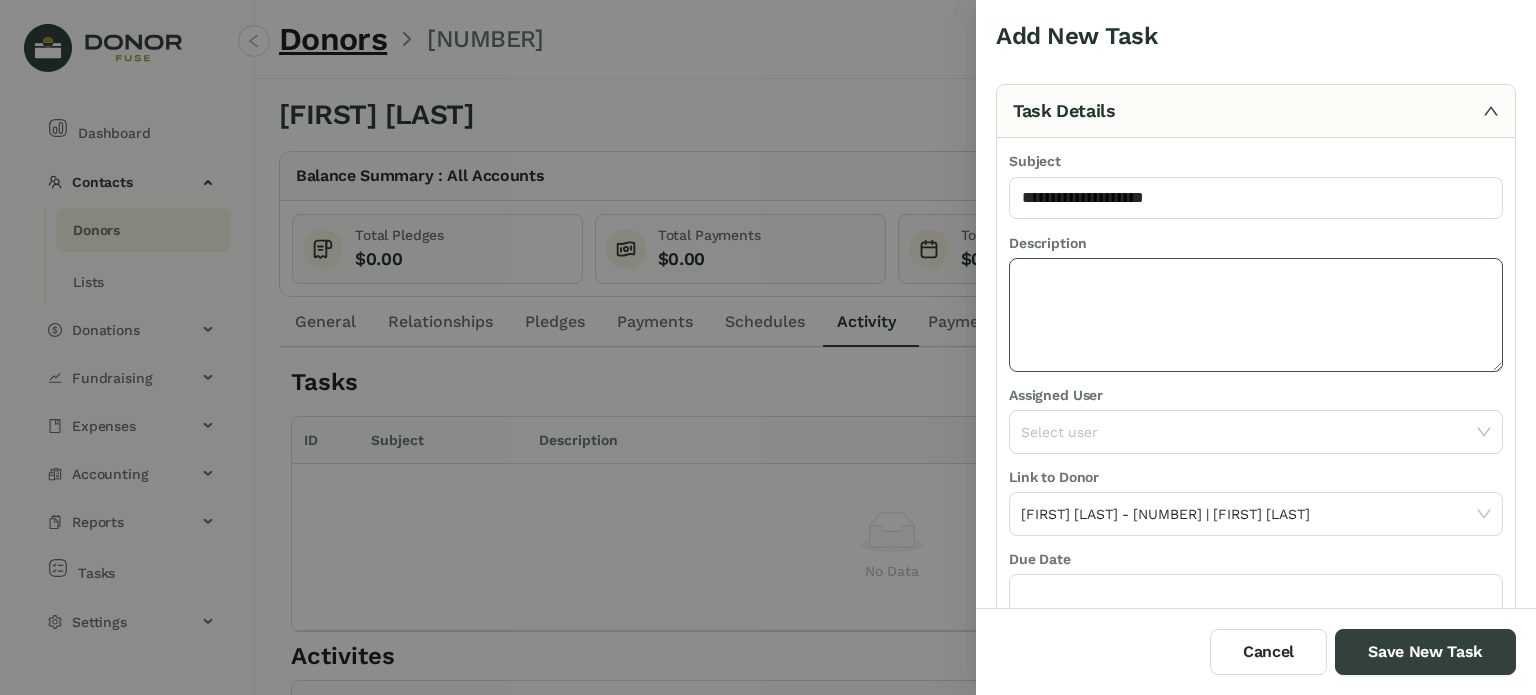 type on "**********" 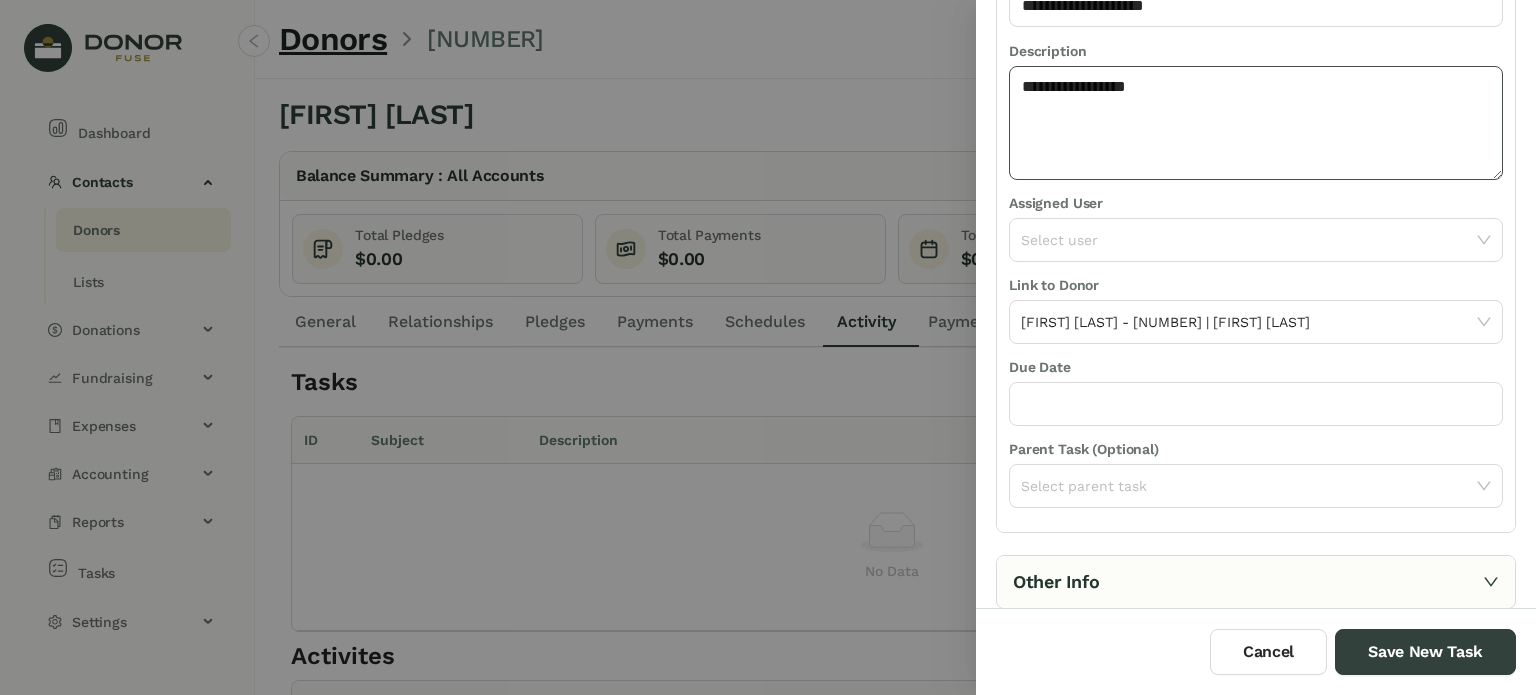 scroll, scrollTop: 211, scrollLeft: 0, axis: vertical 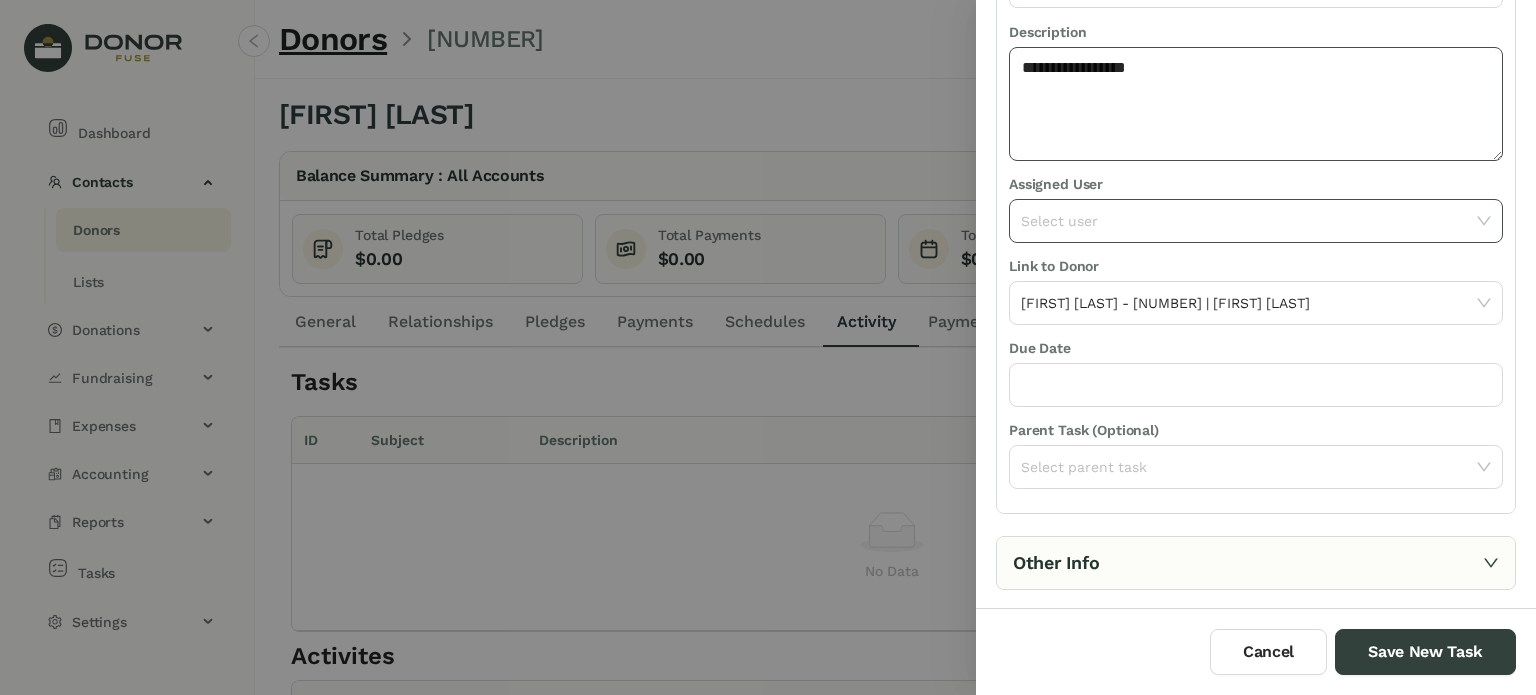 type on "**********" 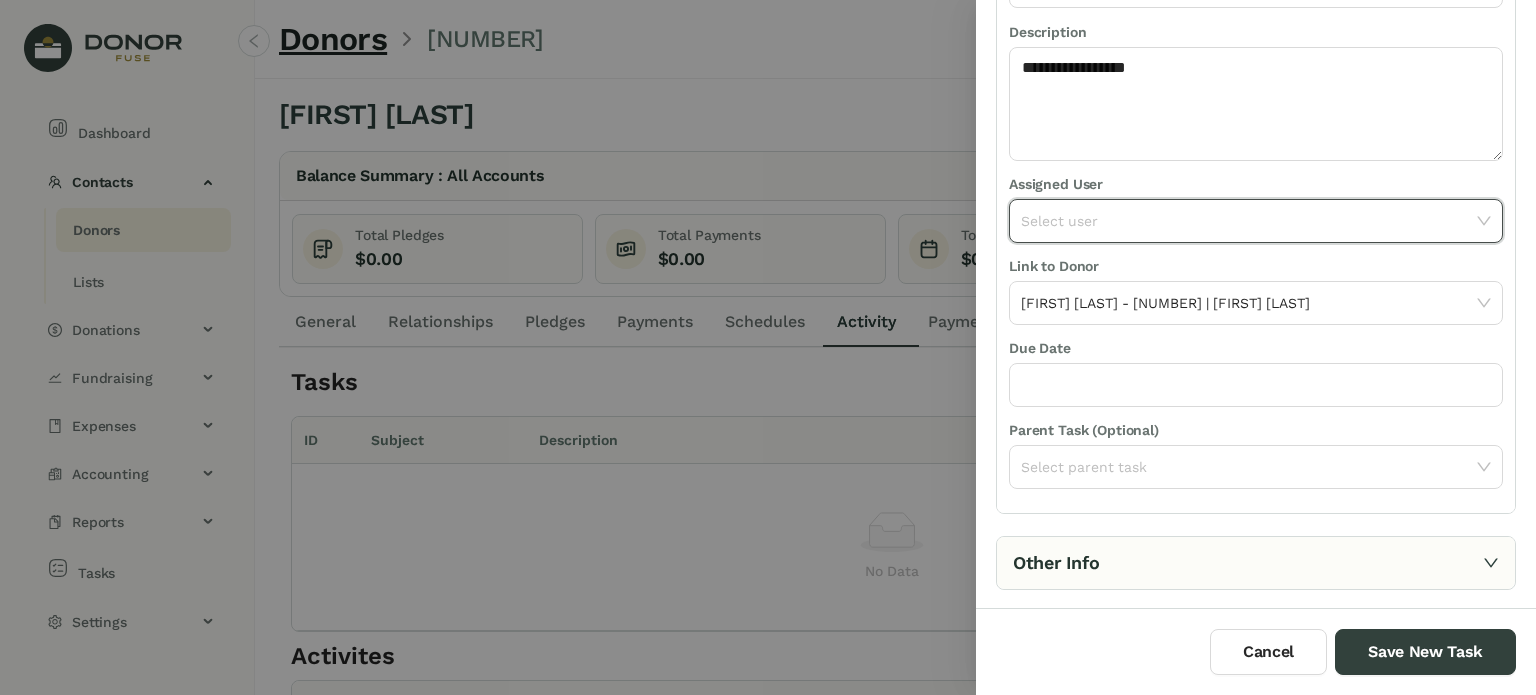 click at bounding box center (1249, 221) 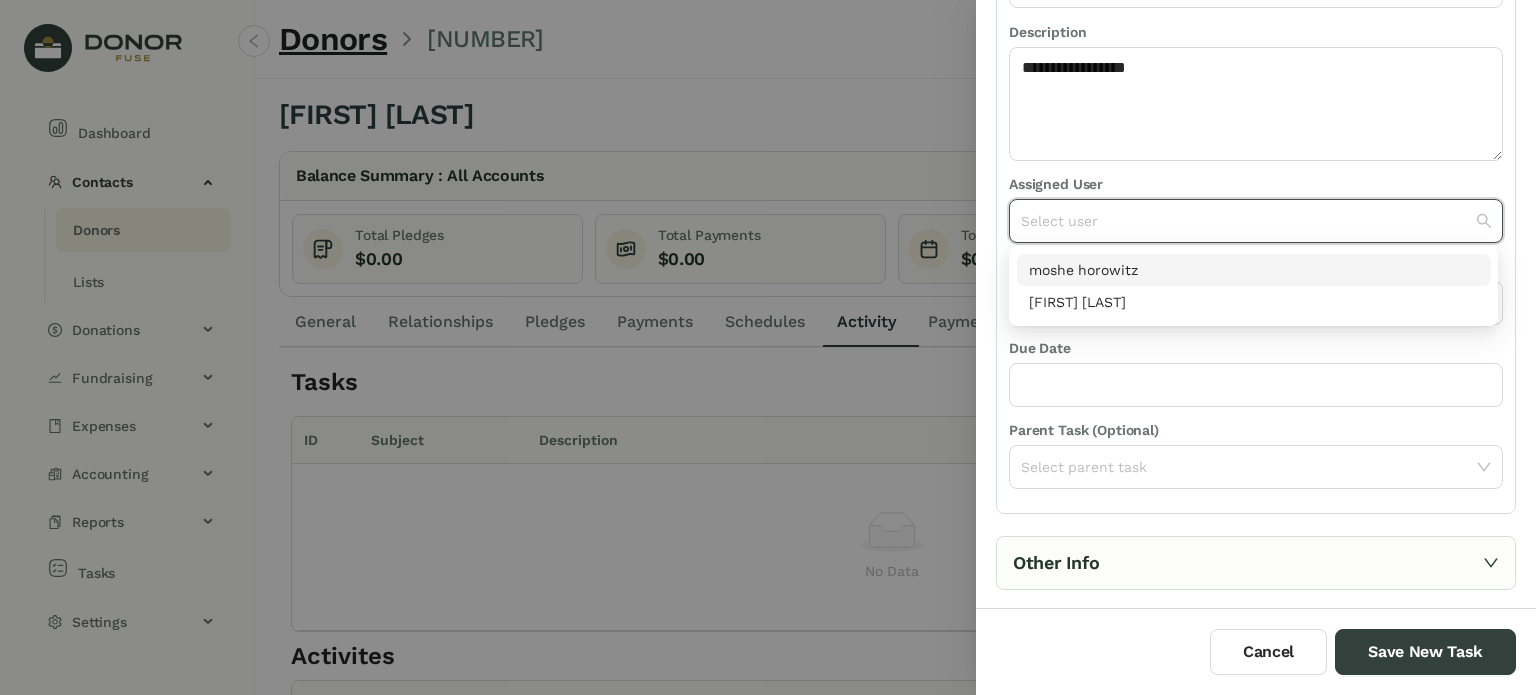 click on "moshe horowitz" at bounding box center (1254, 270) 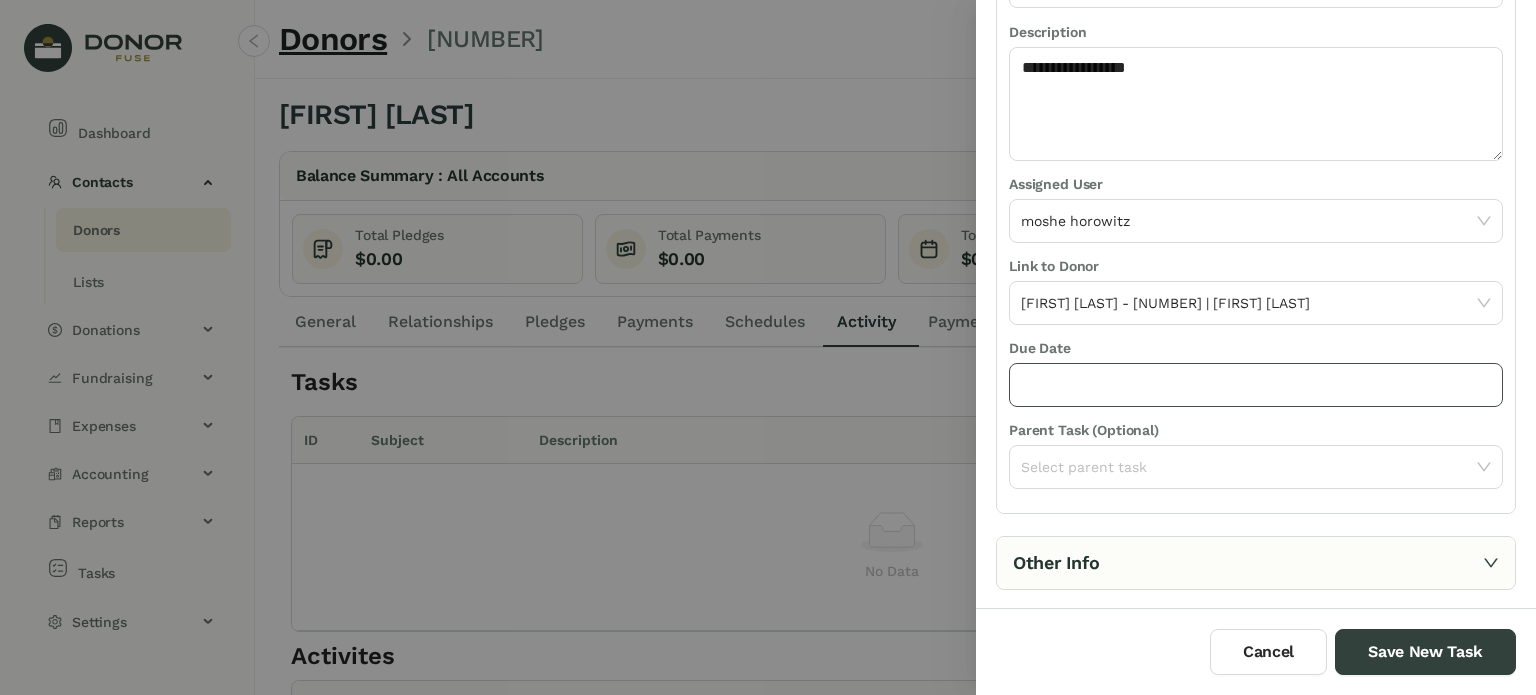 click at bounding box center [1254, 385] 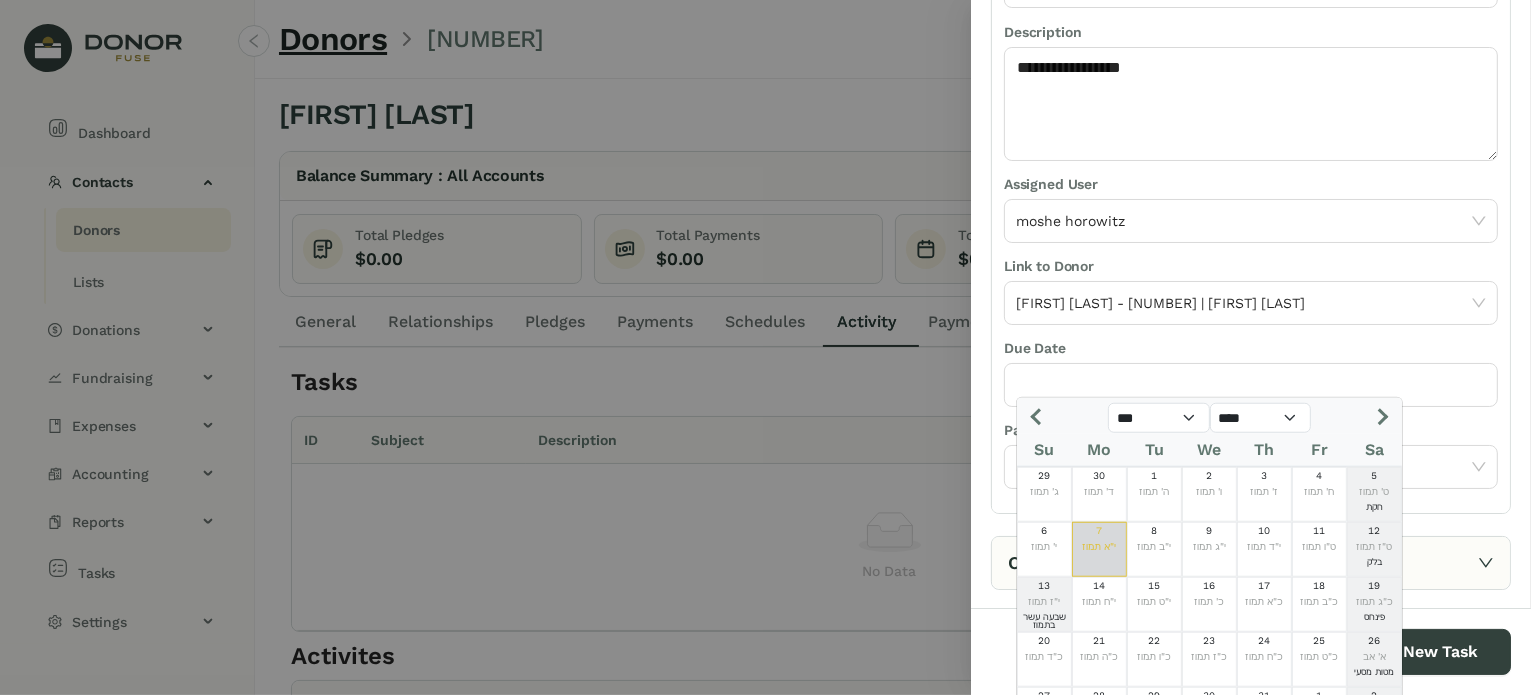 click on "י"א תמוז" at bounding box center (1099, 547) 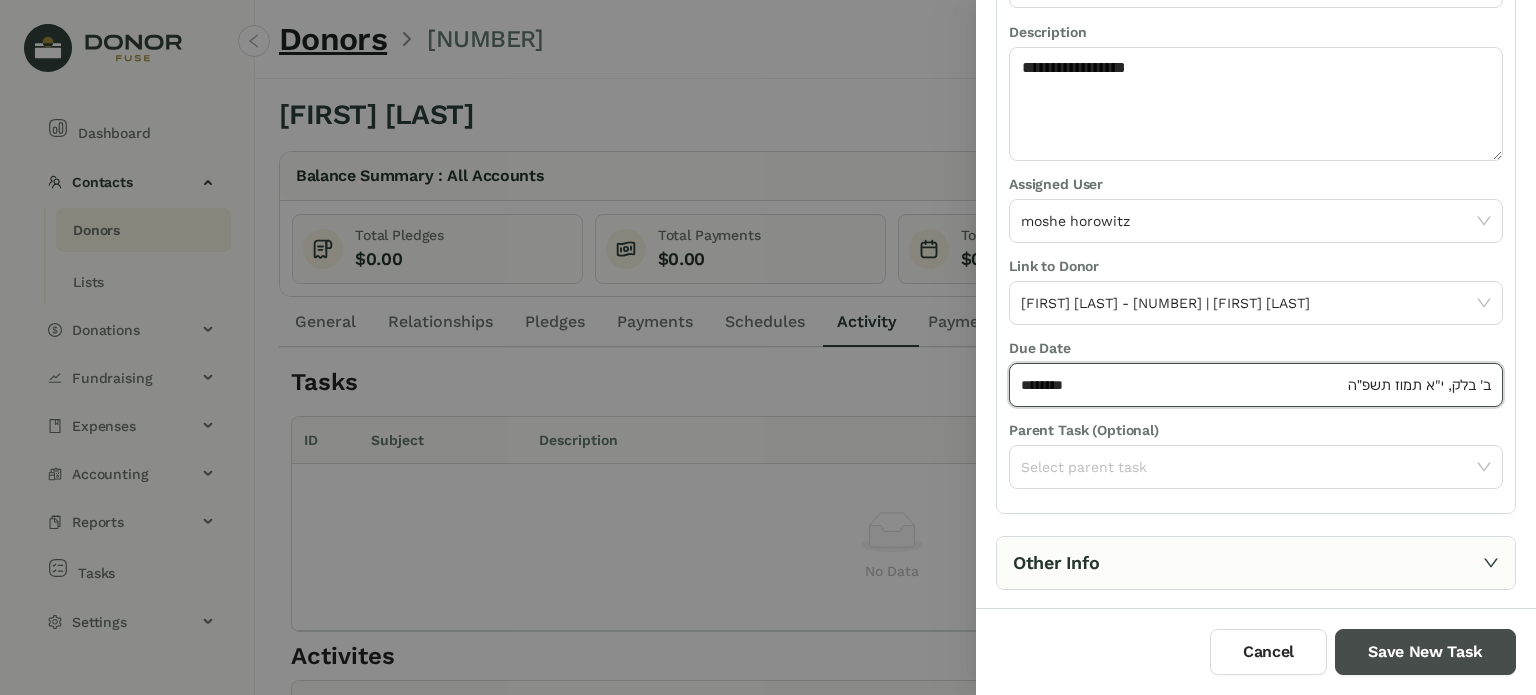 click on "Save New Task" at bounding box center (1425, 652) 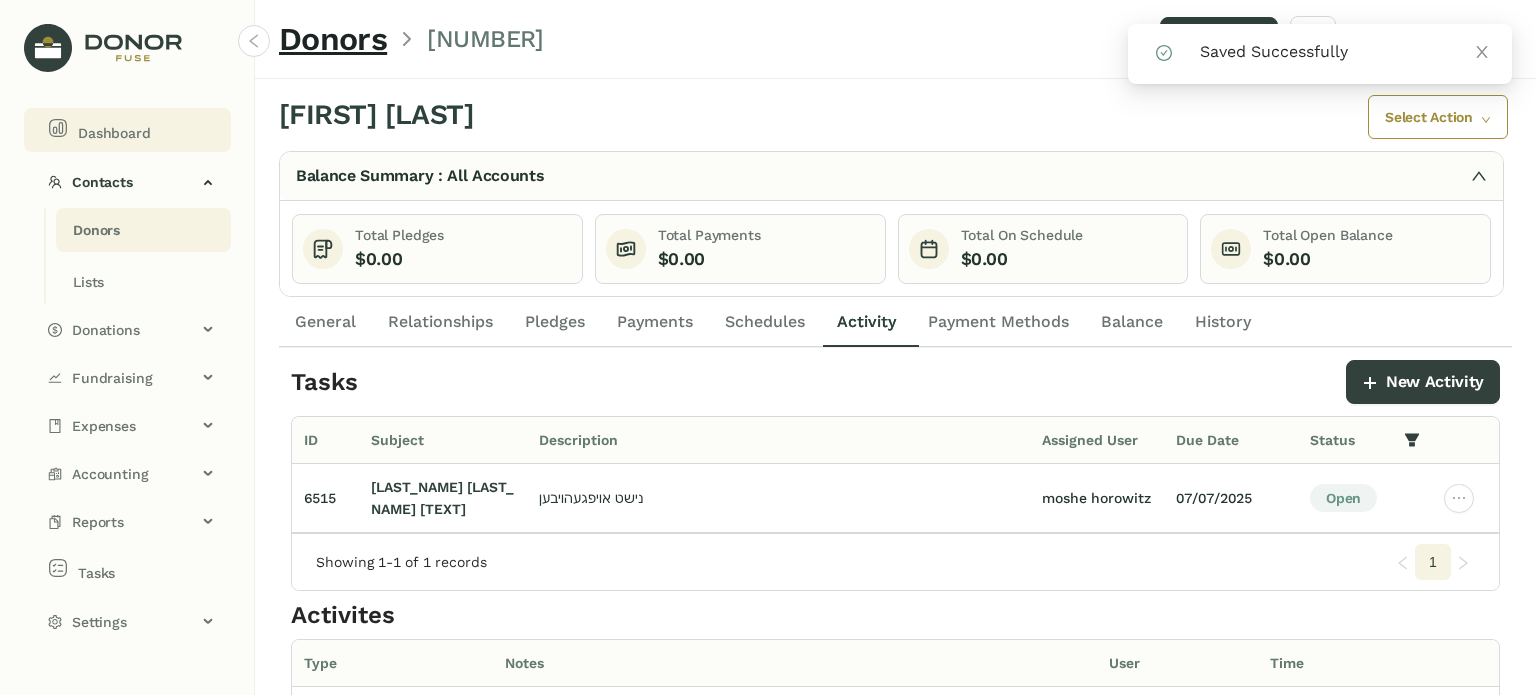 drag, startPoint x: 120, startPoint y: 132, endPoint x: 110, endPoint y: 115, distance: 19.723083 